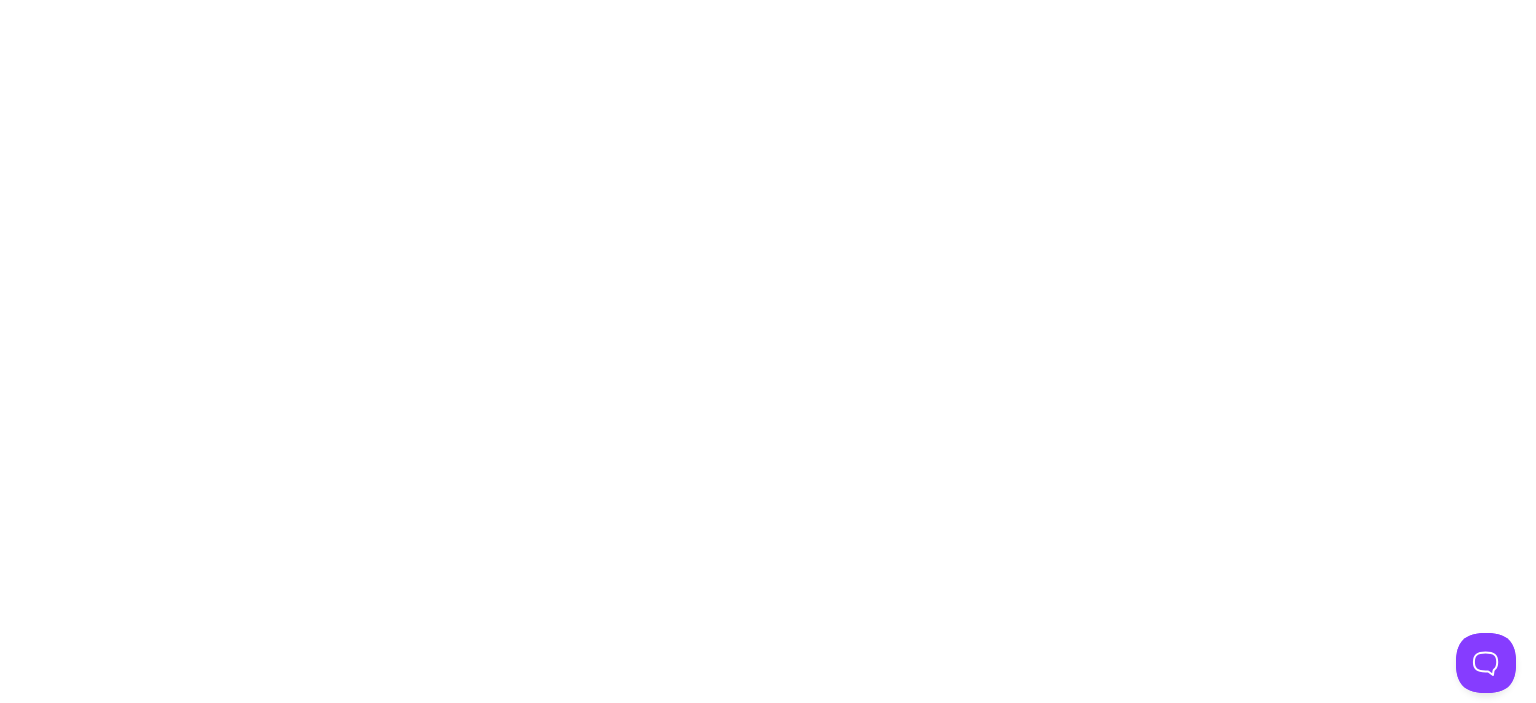 scroll, scrollTop: 0, scrollLeft: 0, axis: both 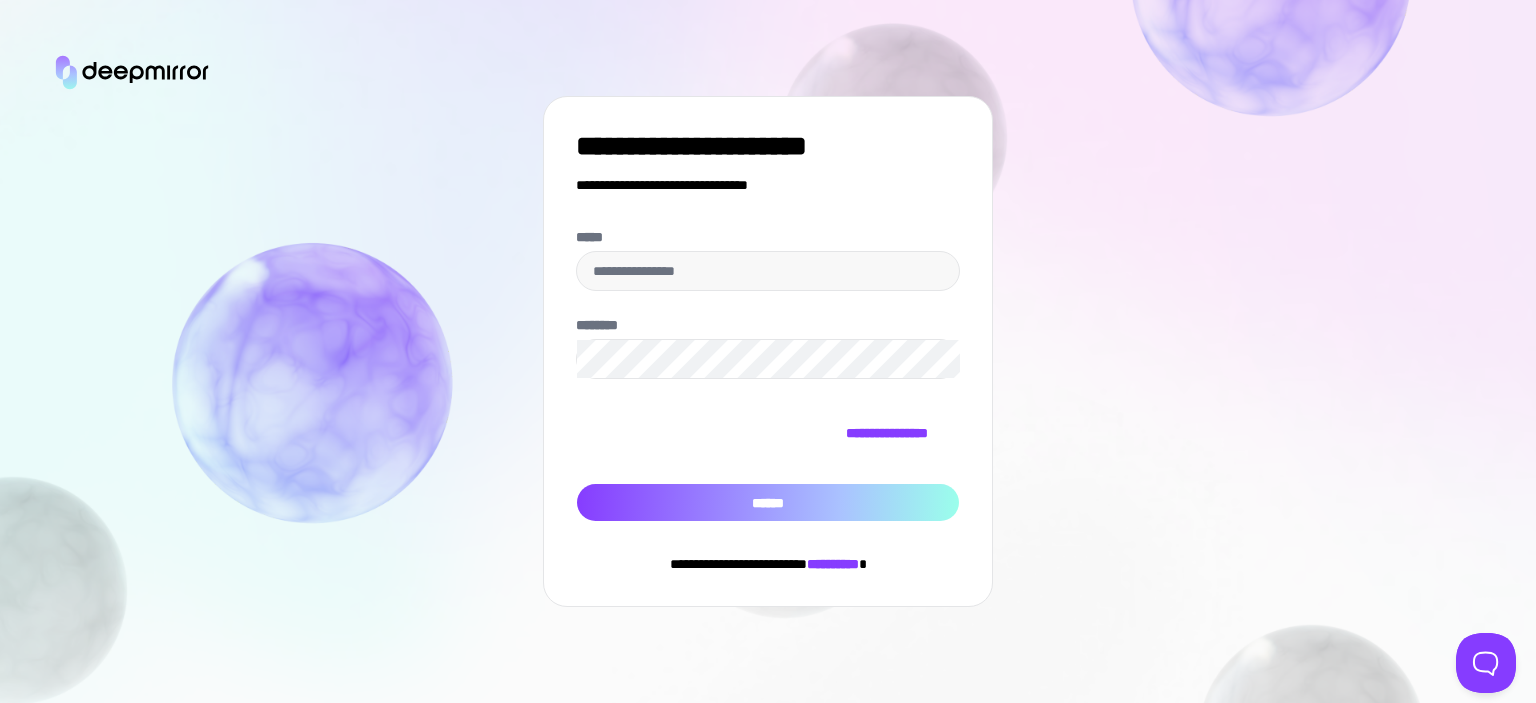 type on "**********" 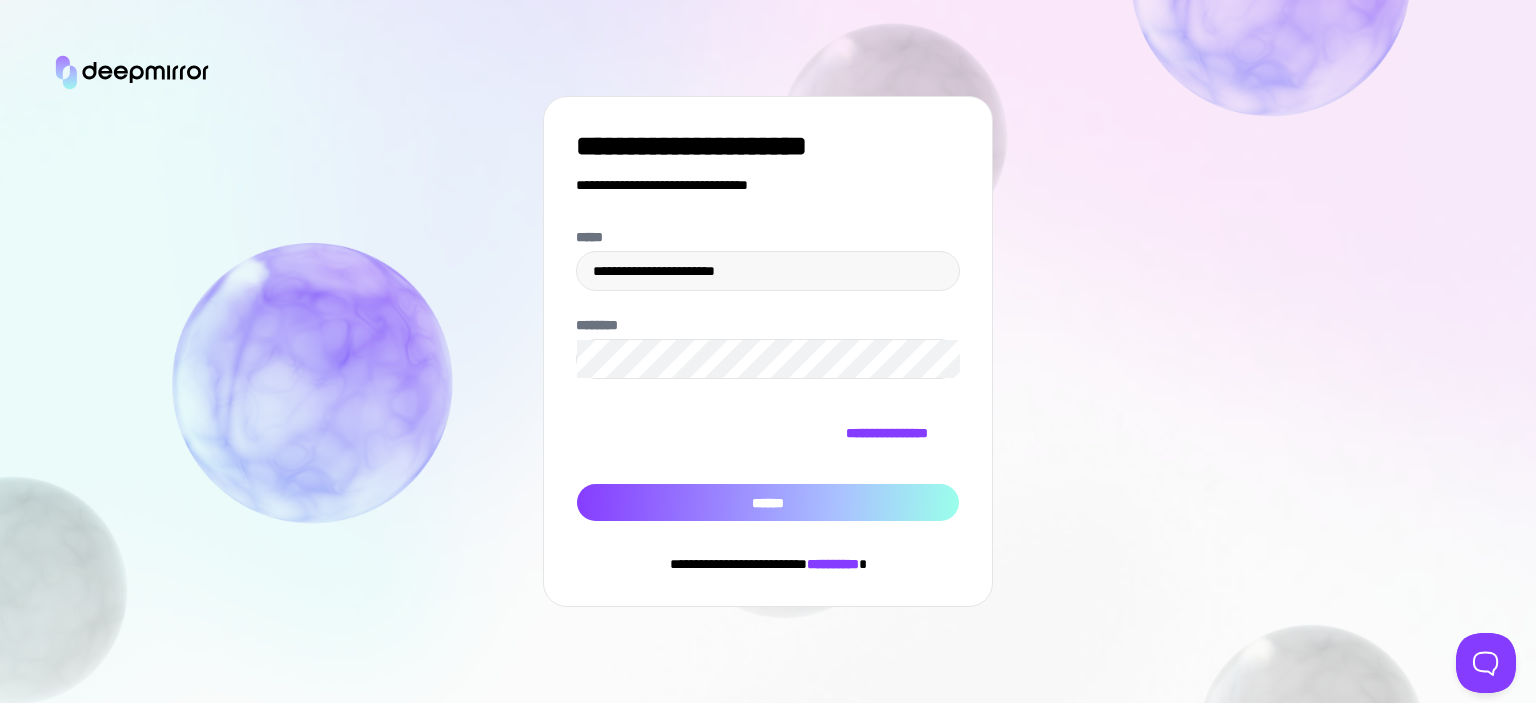 click on "******" at bounding box center (768, 503) 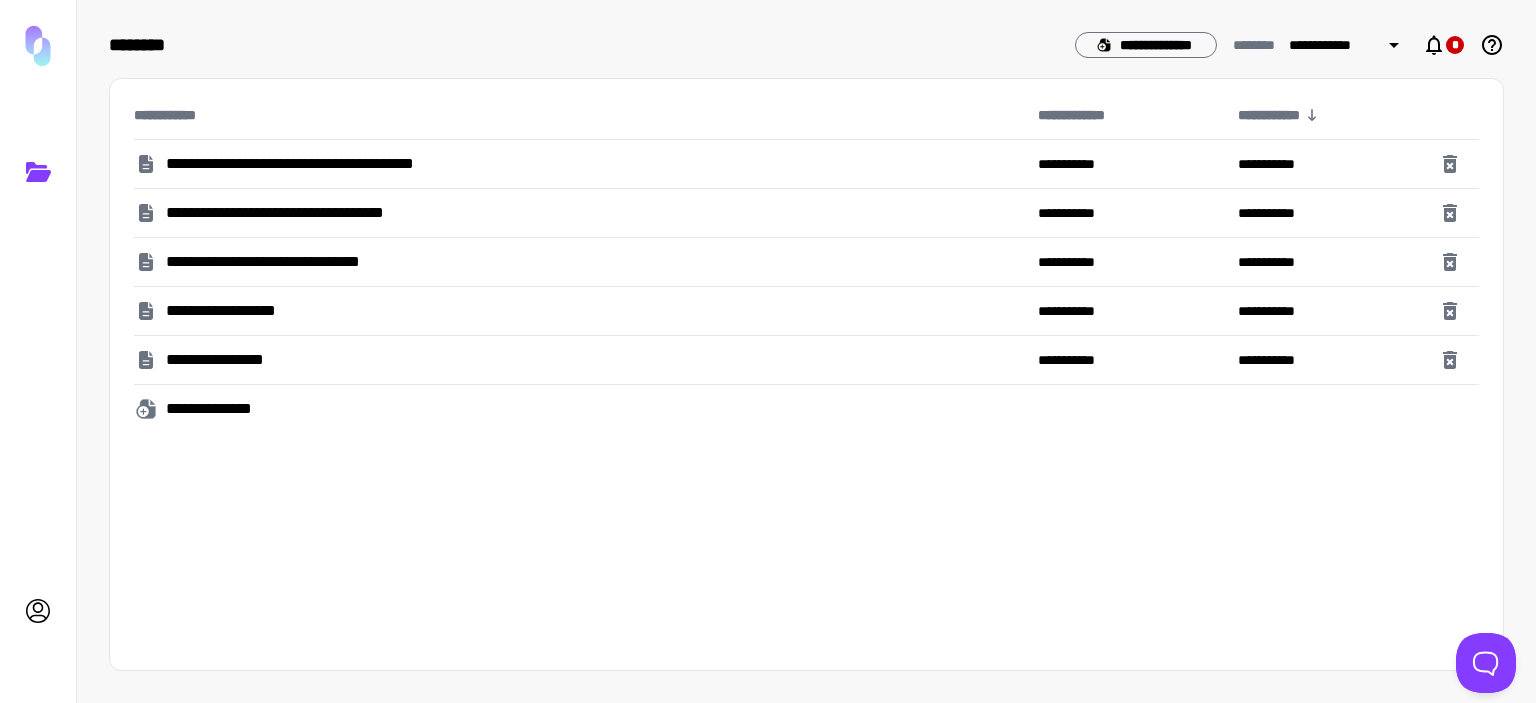 click on "**********" at bounding box center [334, 164] 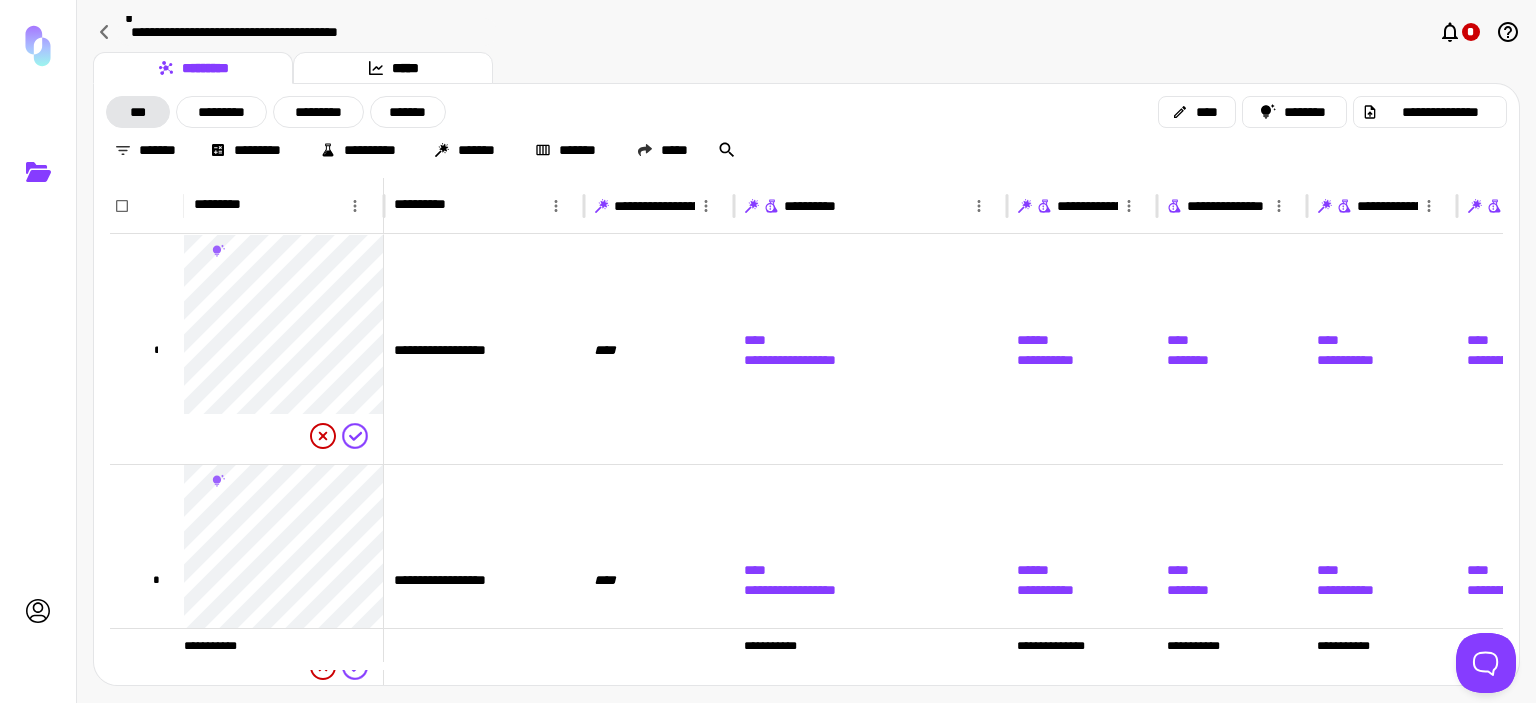 click 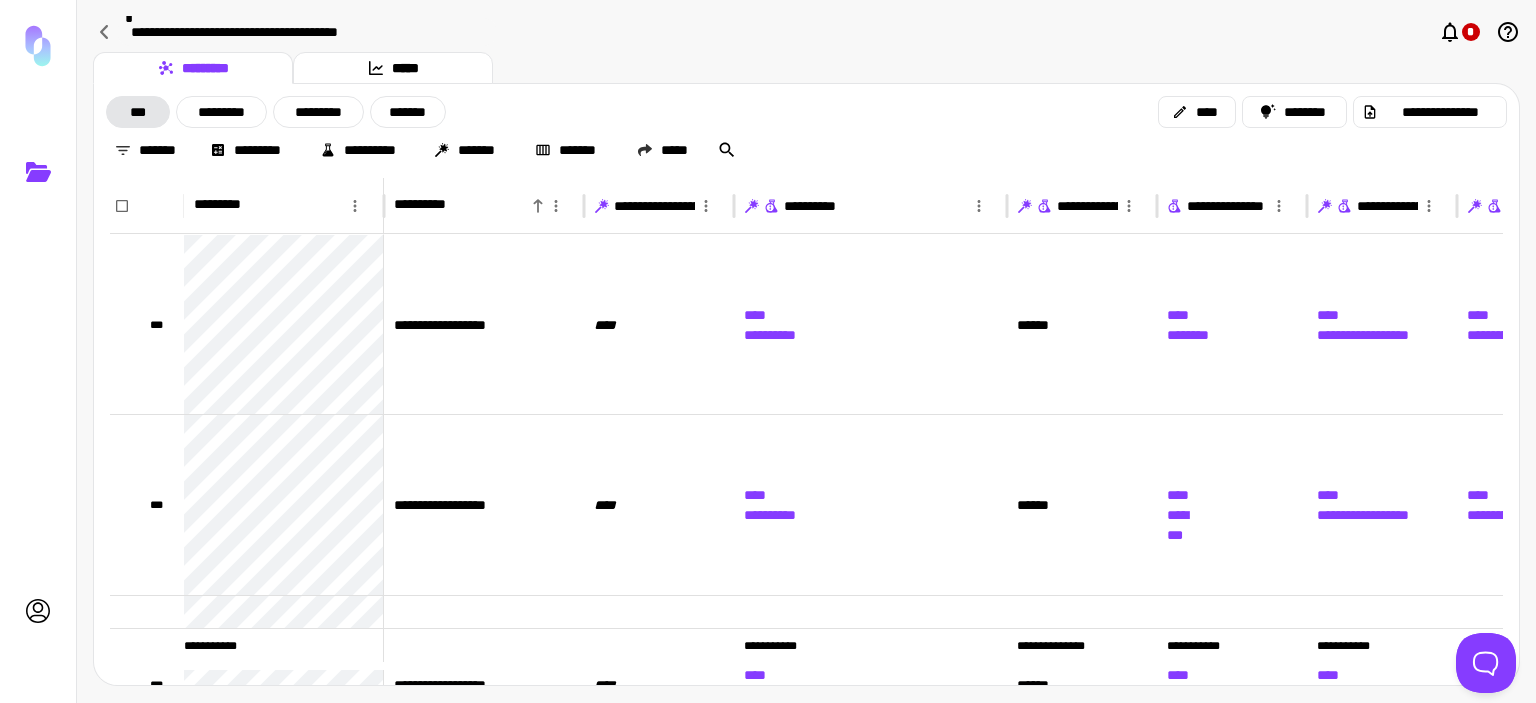 click 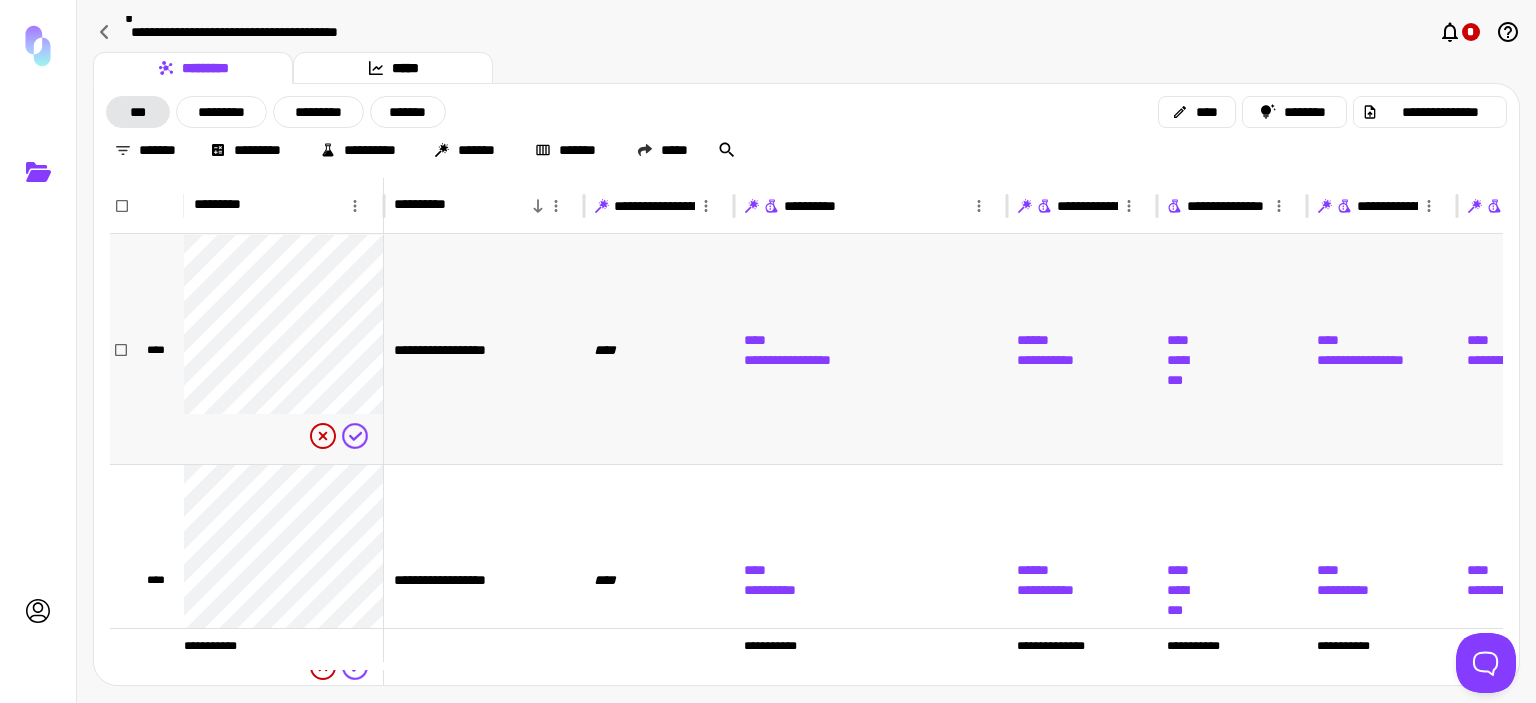 scroll, scrollTop: 88, scrollLeft: 0, axis: vertical 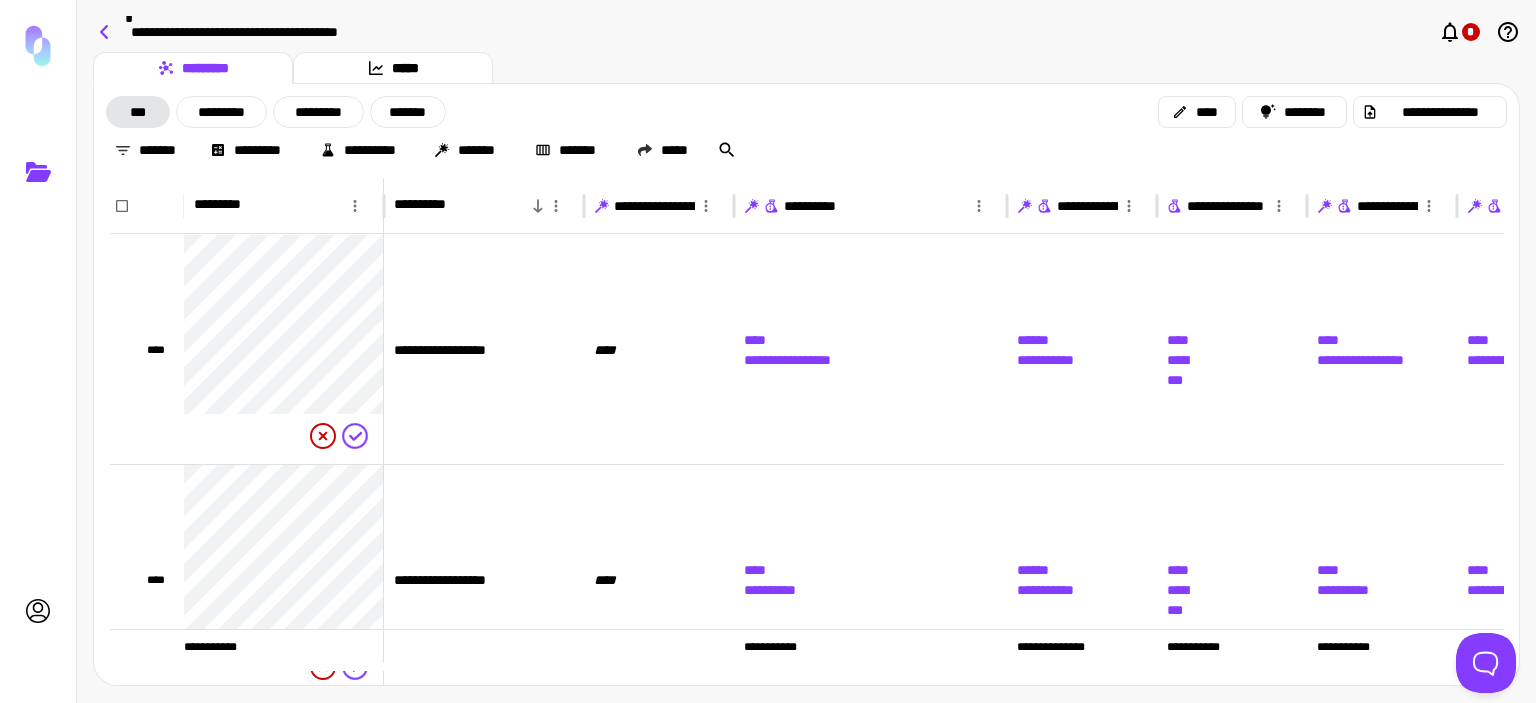 click 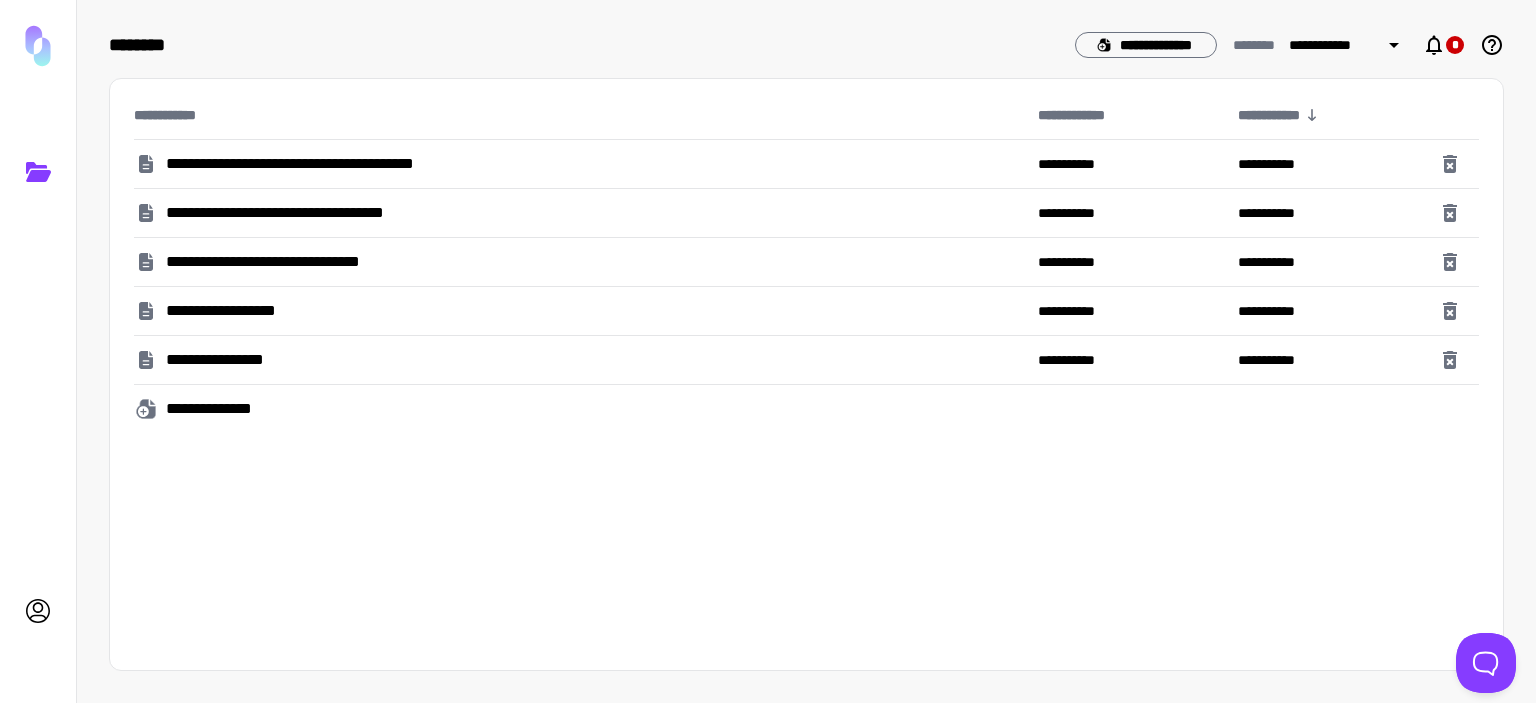 click on "**********" at bounding box center (302, 262) 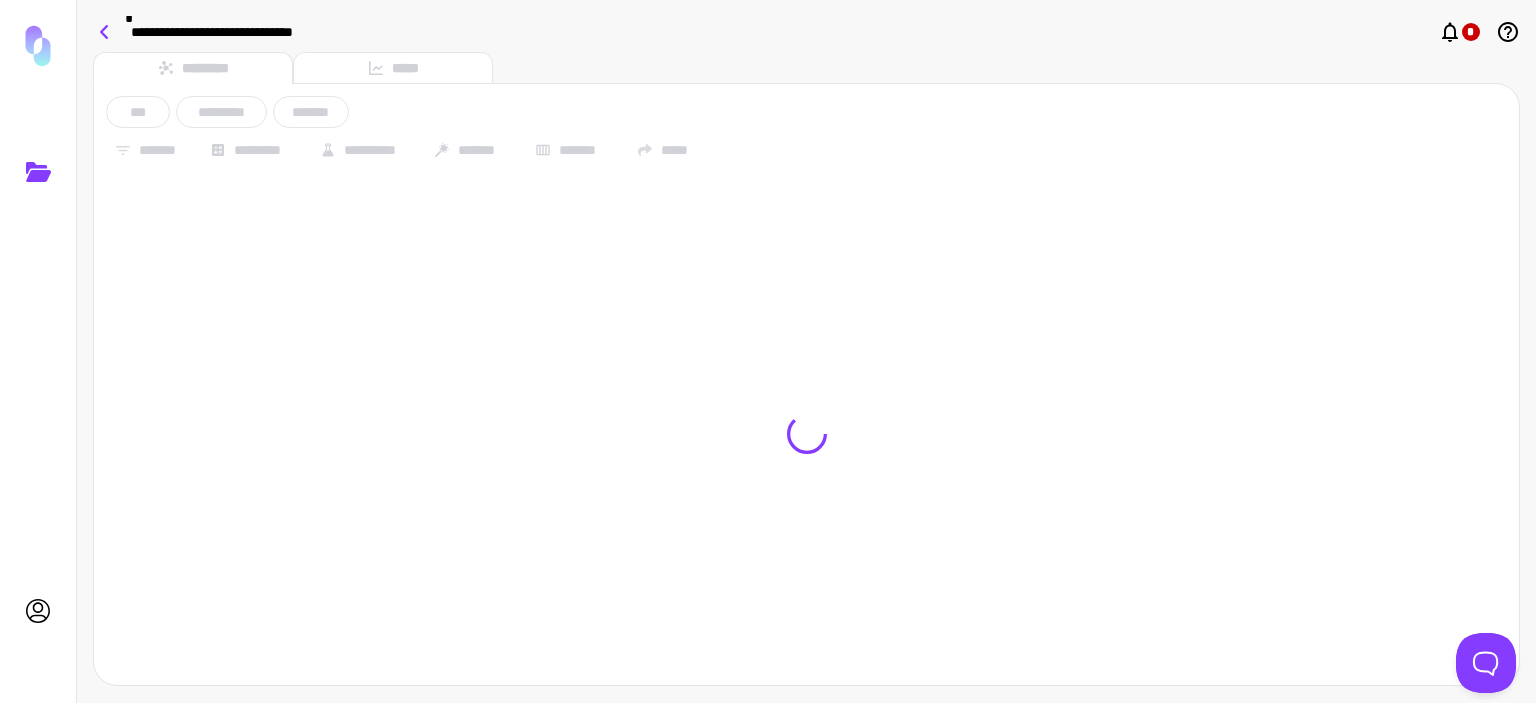 click 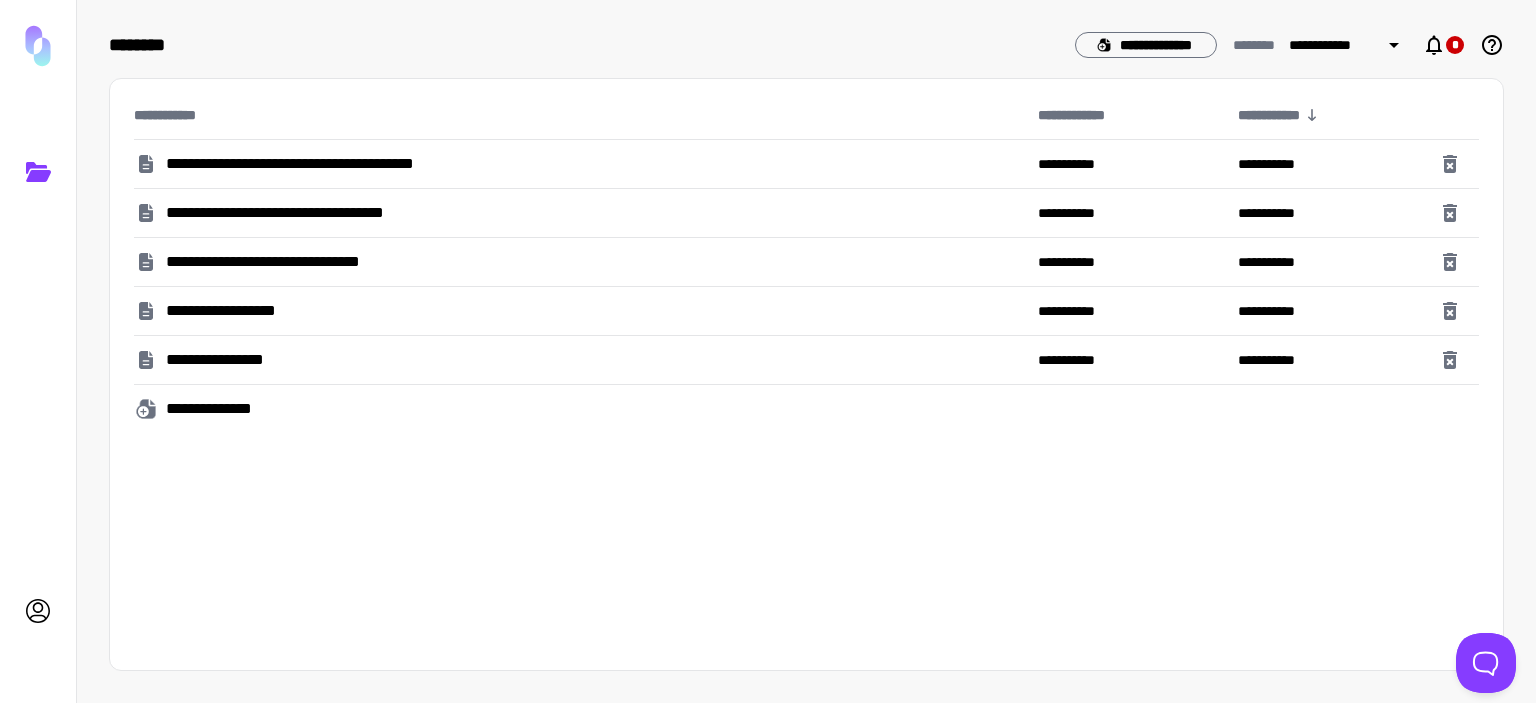 click on "**********" at bounding box center (242, 311) 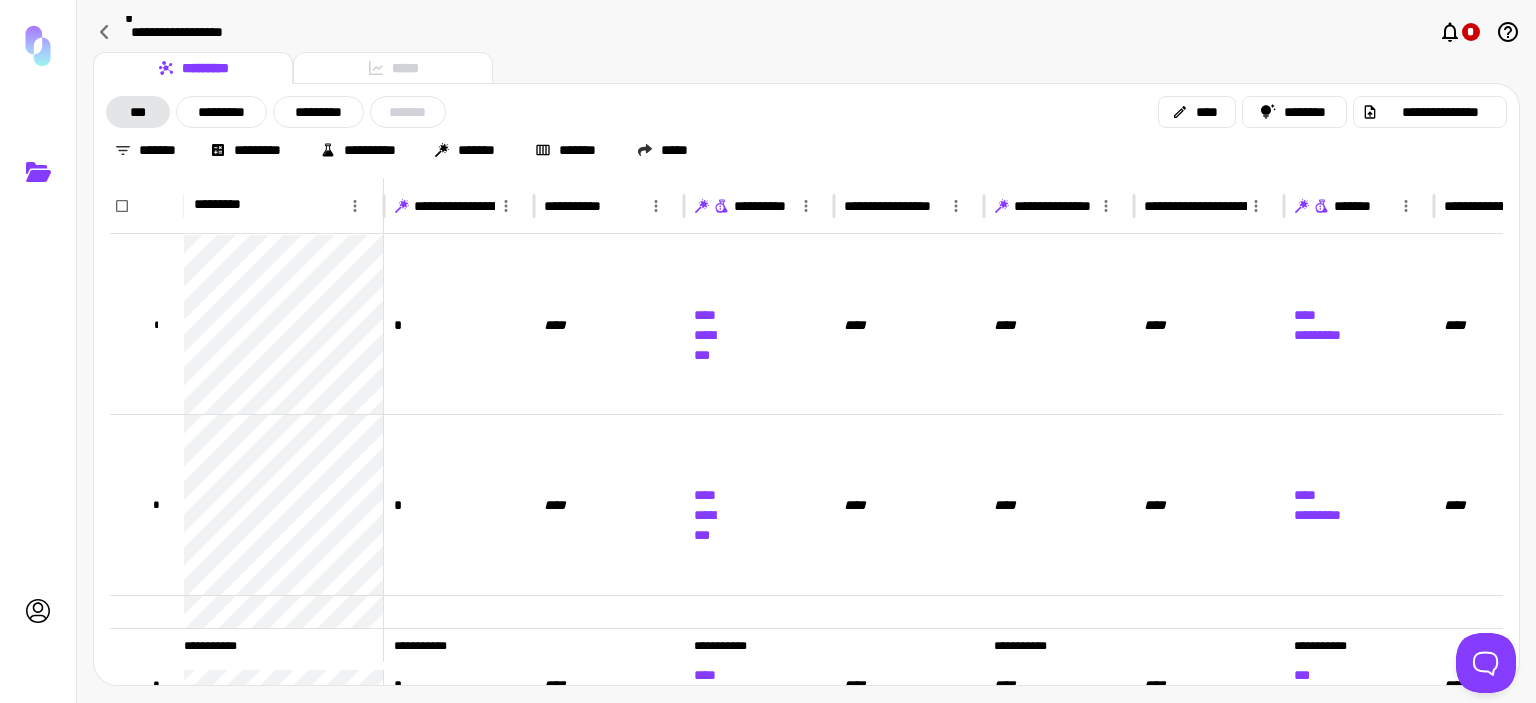 click on "**********" at bounding box center [806, 112] 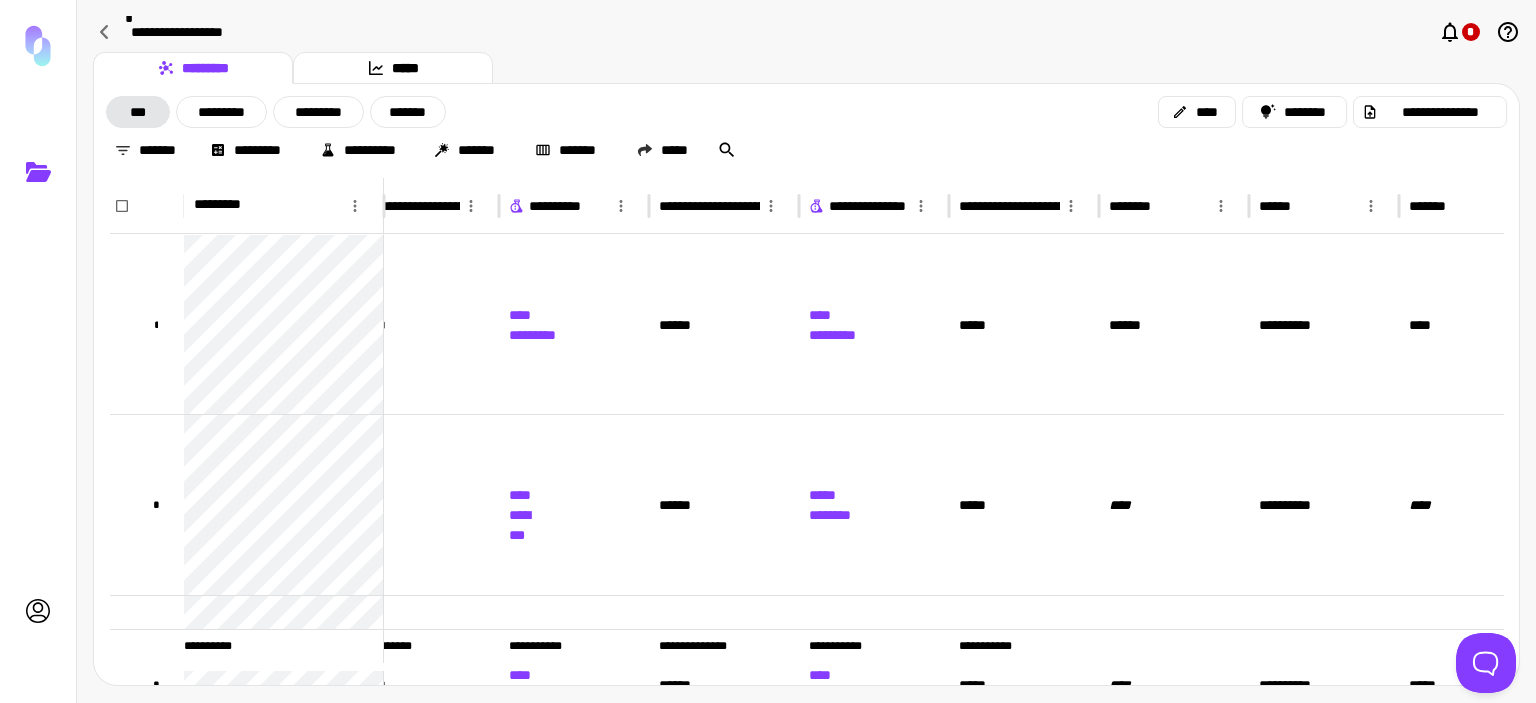 click 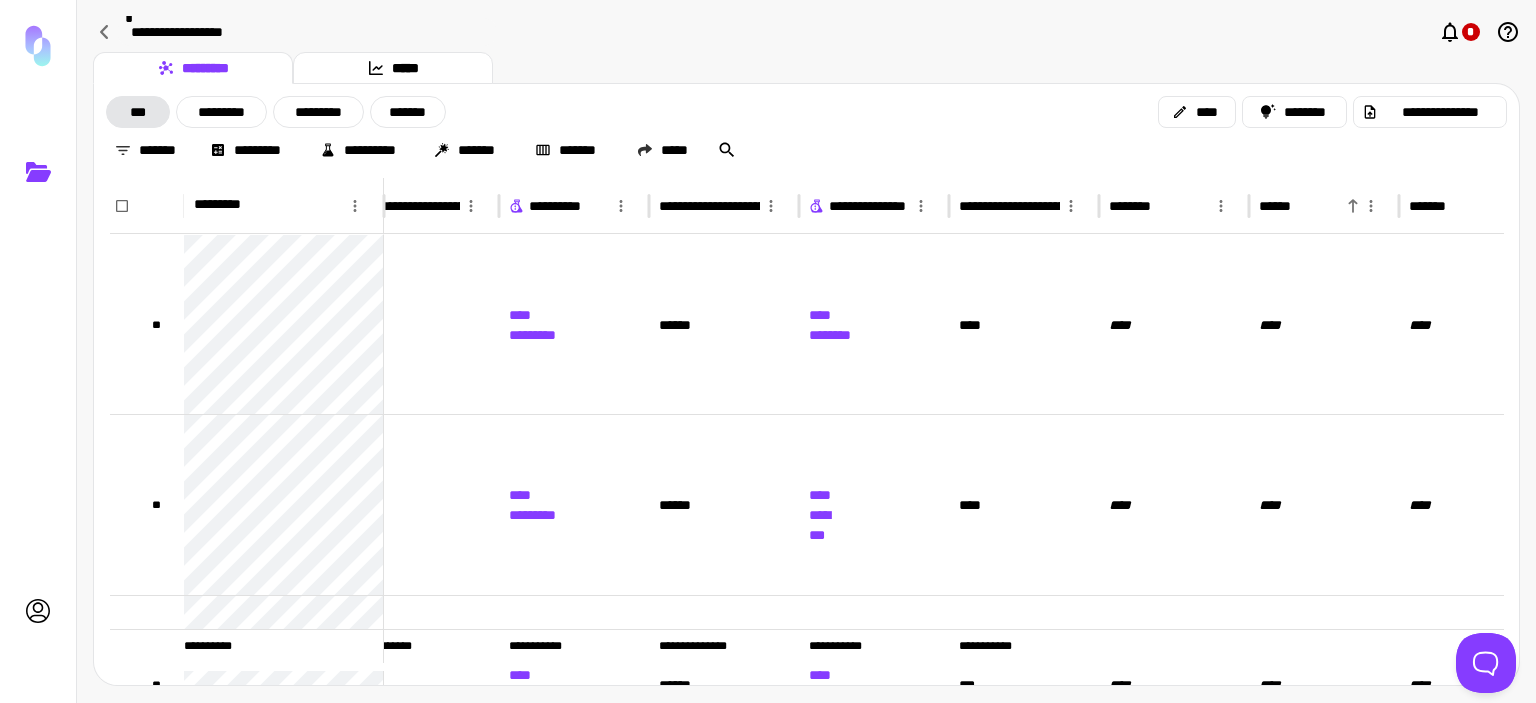 click 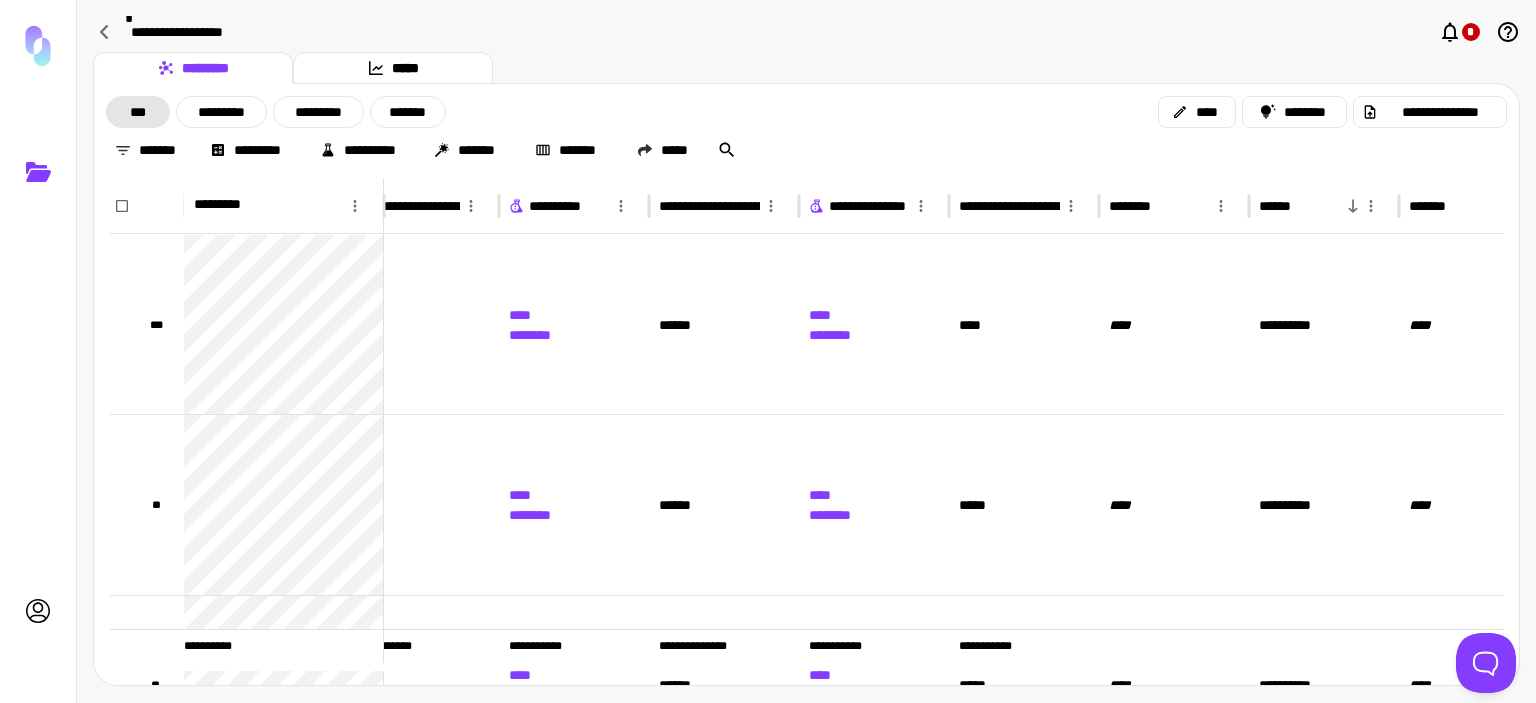 click 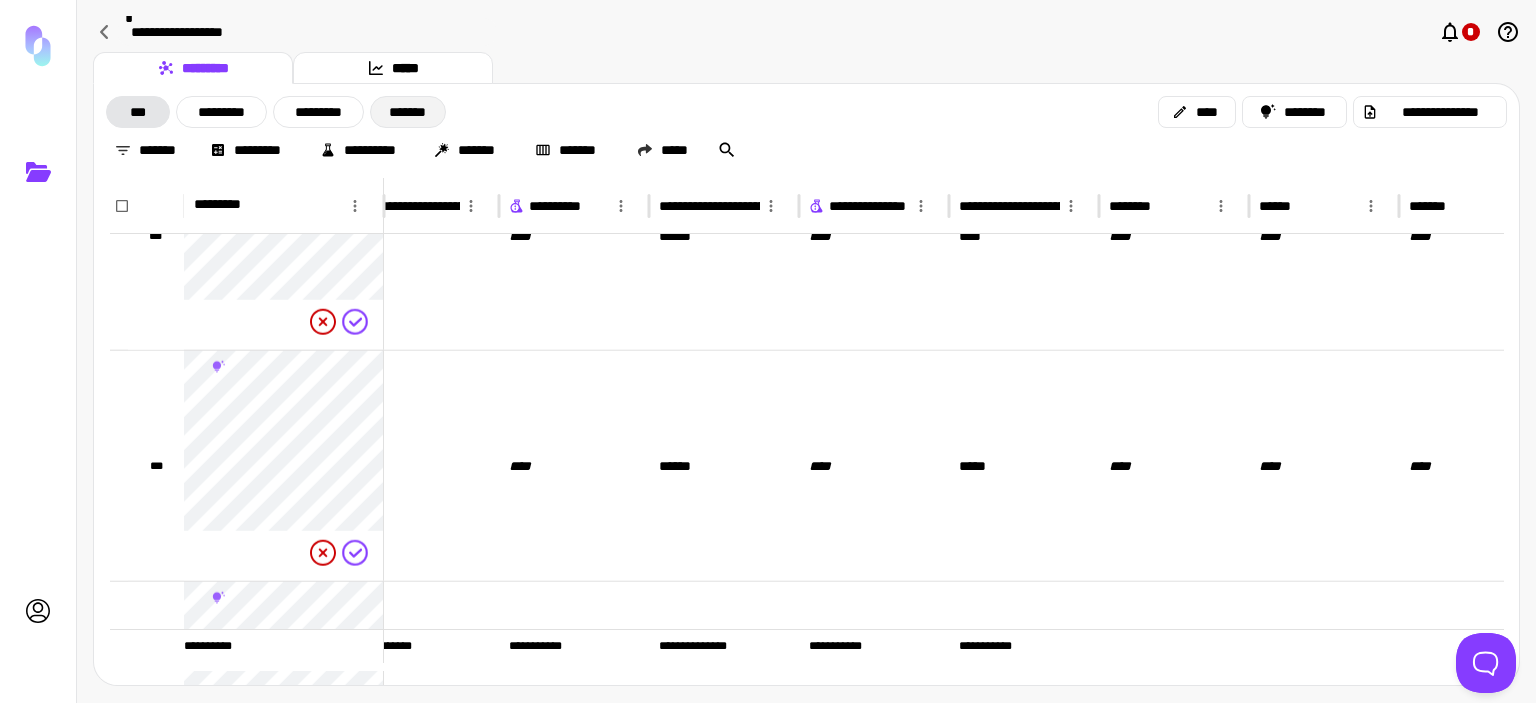 click on "*******" at bounding box center (408, 112) 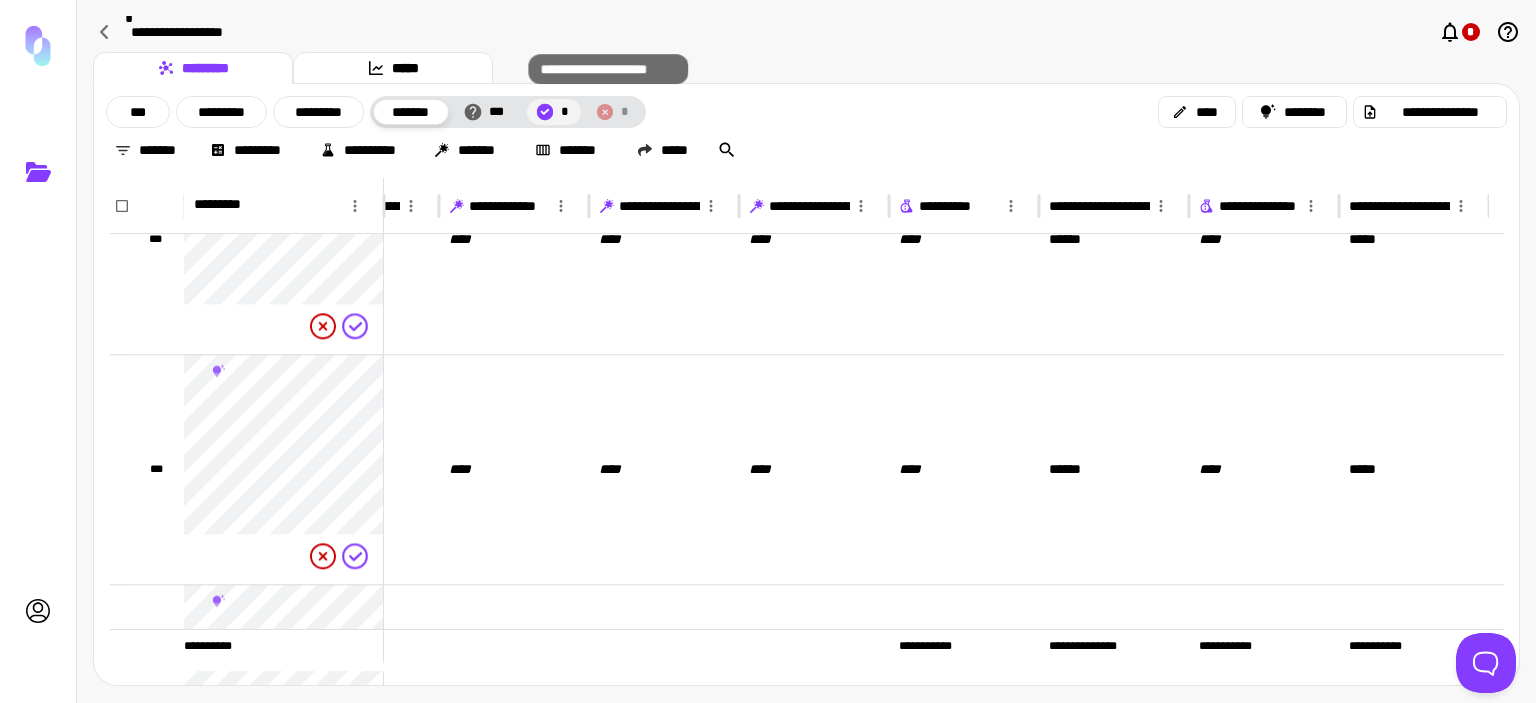 click on "*" at bounding box center (565, 112) 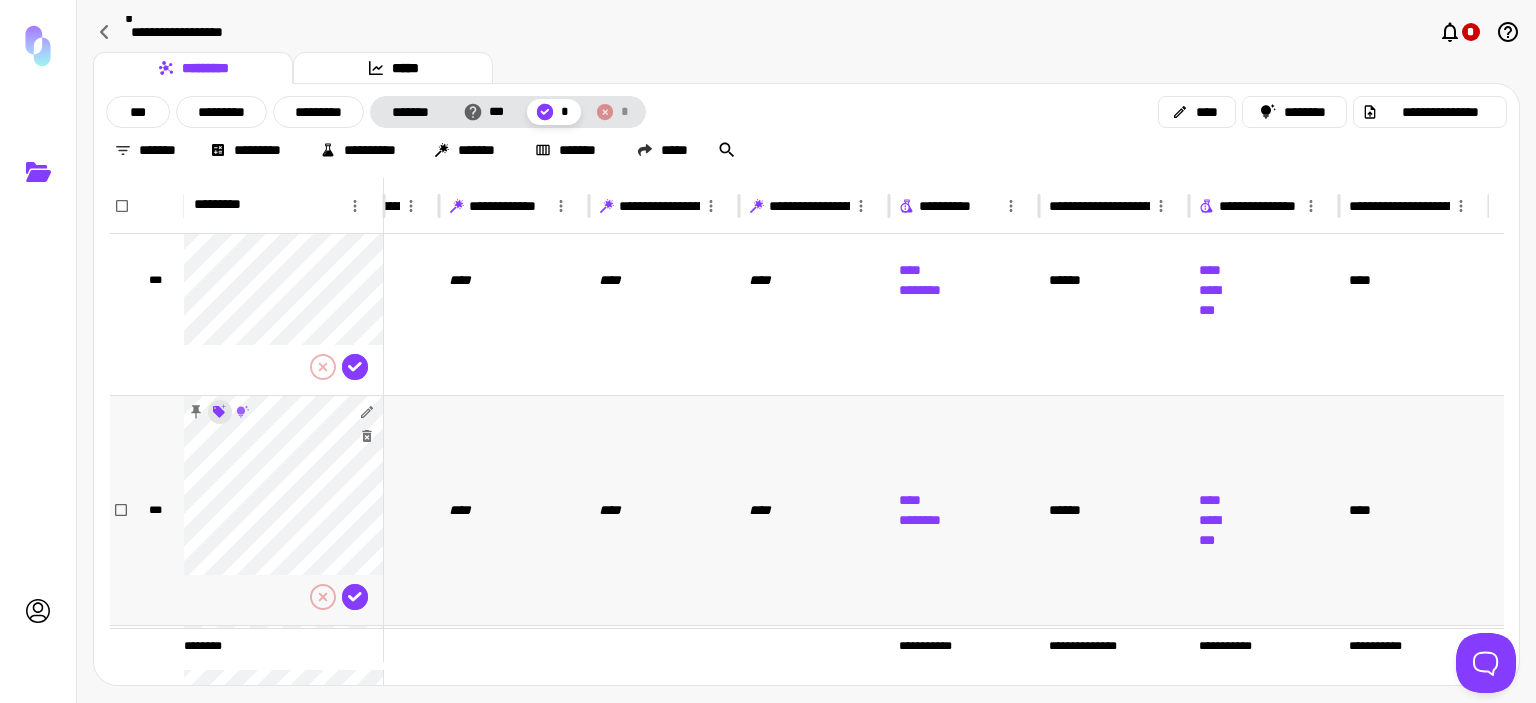 click 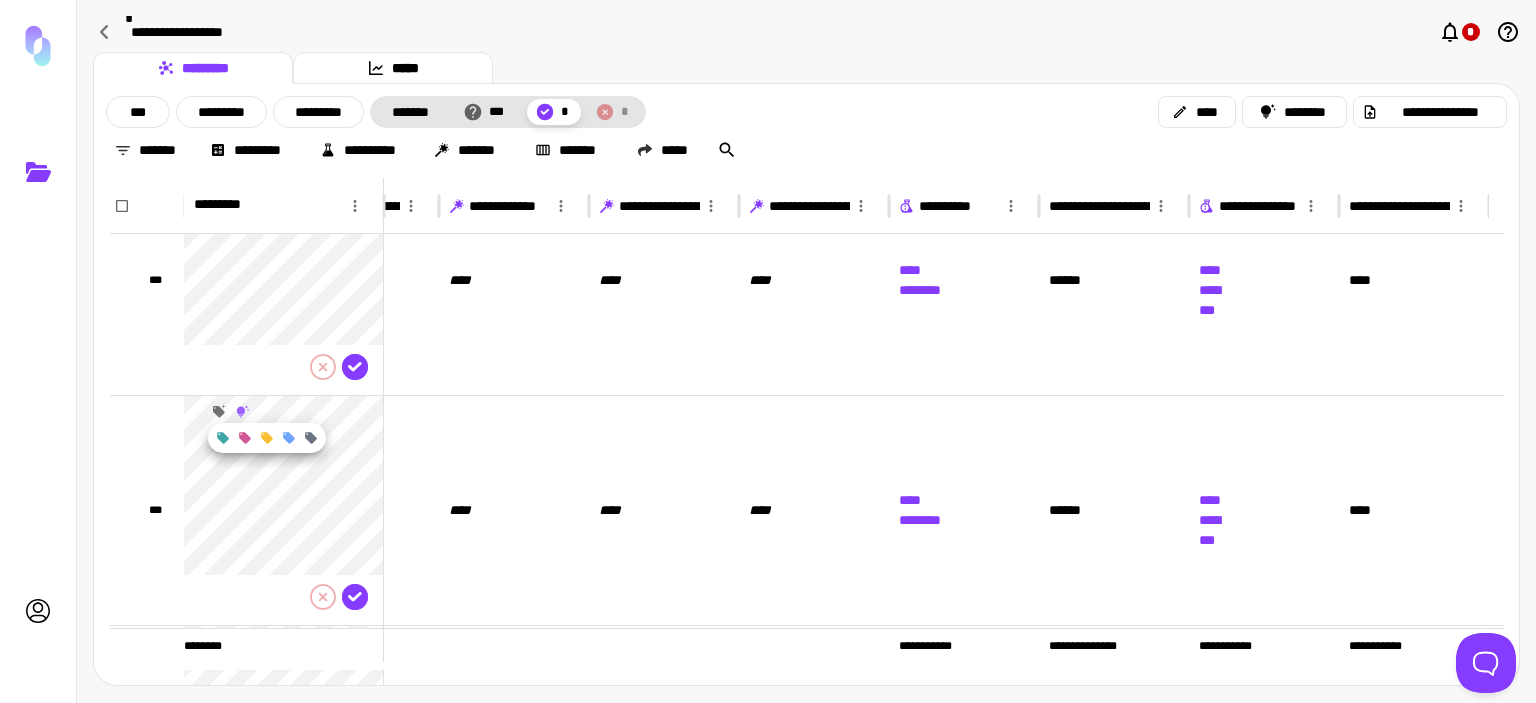click 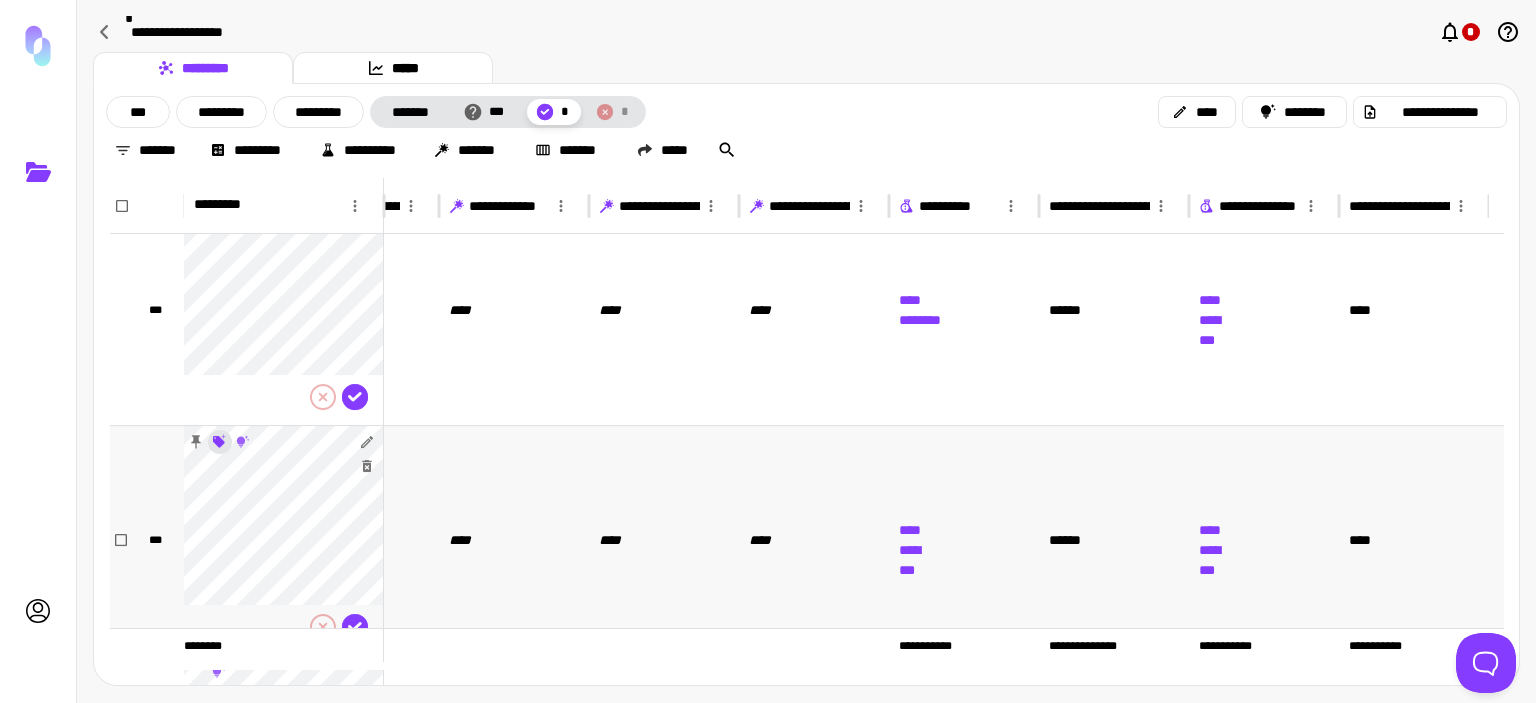 click 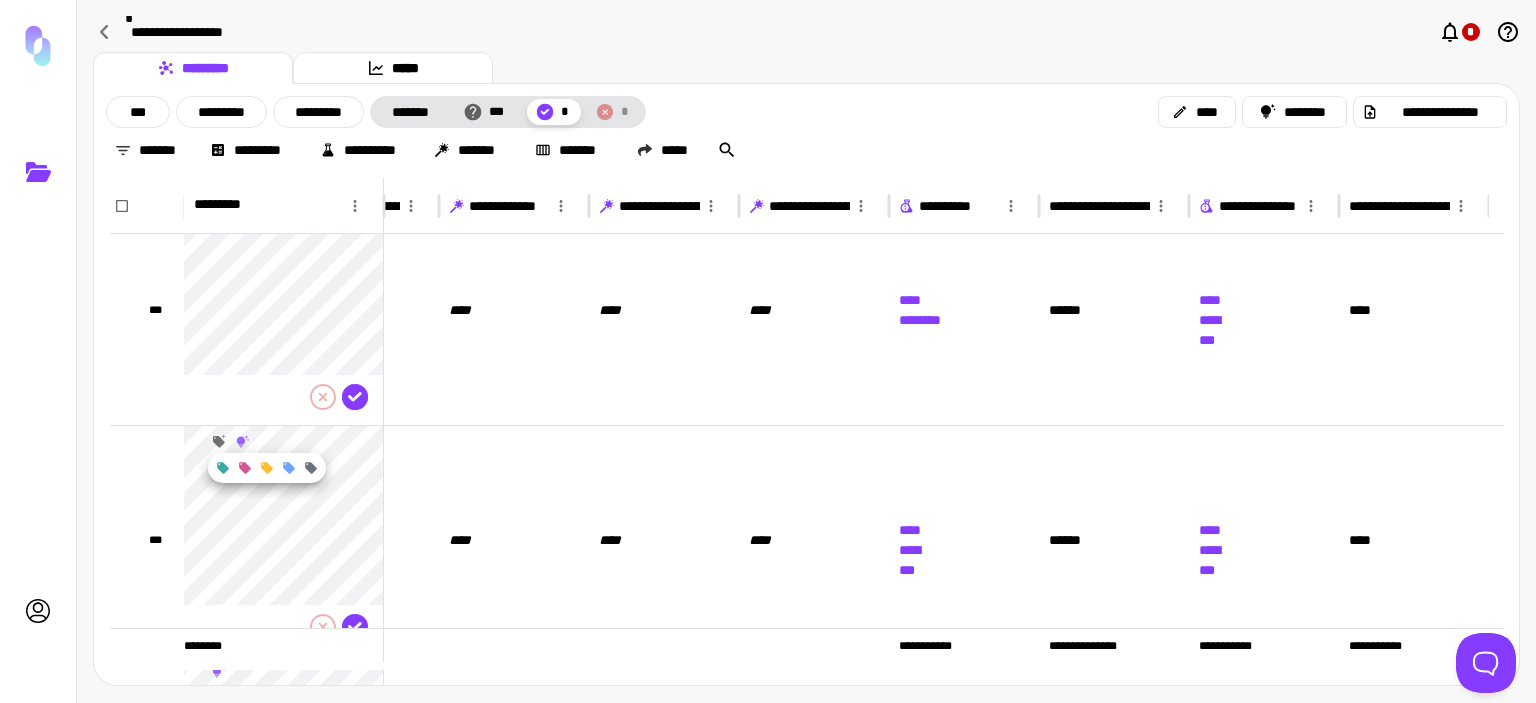 click 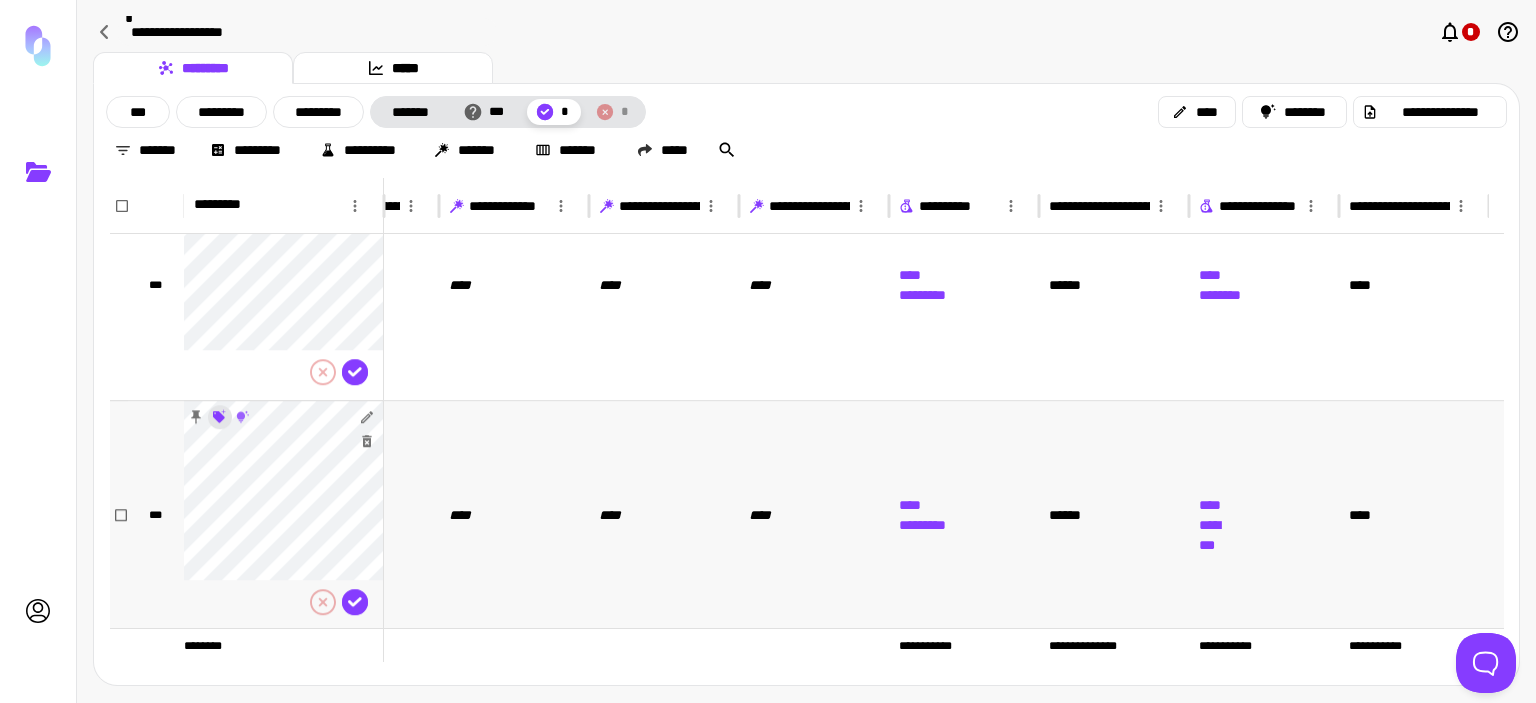 click 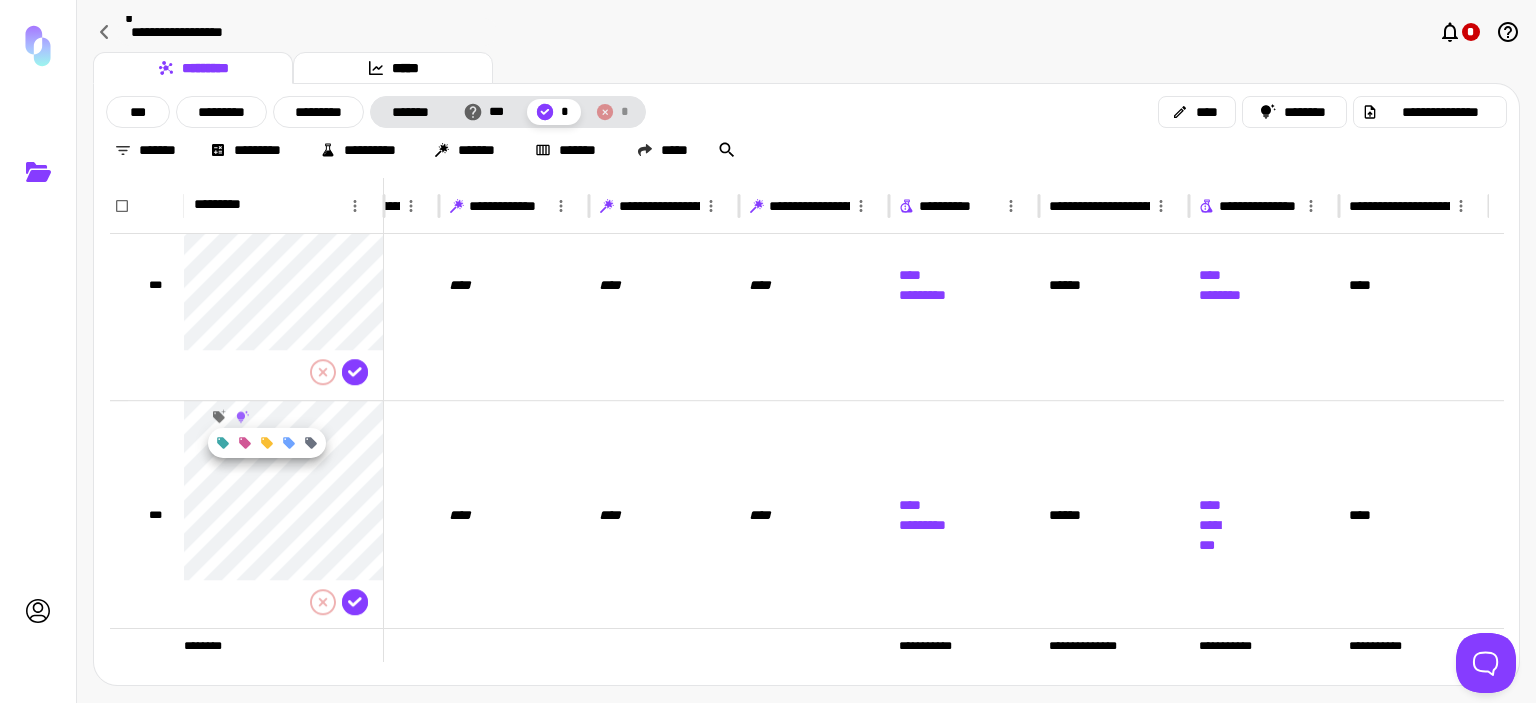 click 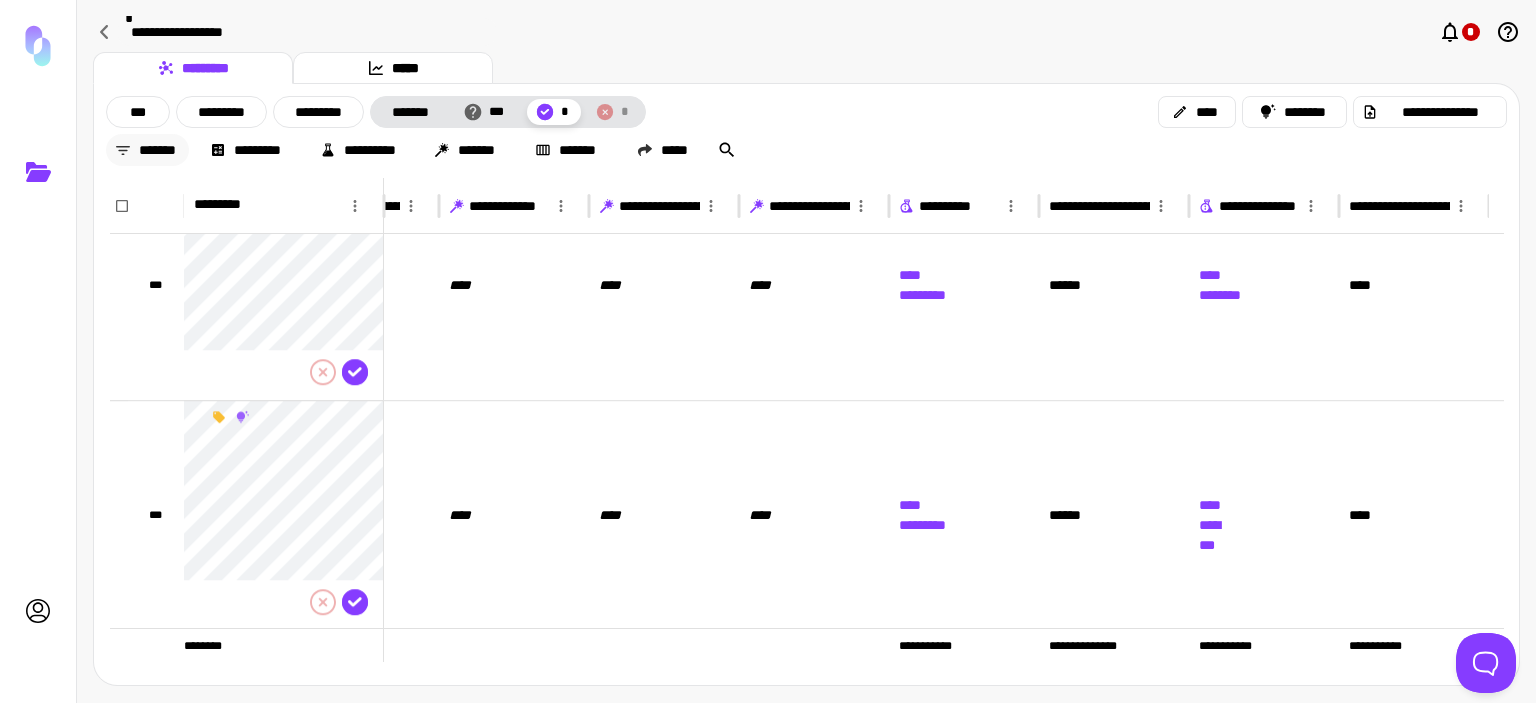 click on "*******" at bounding box center (147, 150) 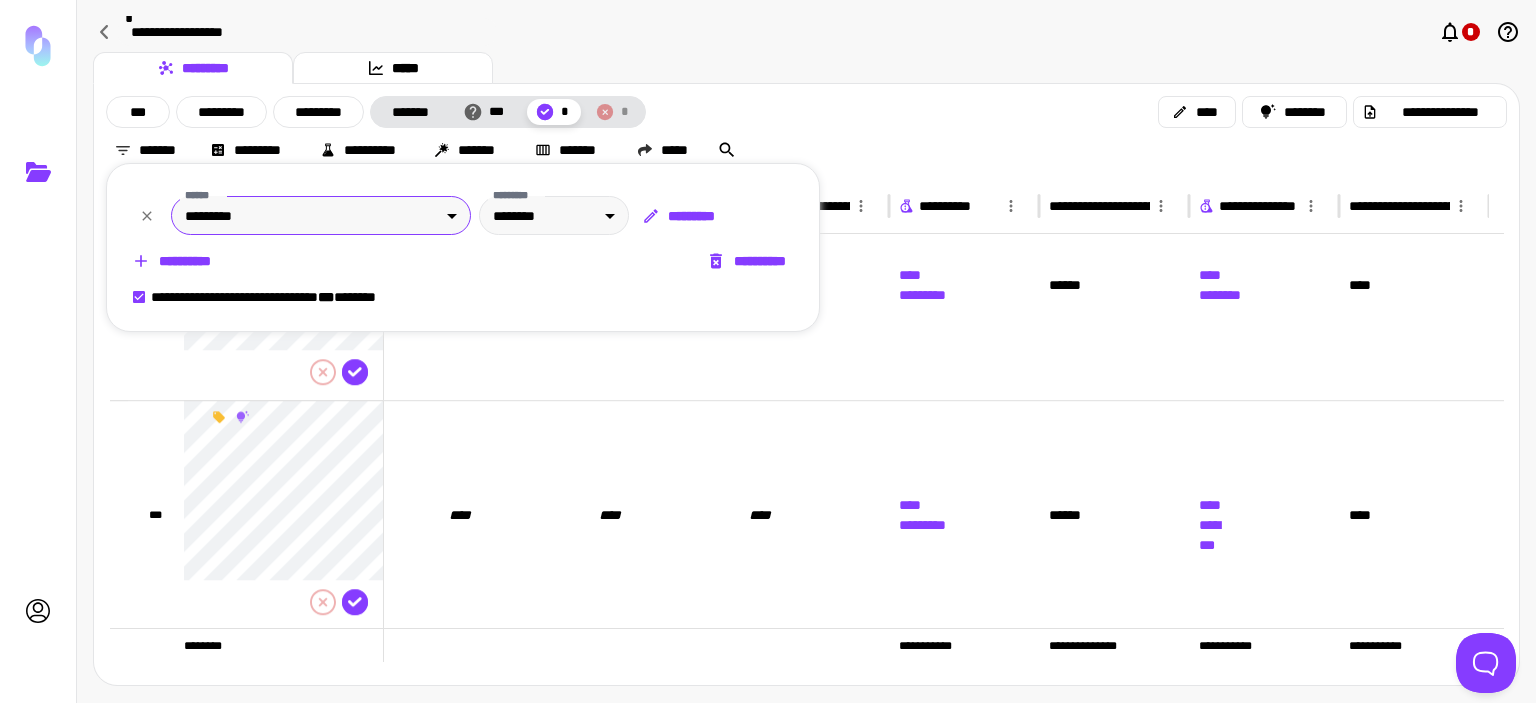 click on "**********" at bounding box center (768, 351) 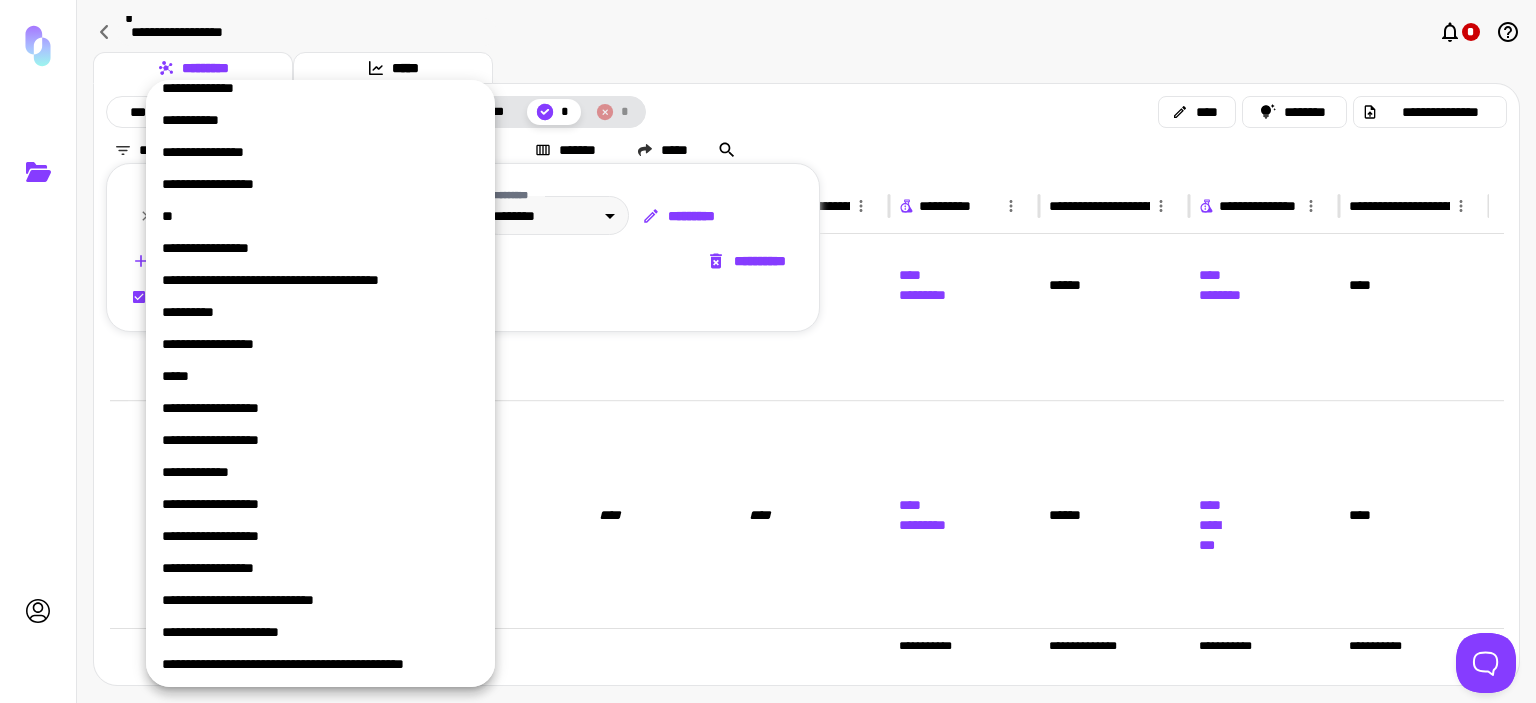 scroll, scrollTop: 0, scrollLeft: 0, axis: both 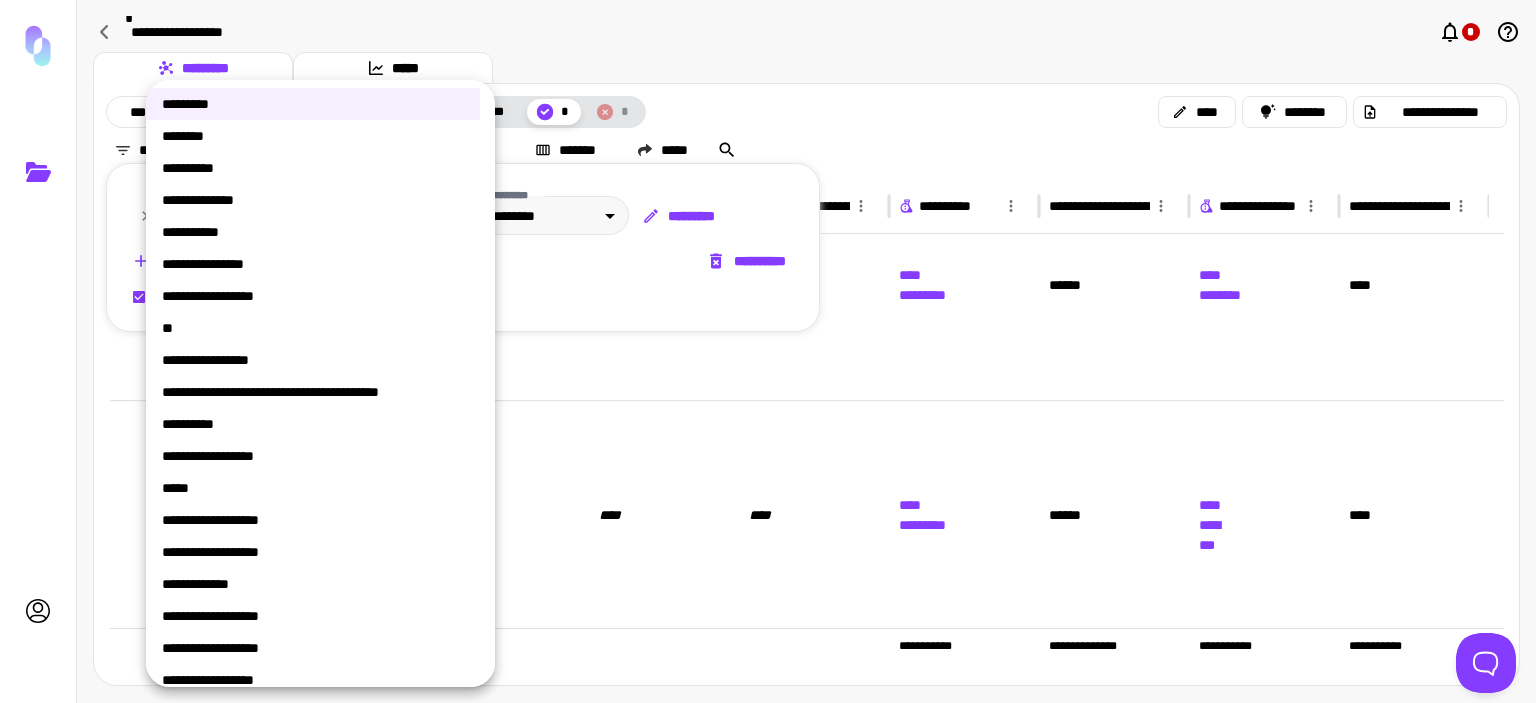 click on "********" at bounding box center (313, 136) 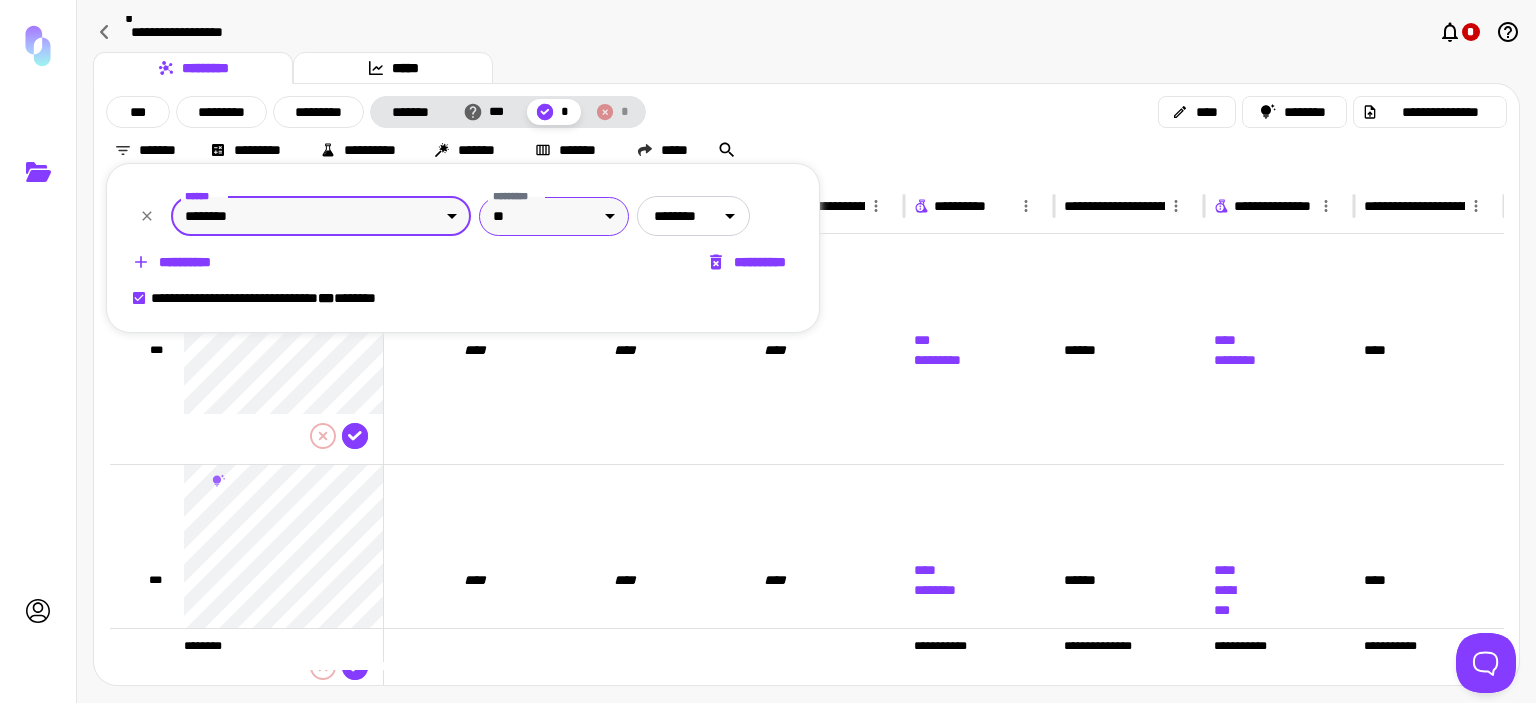 click on "**********" at bounding box center (768, 351) 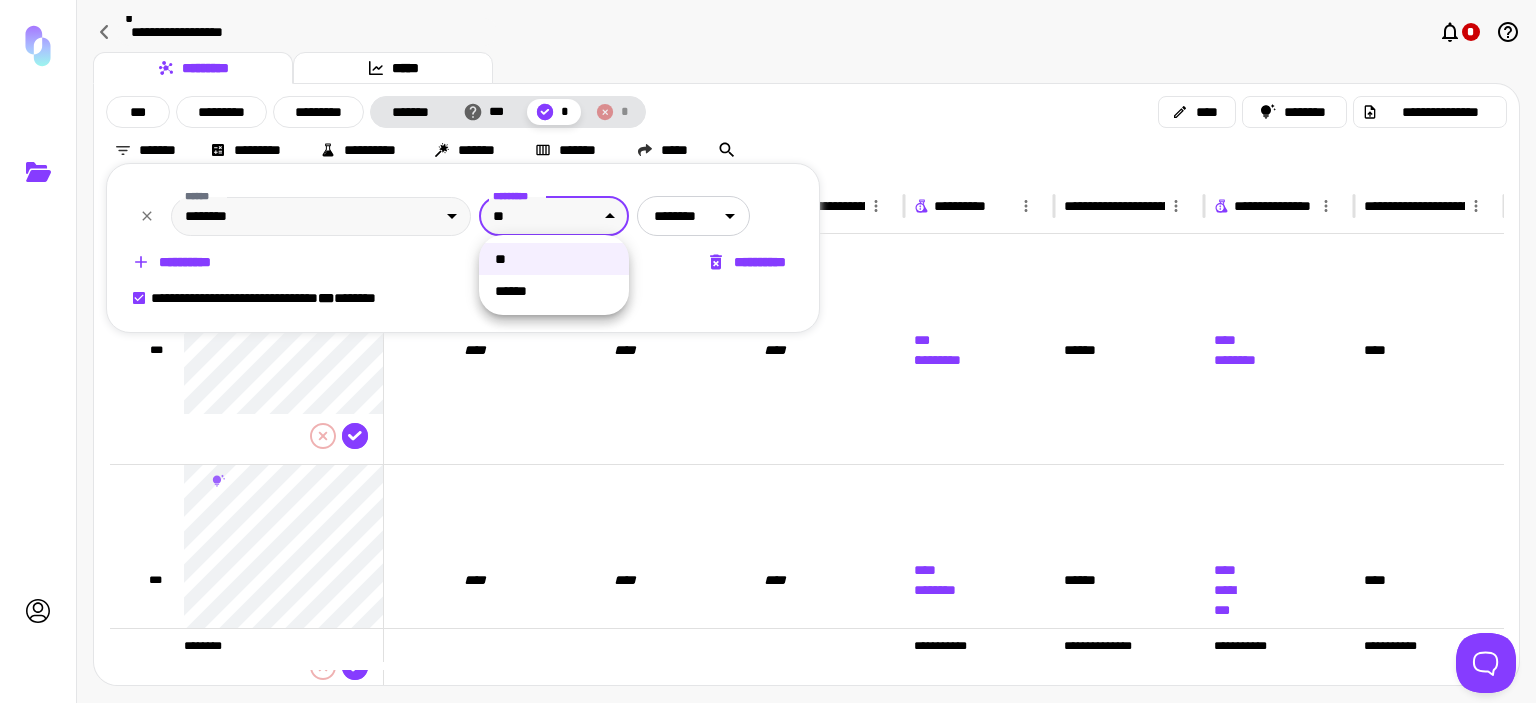 click at bounding box center (768, 351) 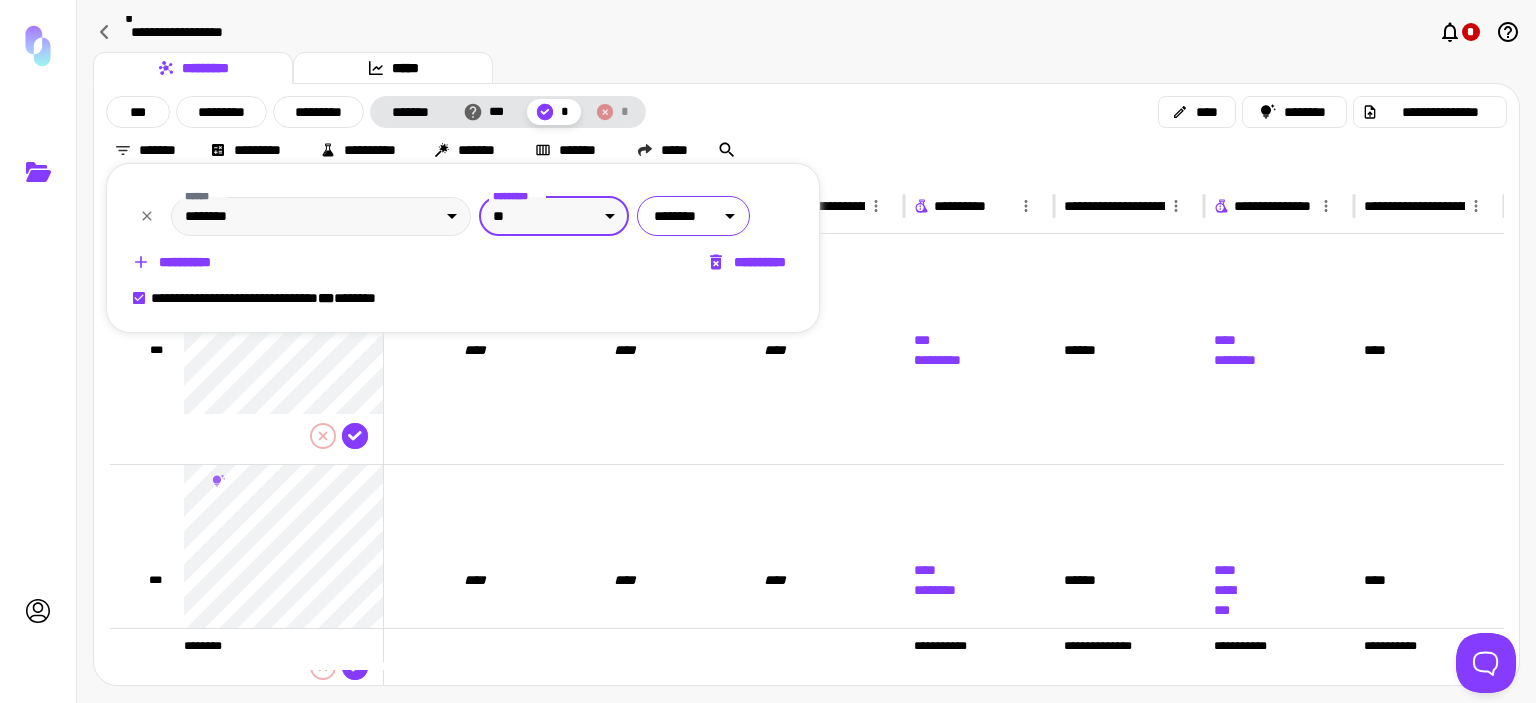 click on "**********" at bounding box center (768, 351) 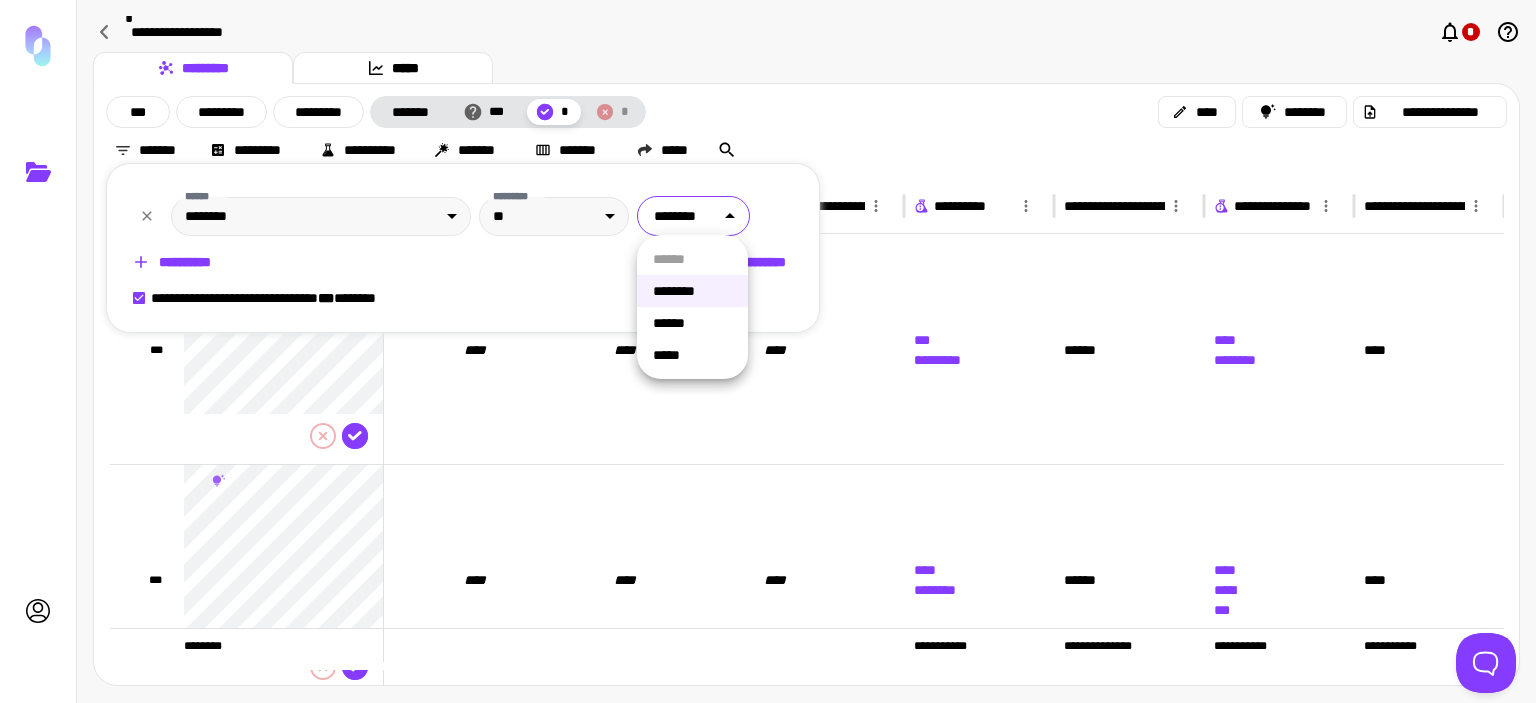 click on "******" at bounding box center (692, 323) 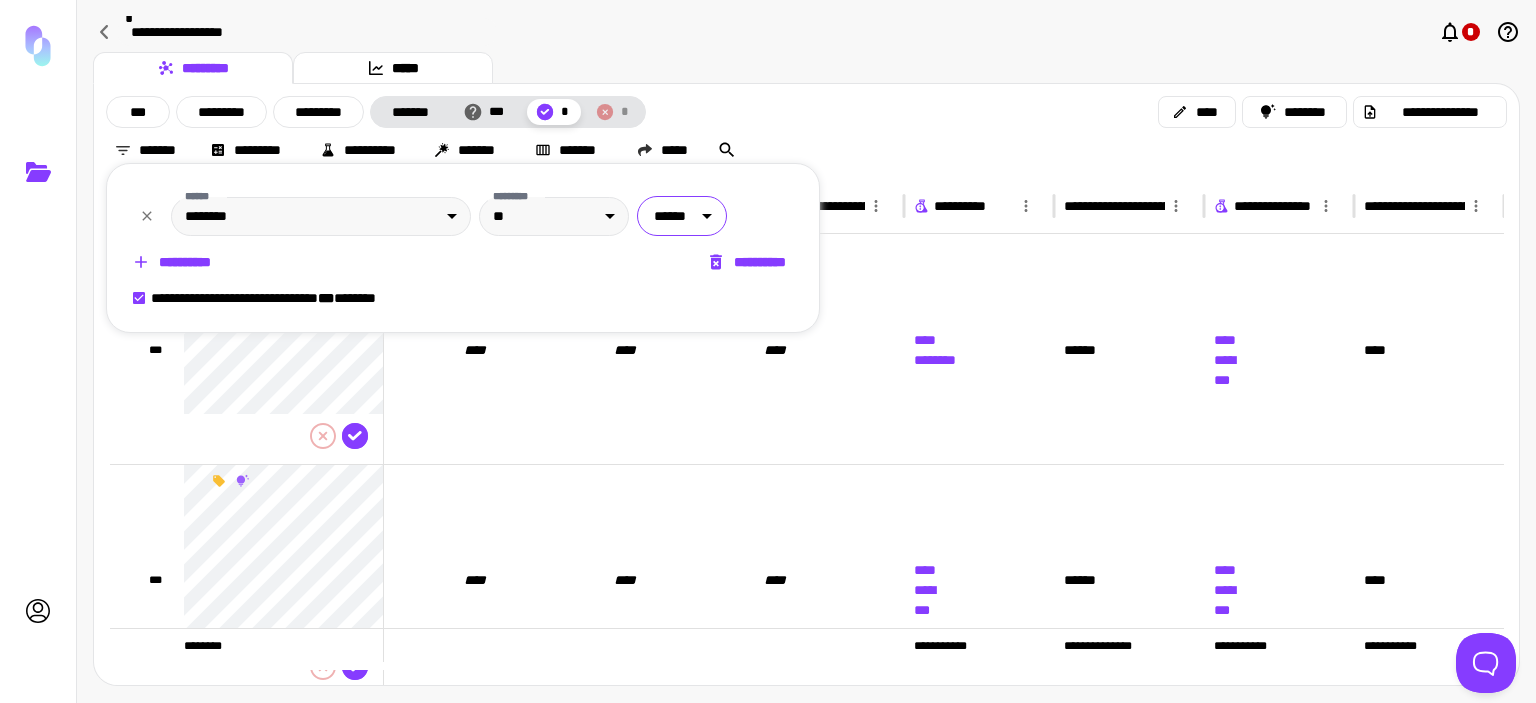 click at bounding box center (768, 351) 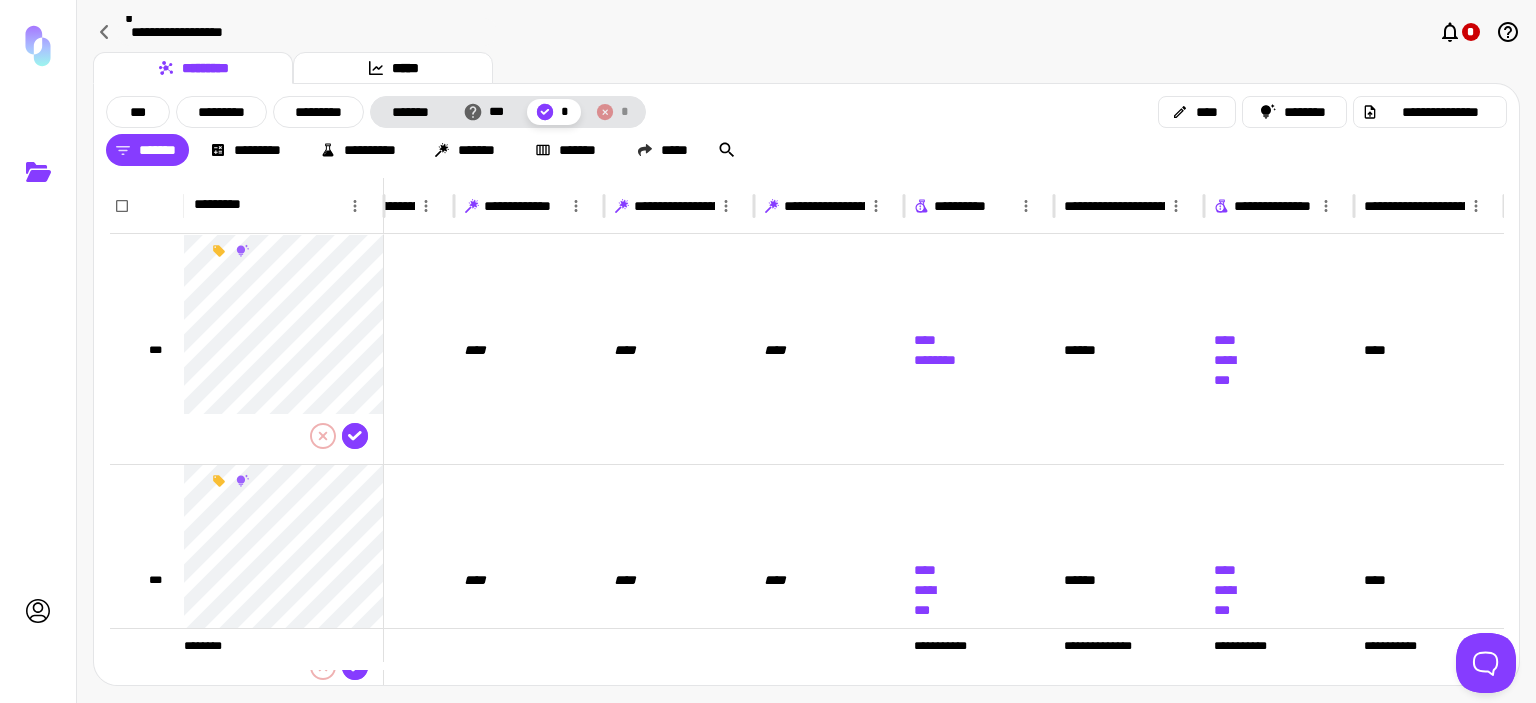scroll, scrollTop: 0, scrollLeft: 1360, axis: horizontal 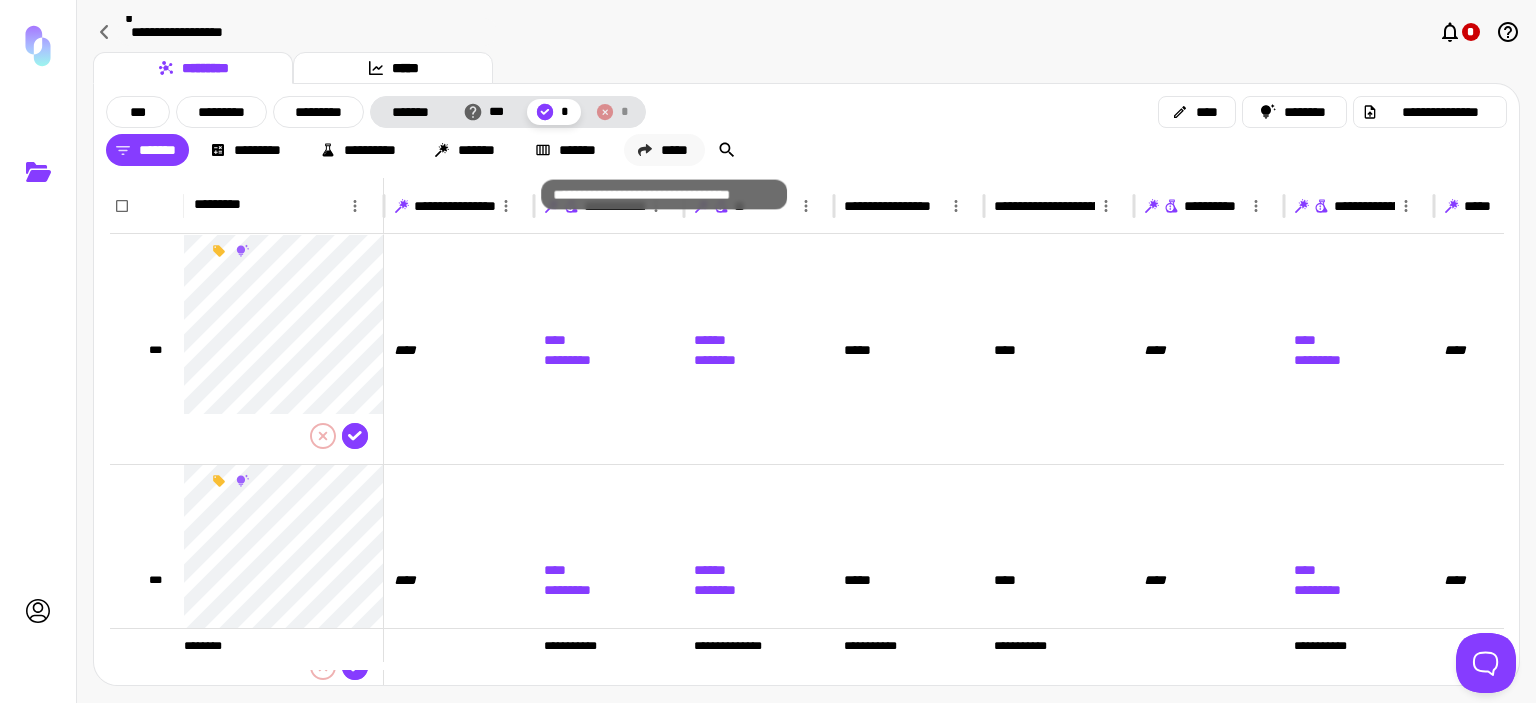 click on "*****" at bounding box center (664, 150) 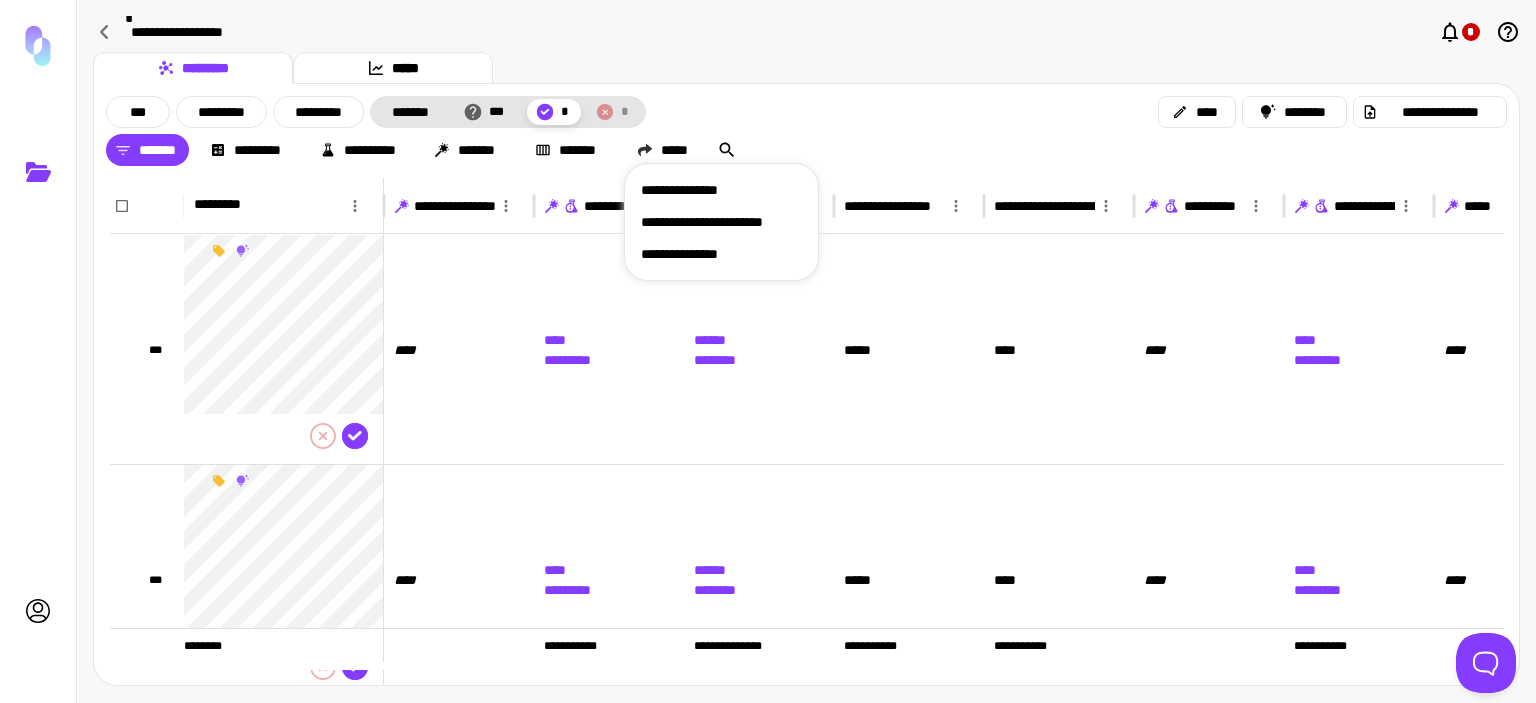click on "**********" at bounding box center (721, 190) 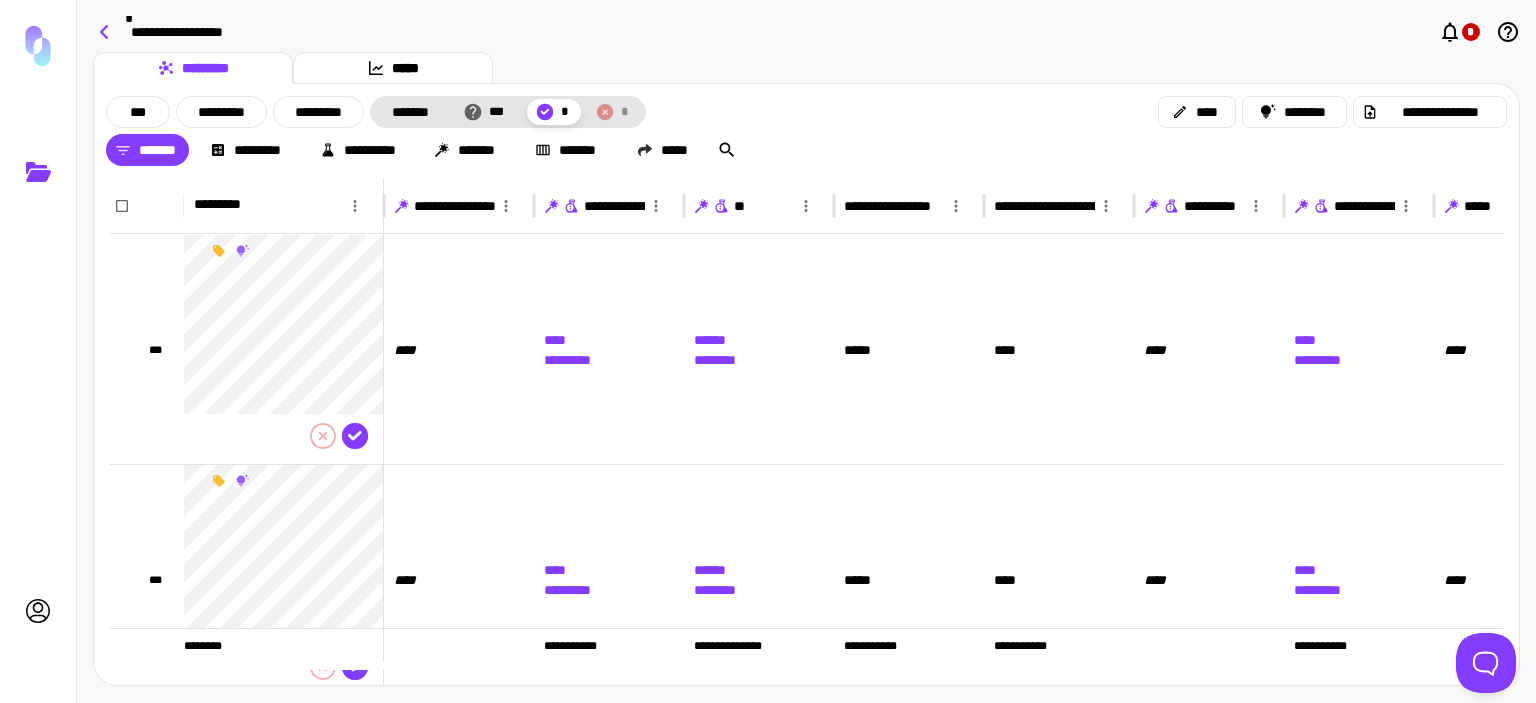 click 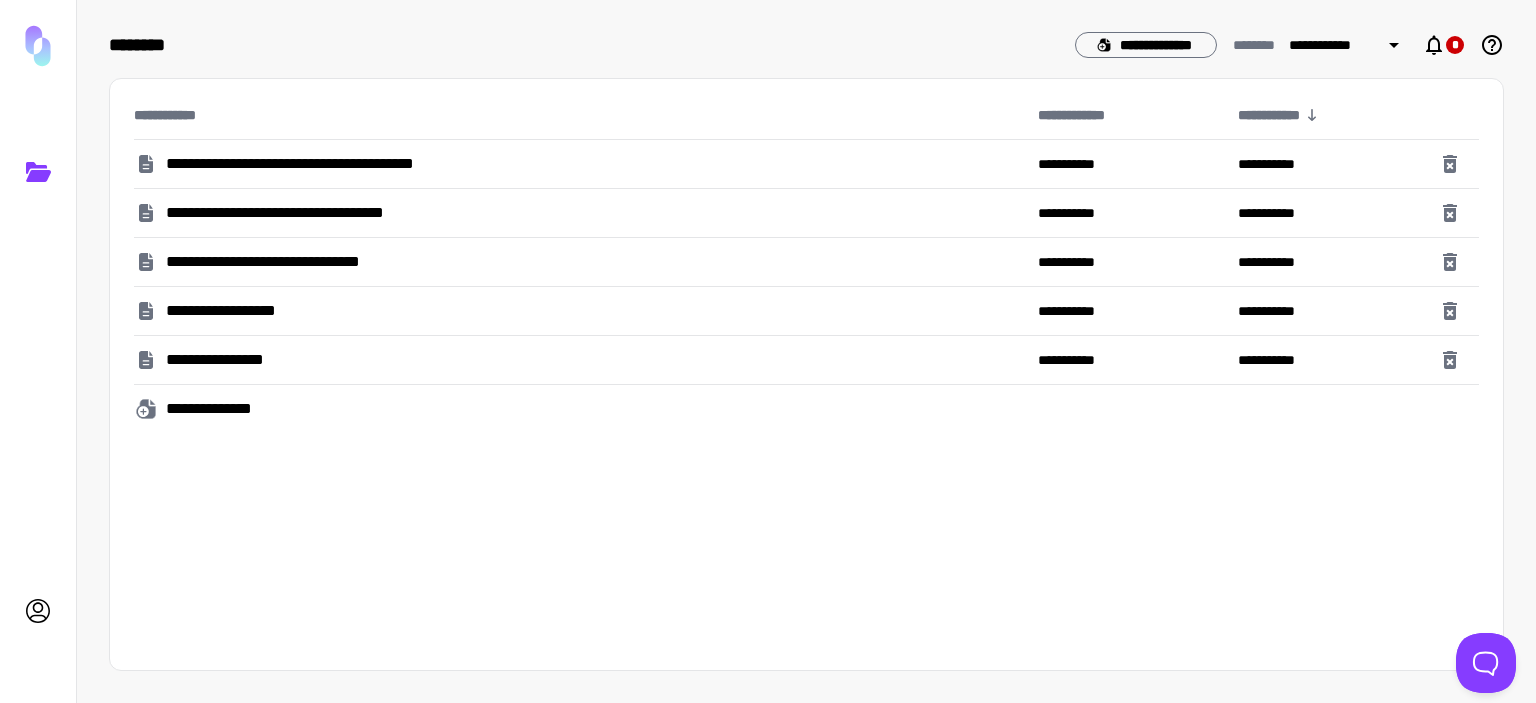 click on "**********" at bounding box center (334, 164) 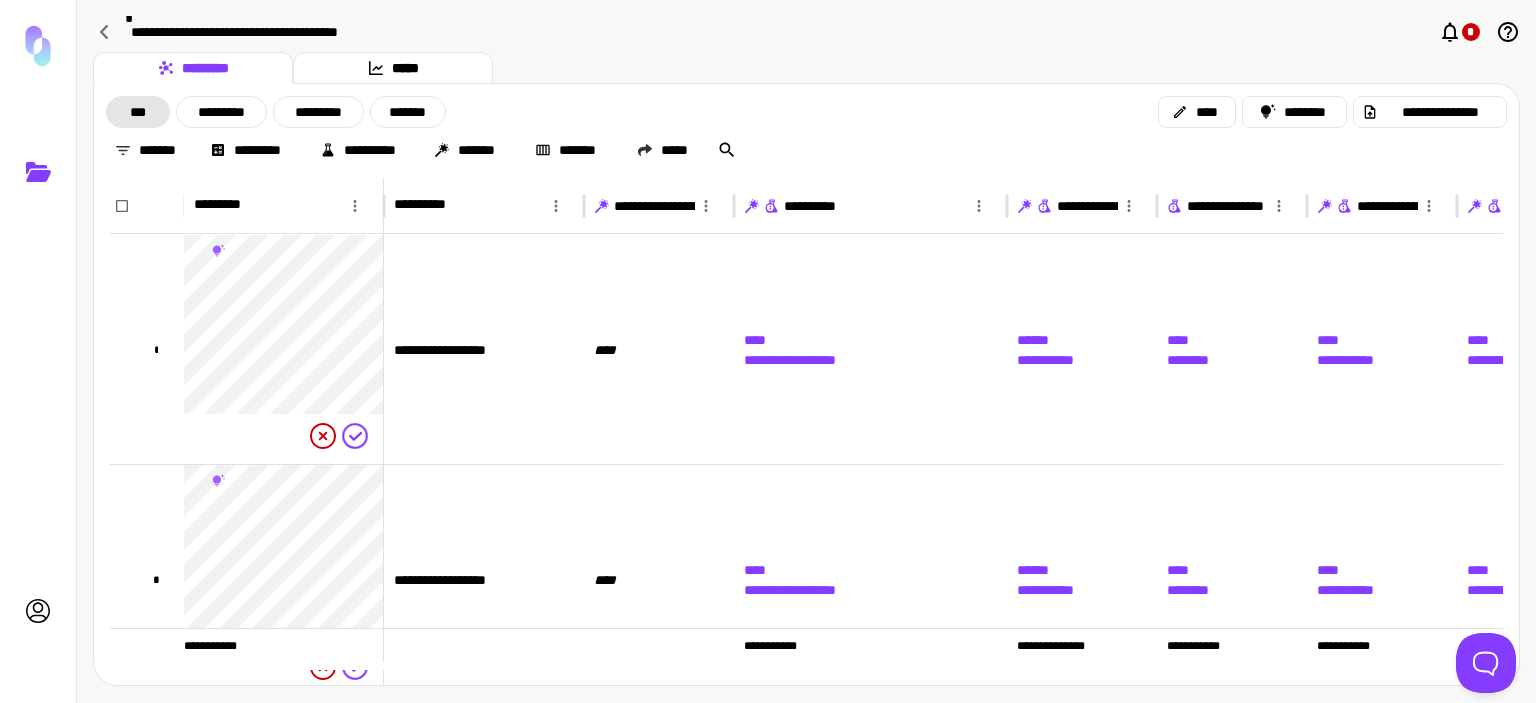 scroll, scrollTop: 0, scrollLeft: 186, axis: horizontal 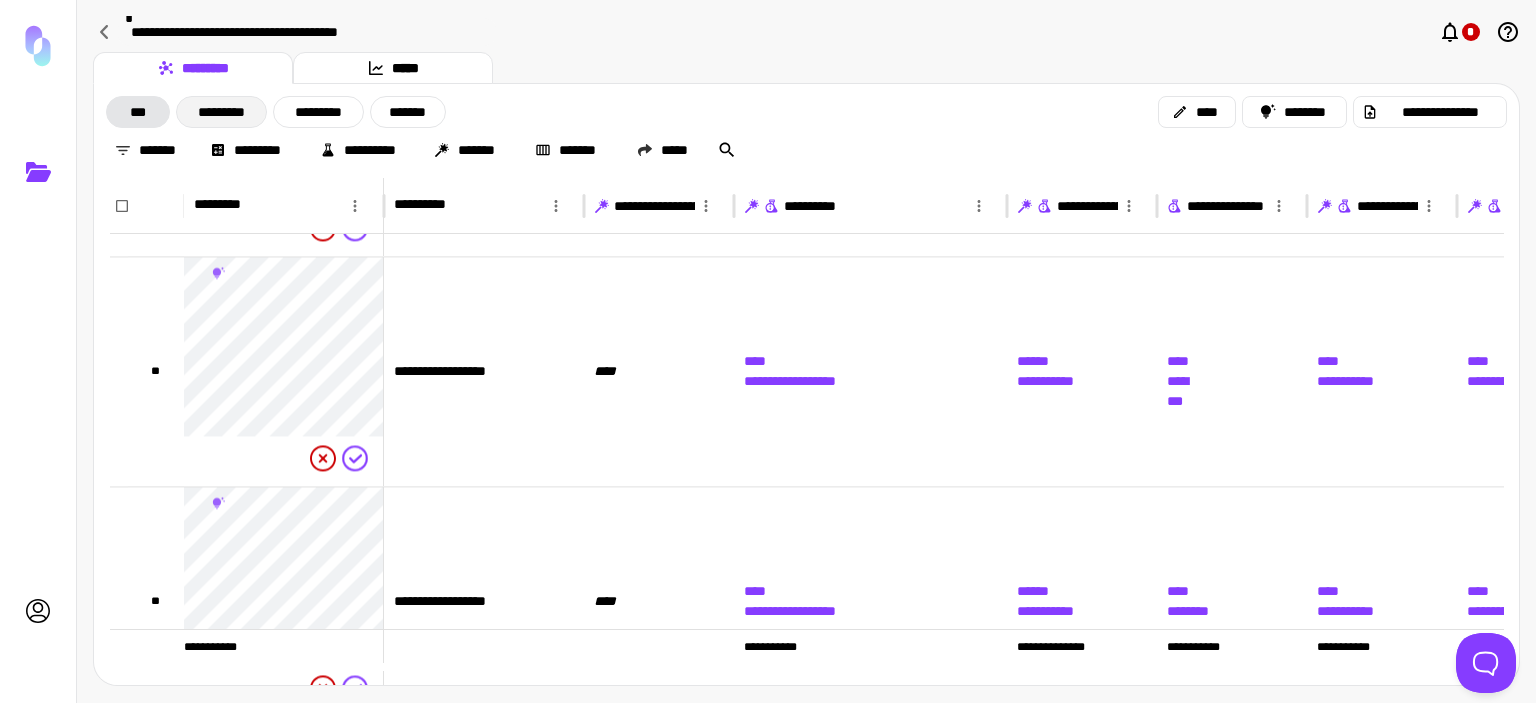 drag, startPoint x: 246, startPoint y: 109, endPoint x: 264, endPoint y: 115, distance: 18.973665 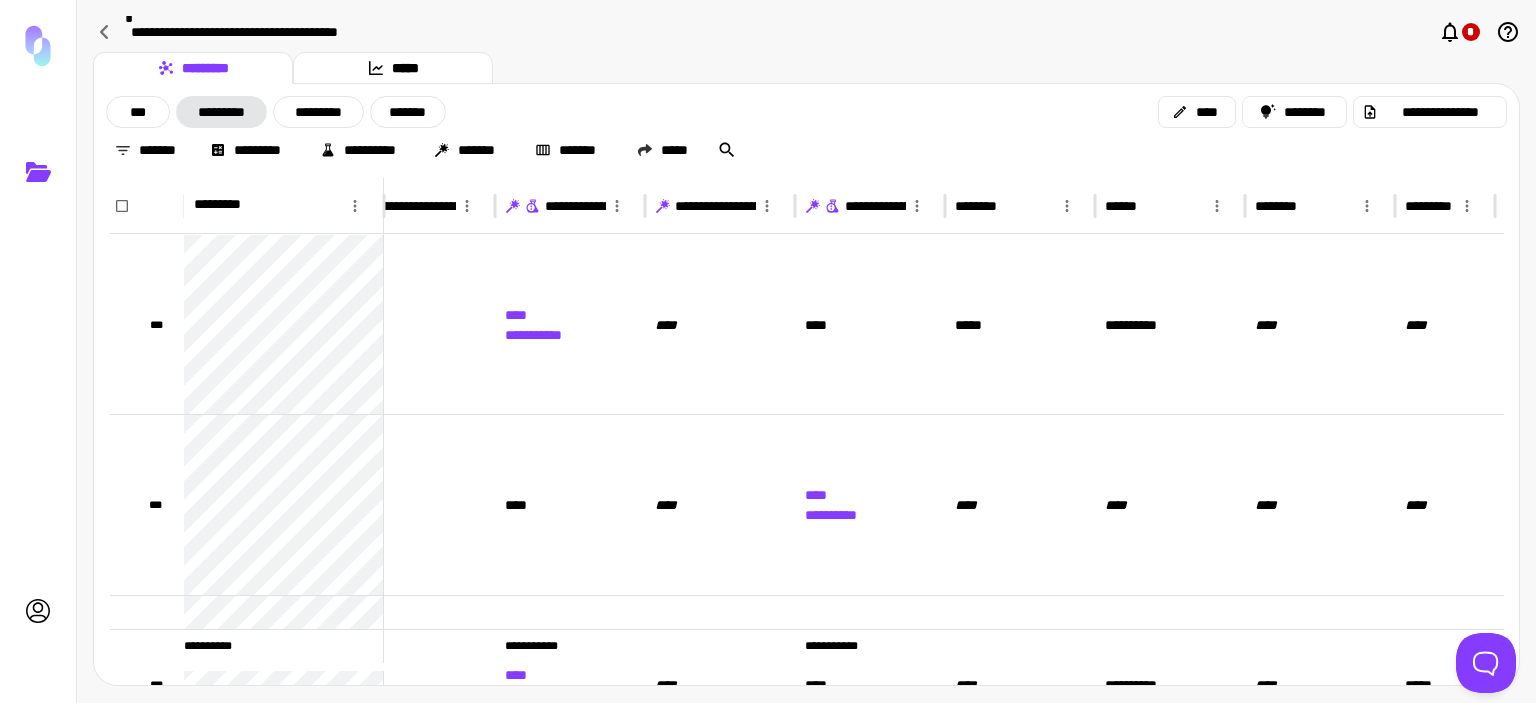 click 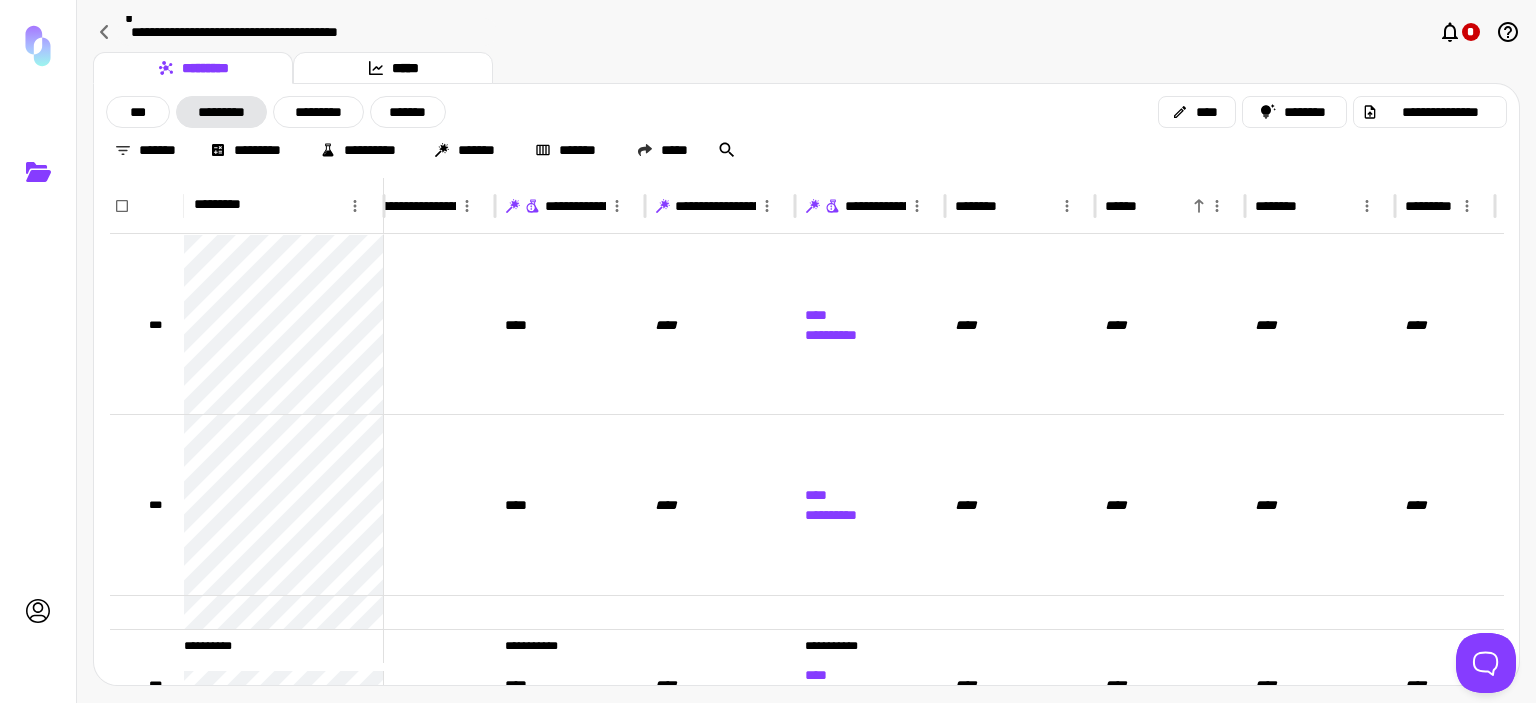 click 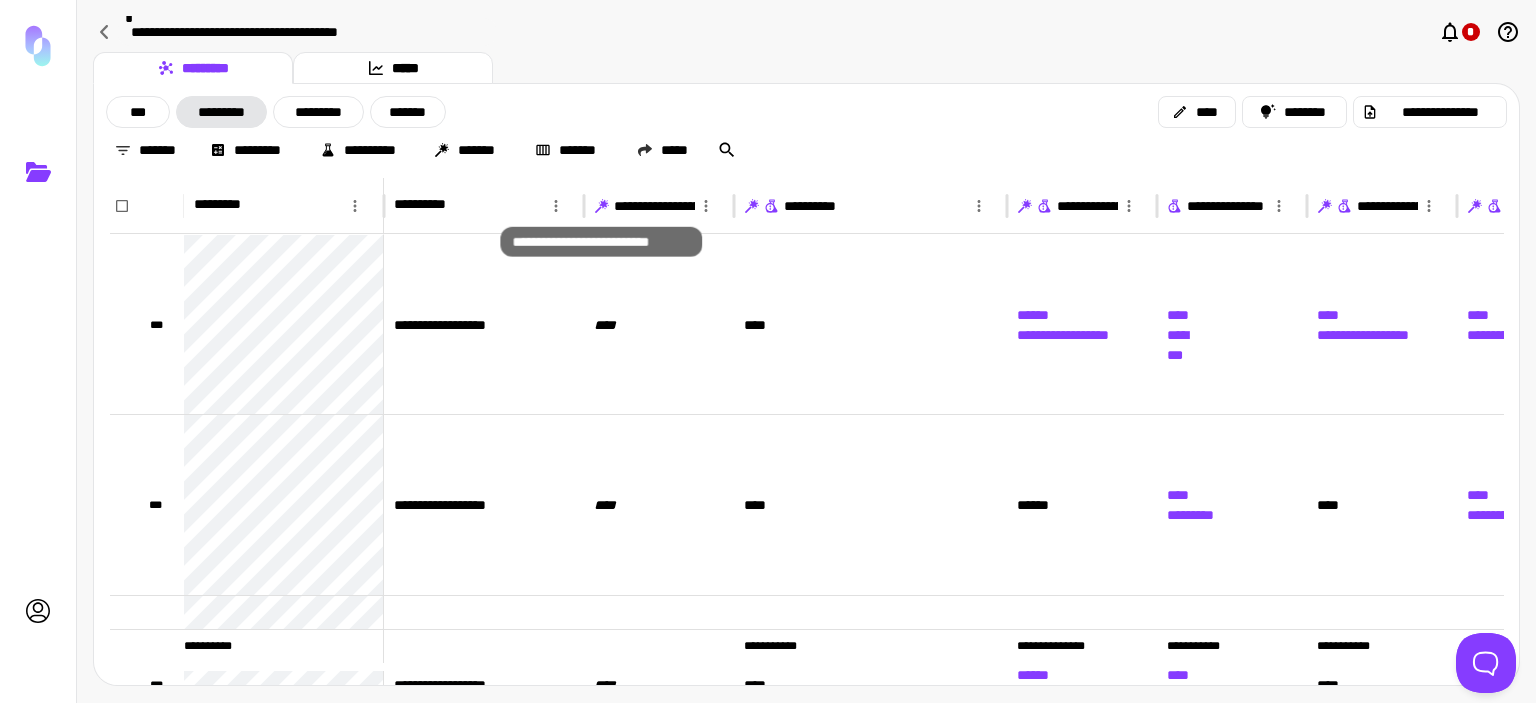 click 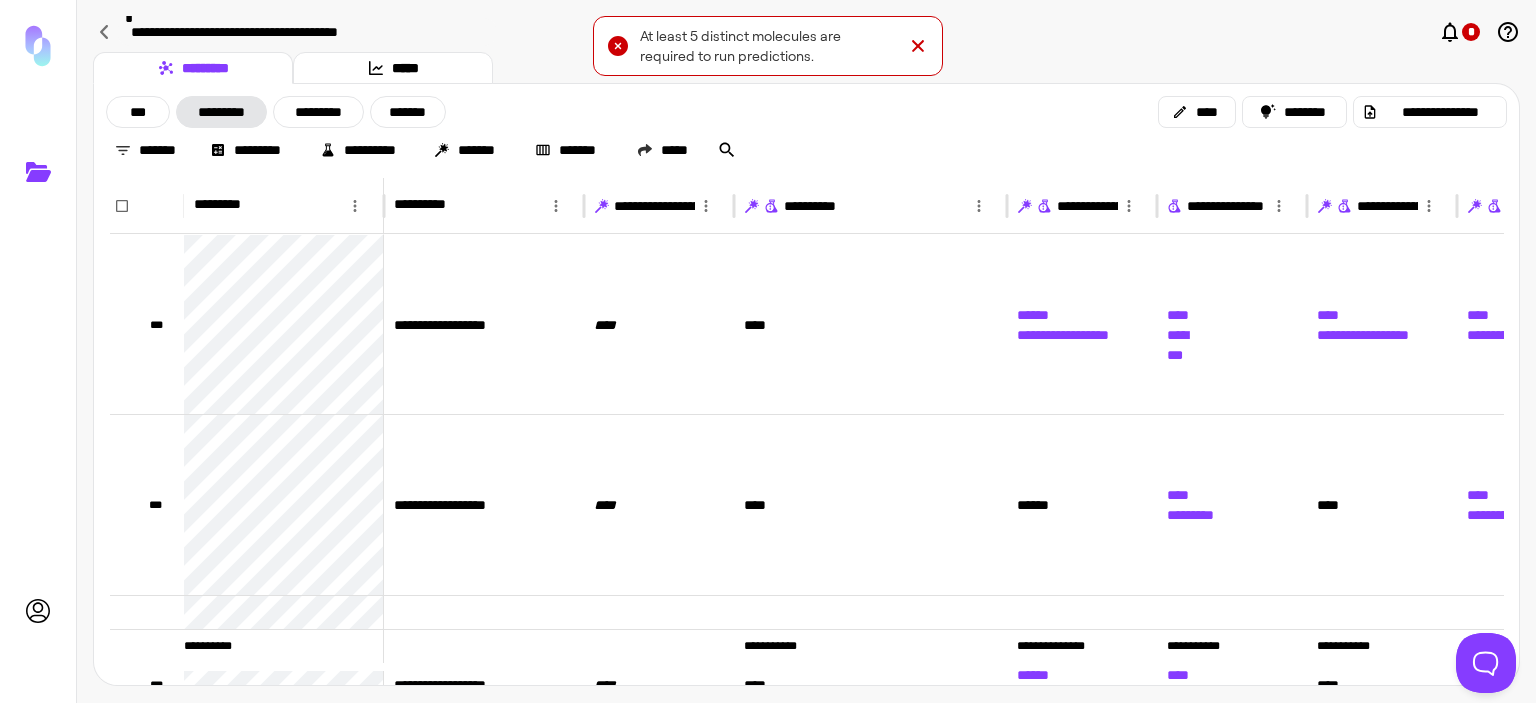 click 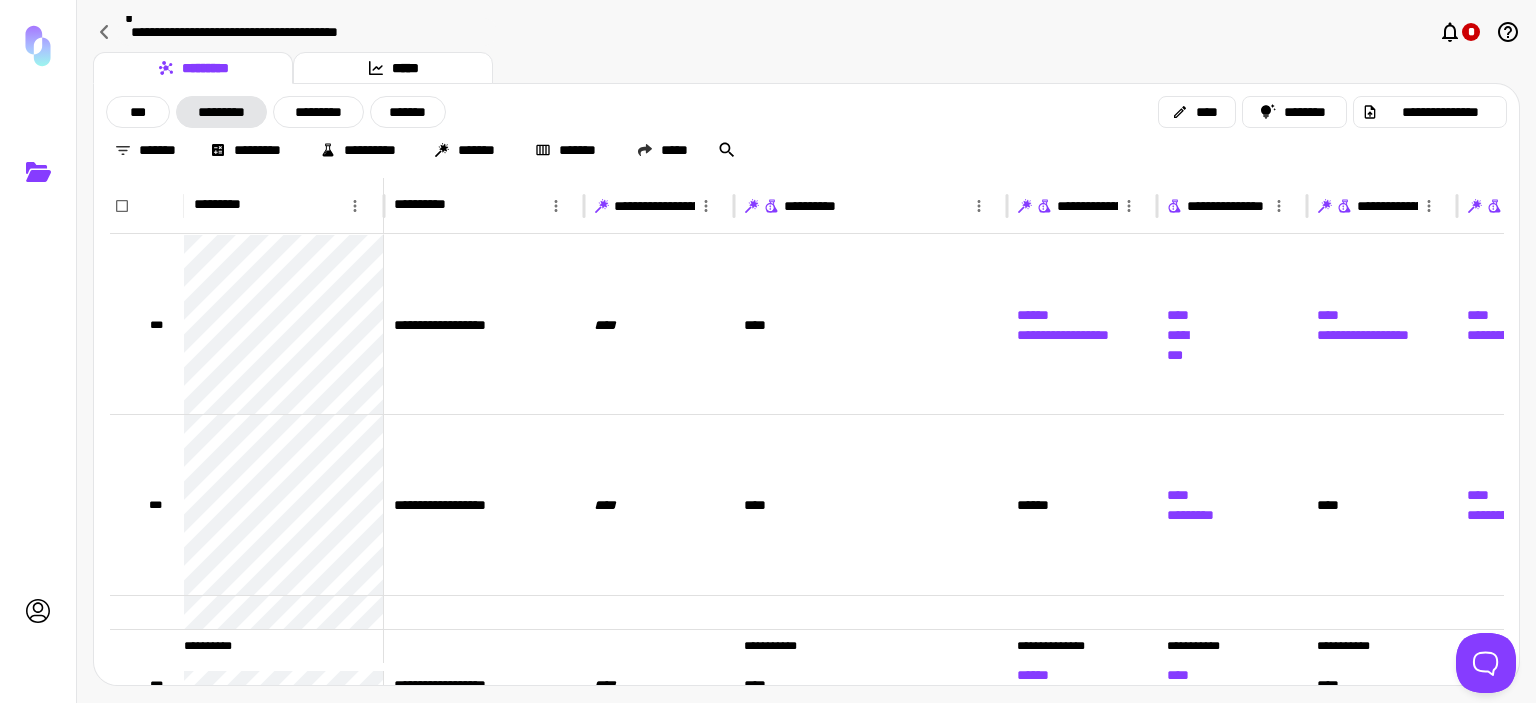 click 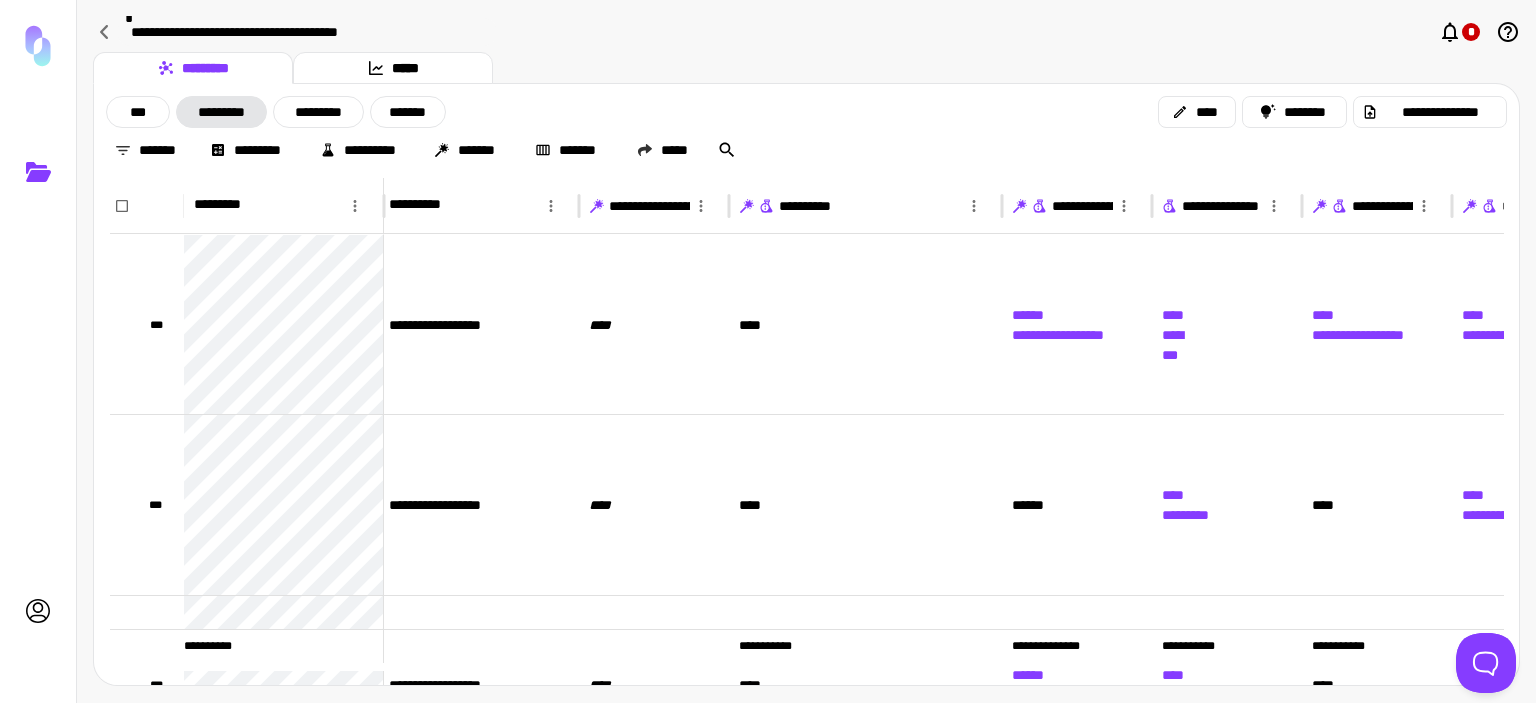 scroll, scrollTop: 0, scrollLeft: 39, axis: horizontal 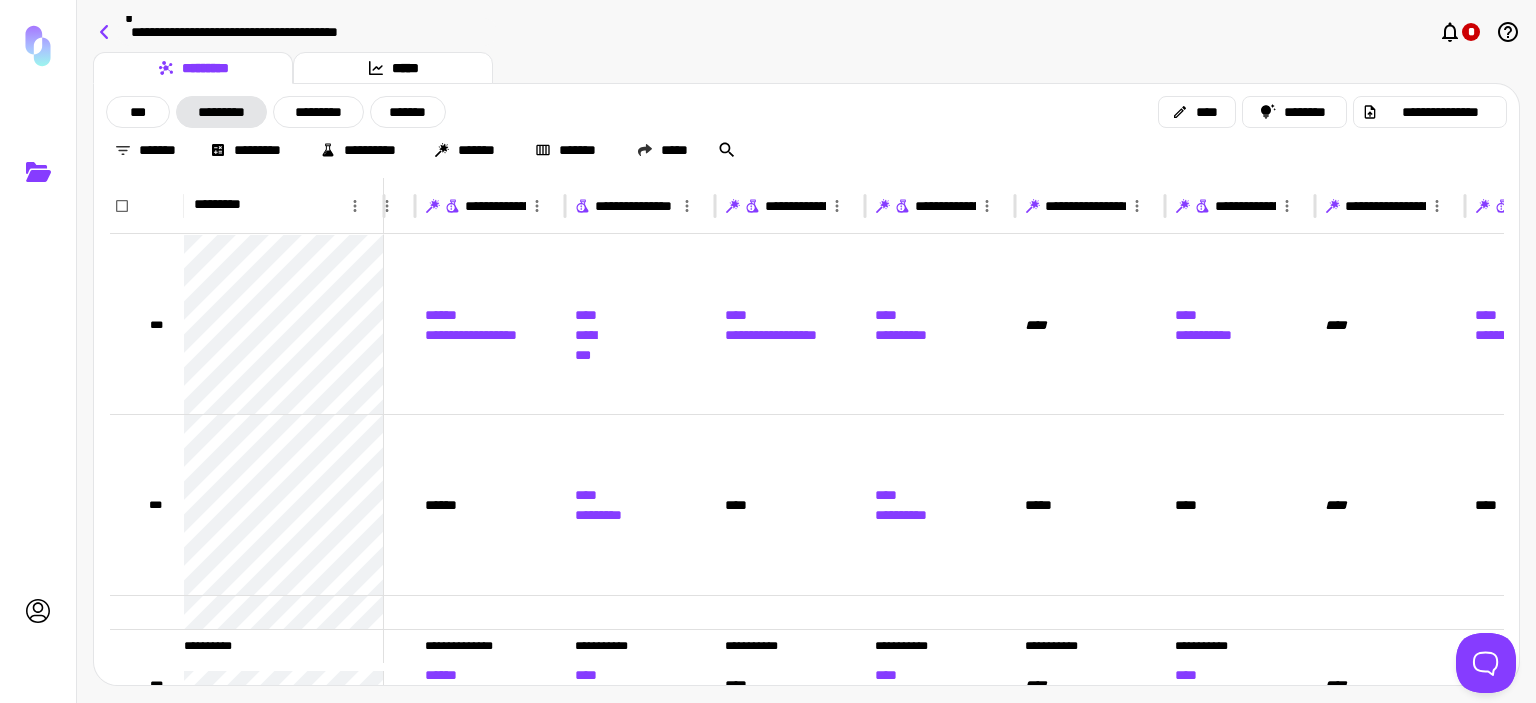 click 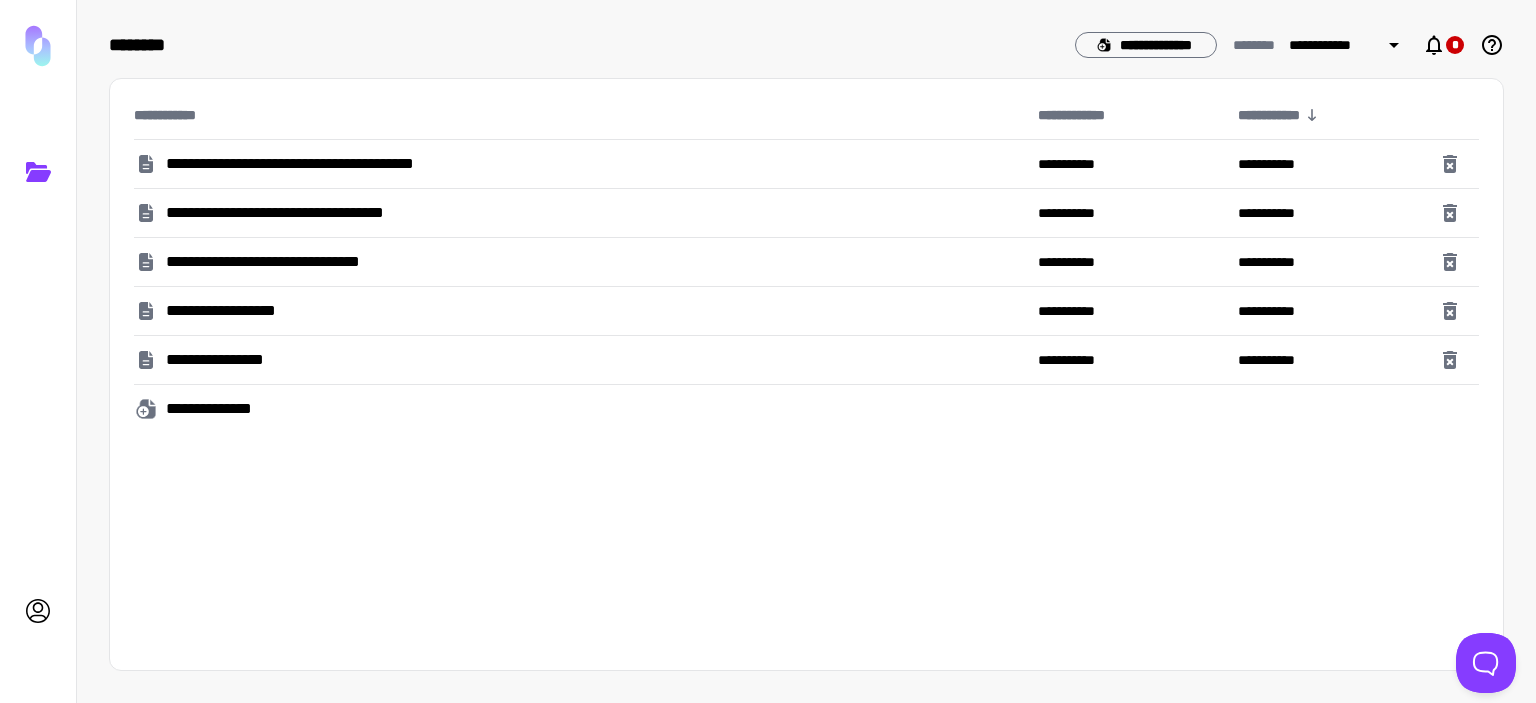 click on "**********" at bounding box center [242, 311] 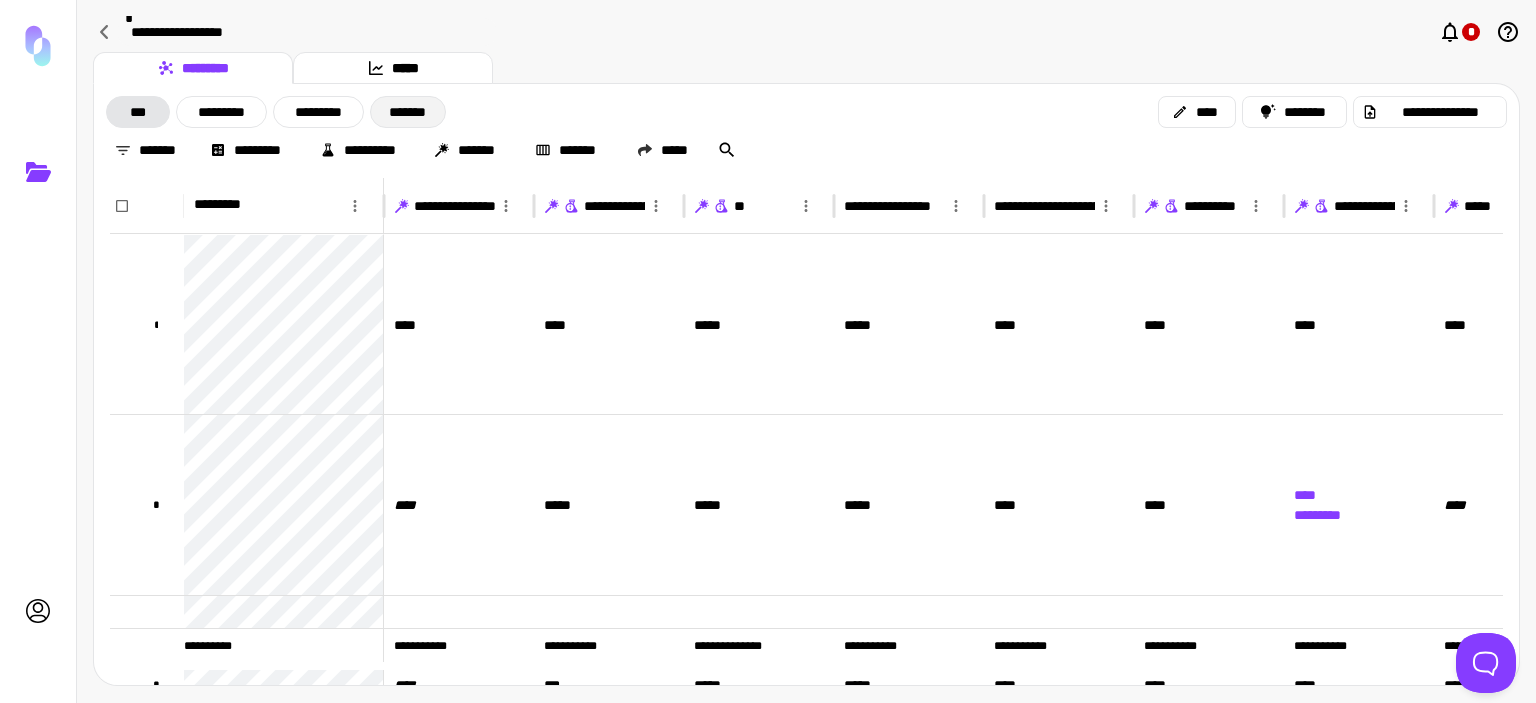 click on "*******" at bounding box center (408, 112) 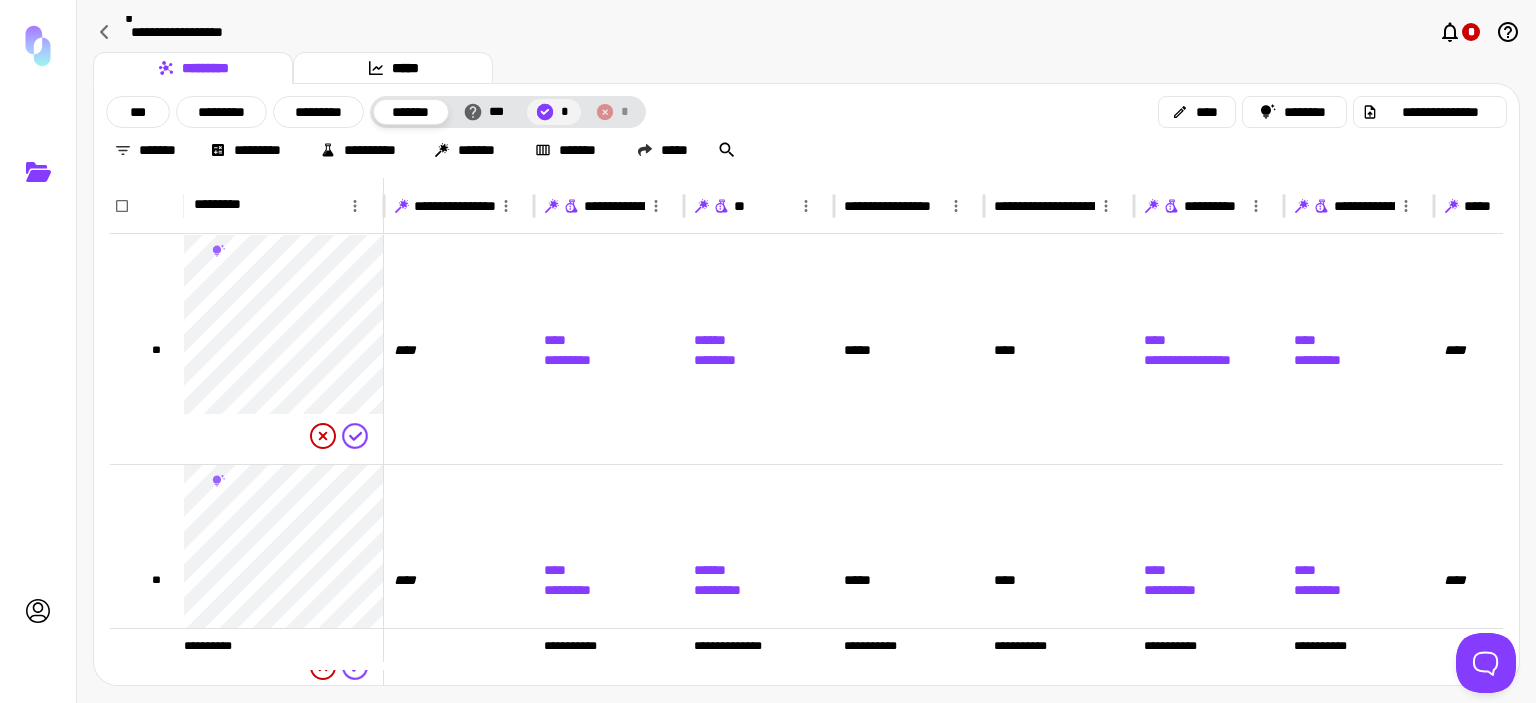 click on "*" at bounding box center [565, 112] 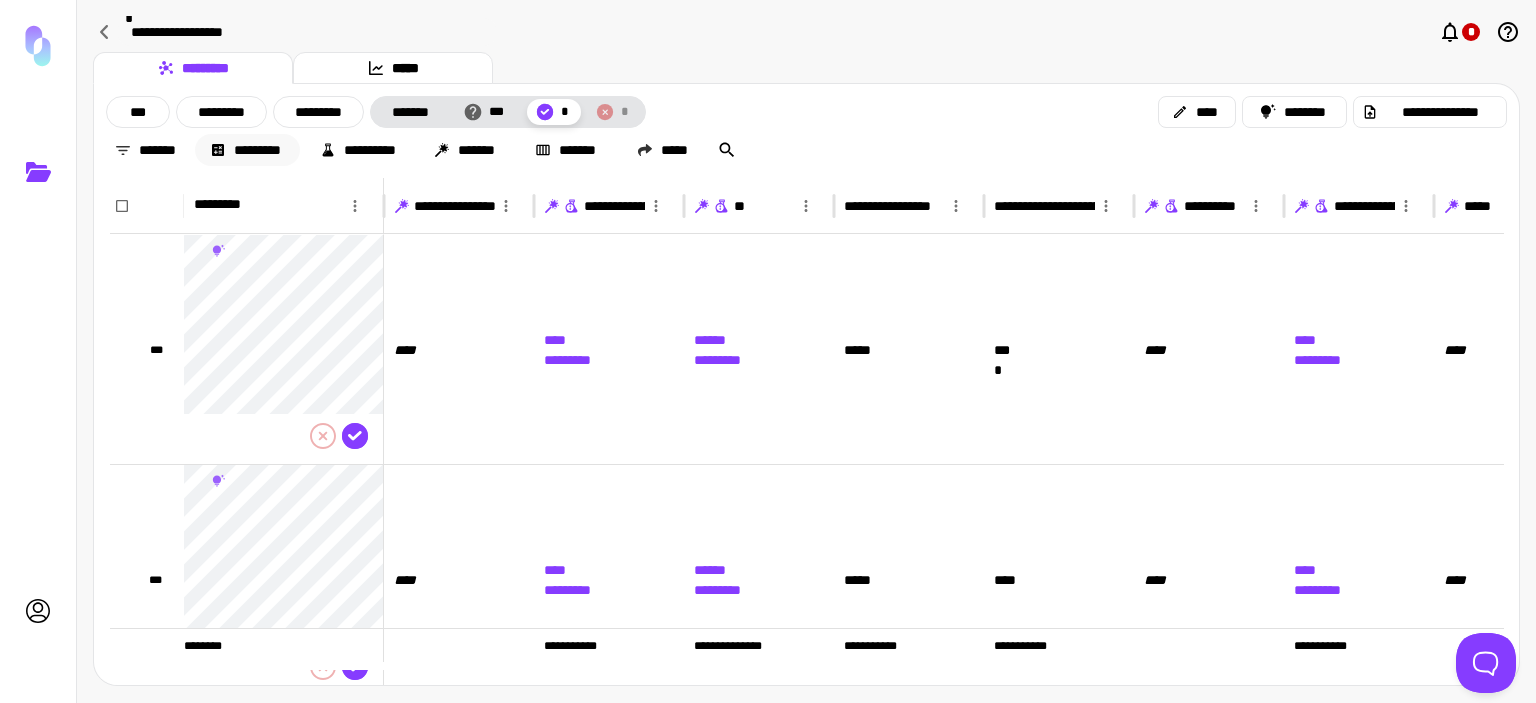 click on "*********" at bounding box center [247, 150] 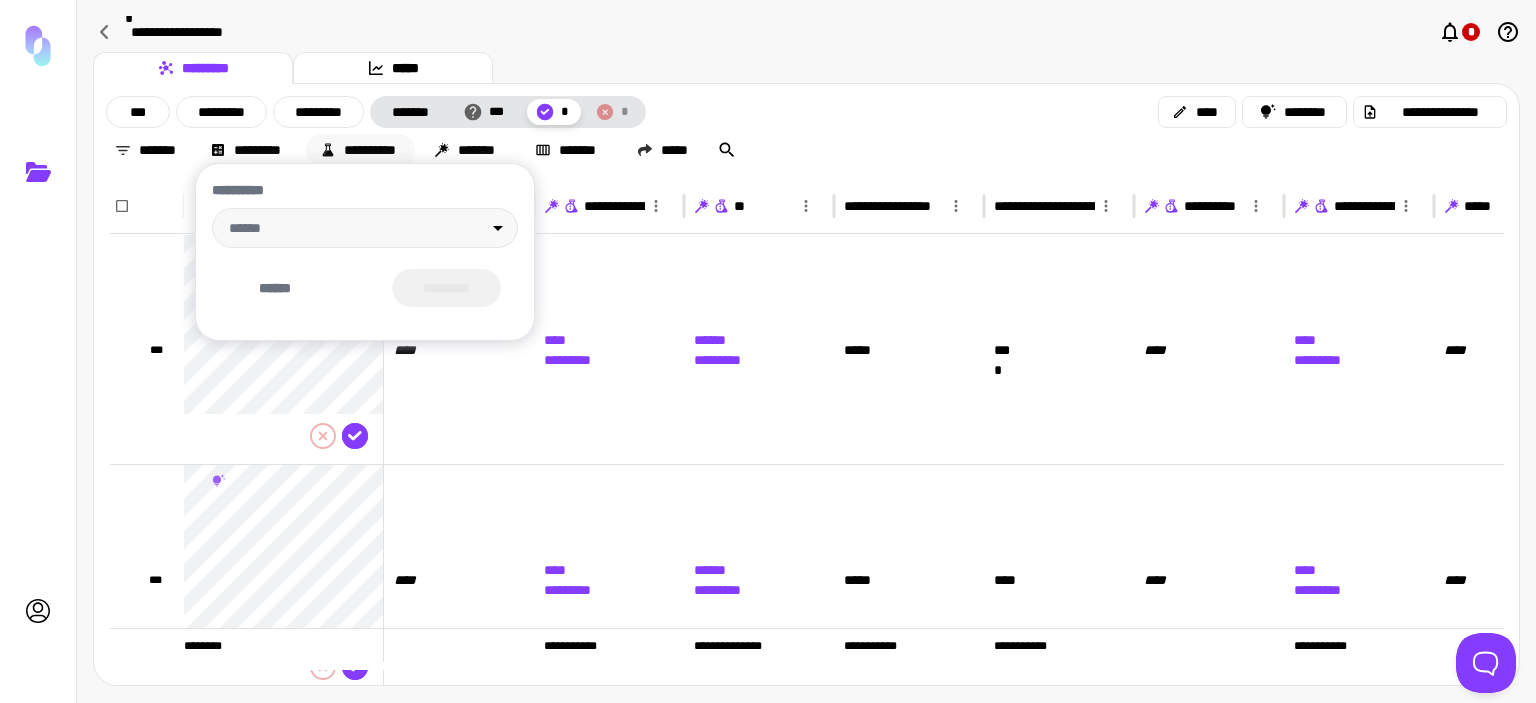click at bounding box center [768, 351] 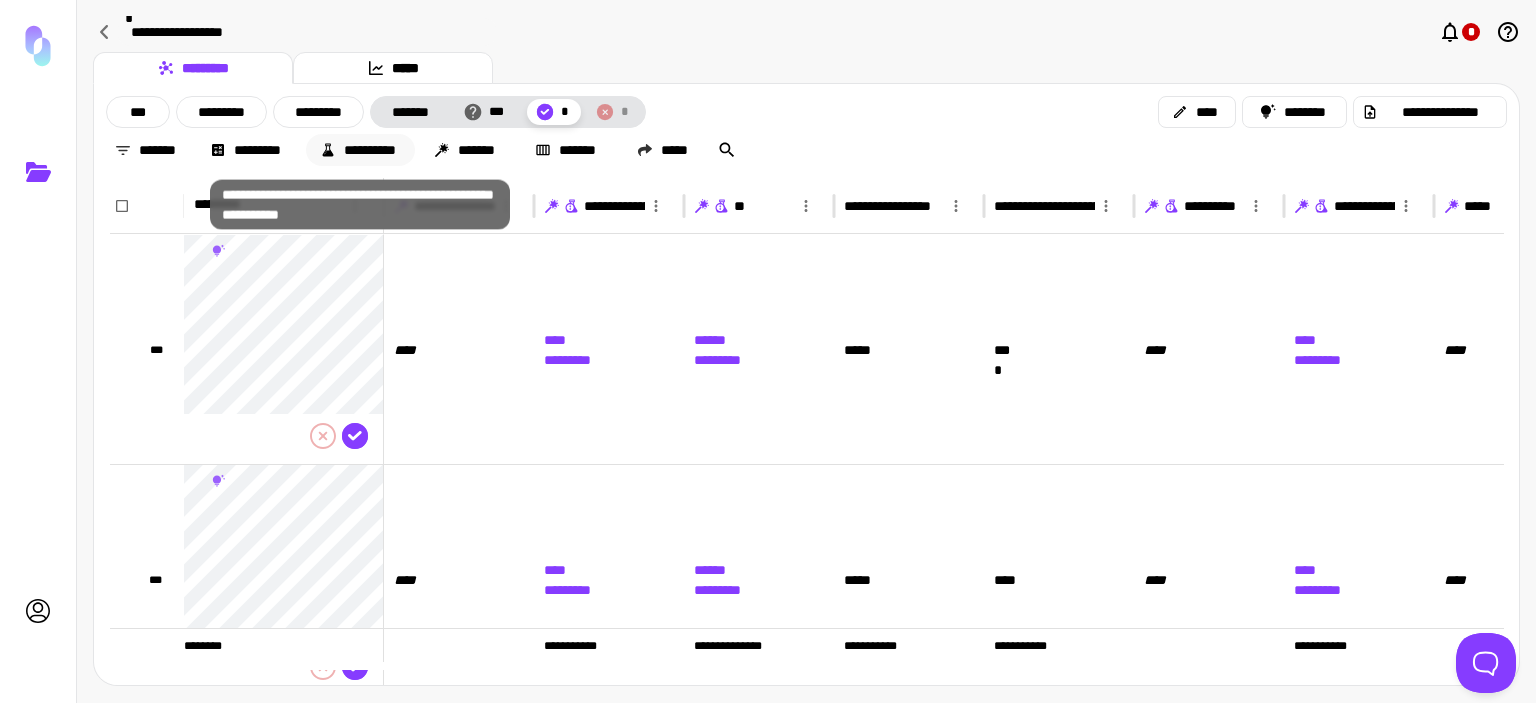 click on "**********" at bounding box center [360, 150] 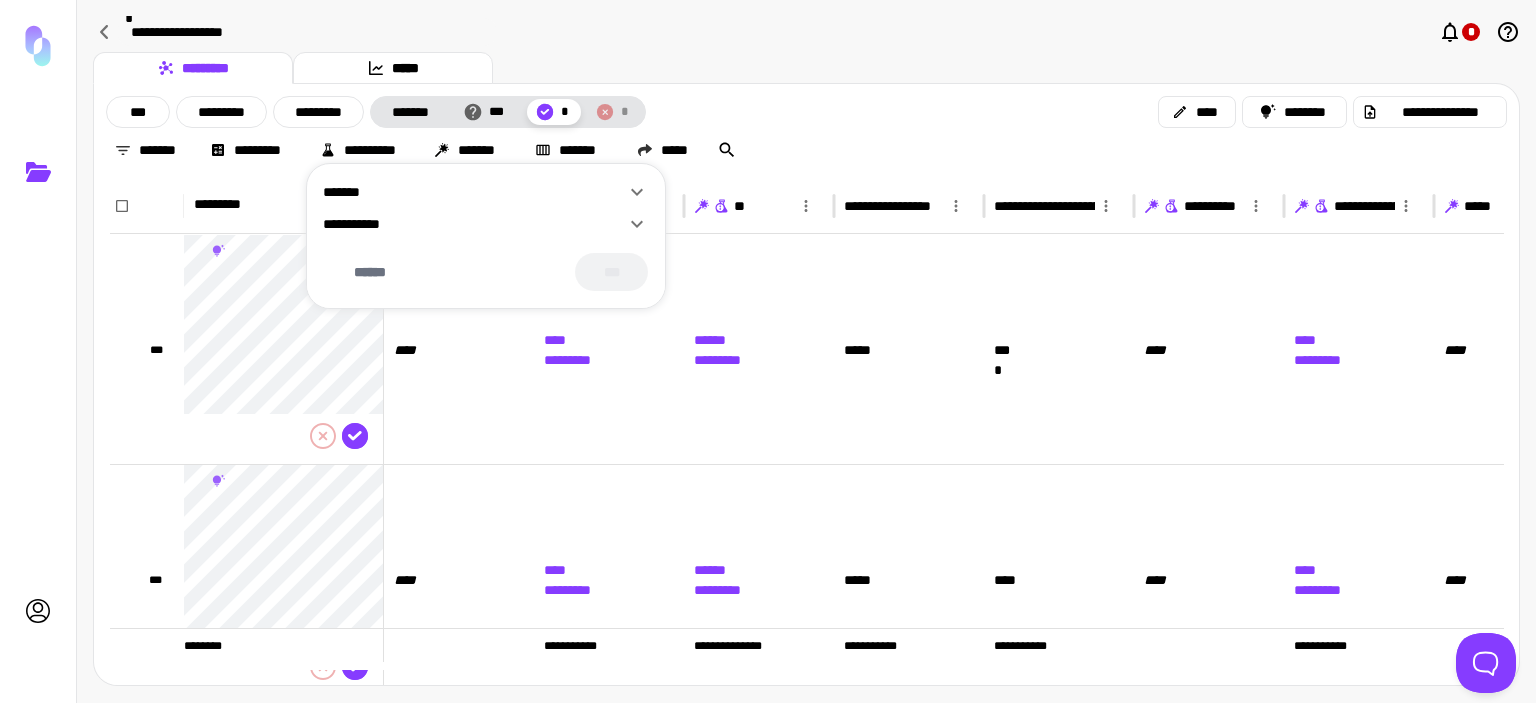 click at bounding box center [768, 351] 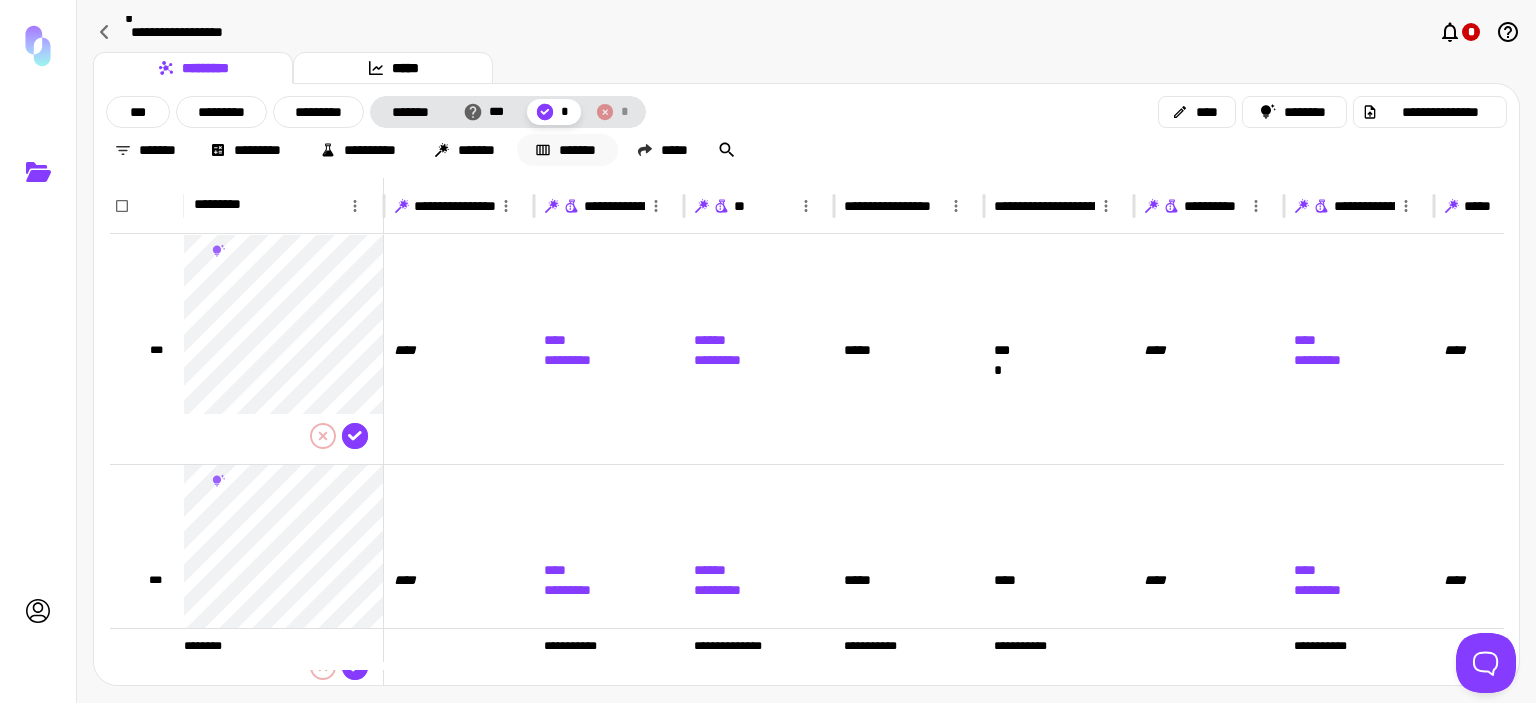 click on "*******" at bounding box center (567, 150) 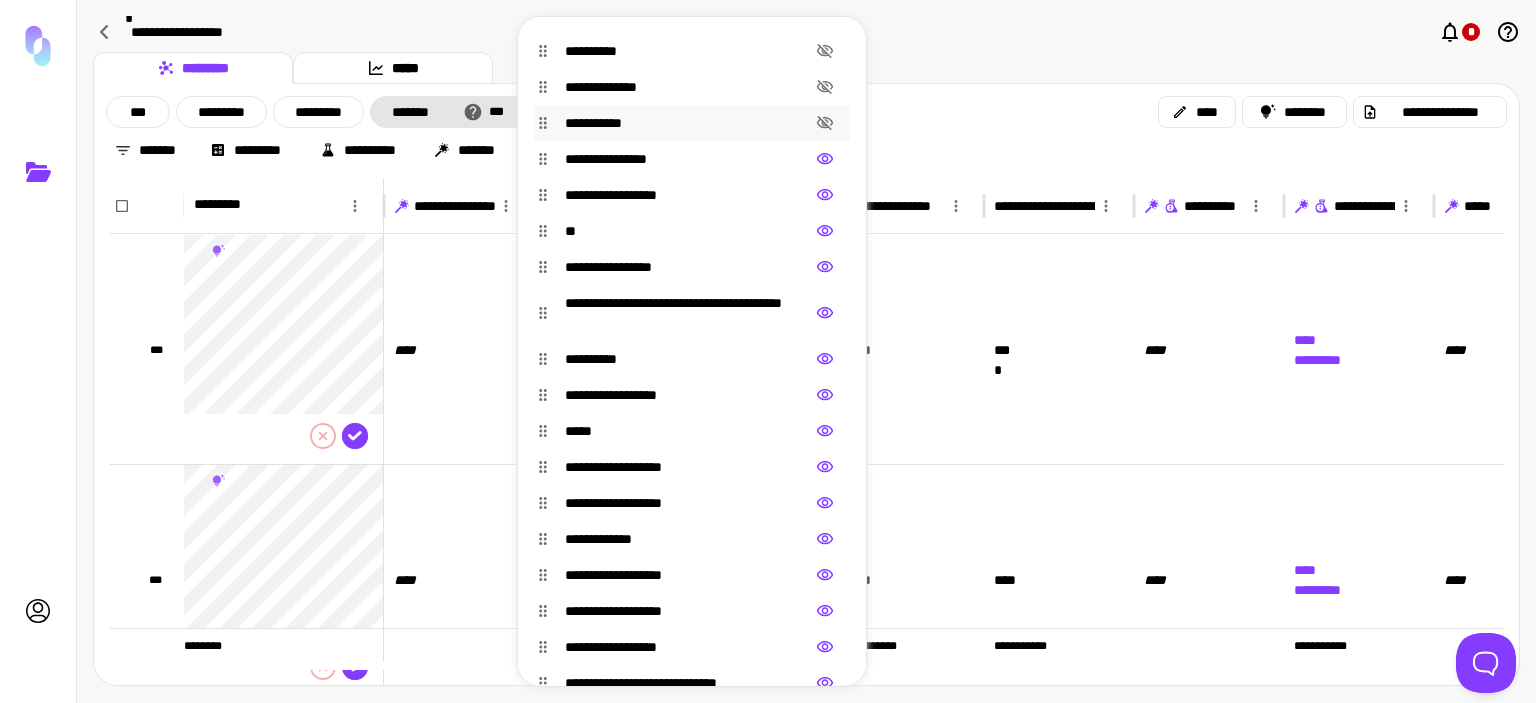 click 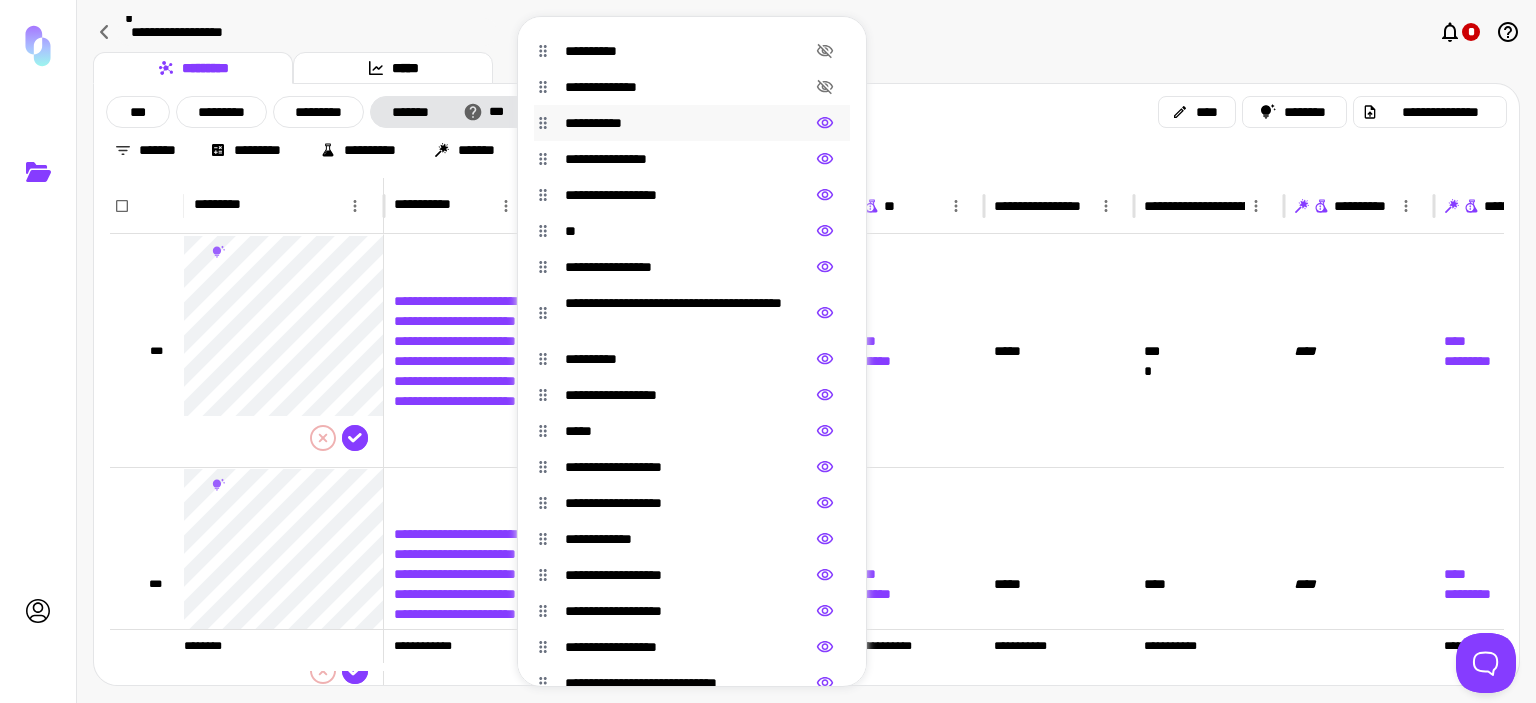 click at bounding box center [768, 351] 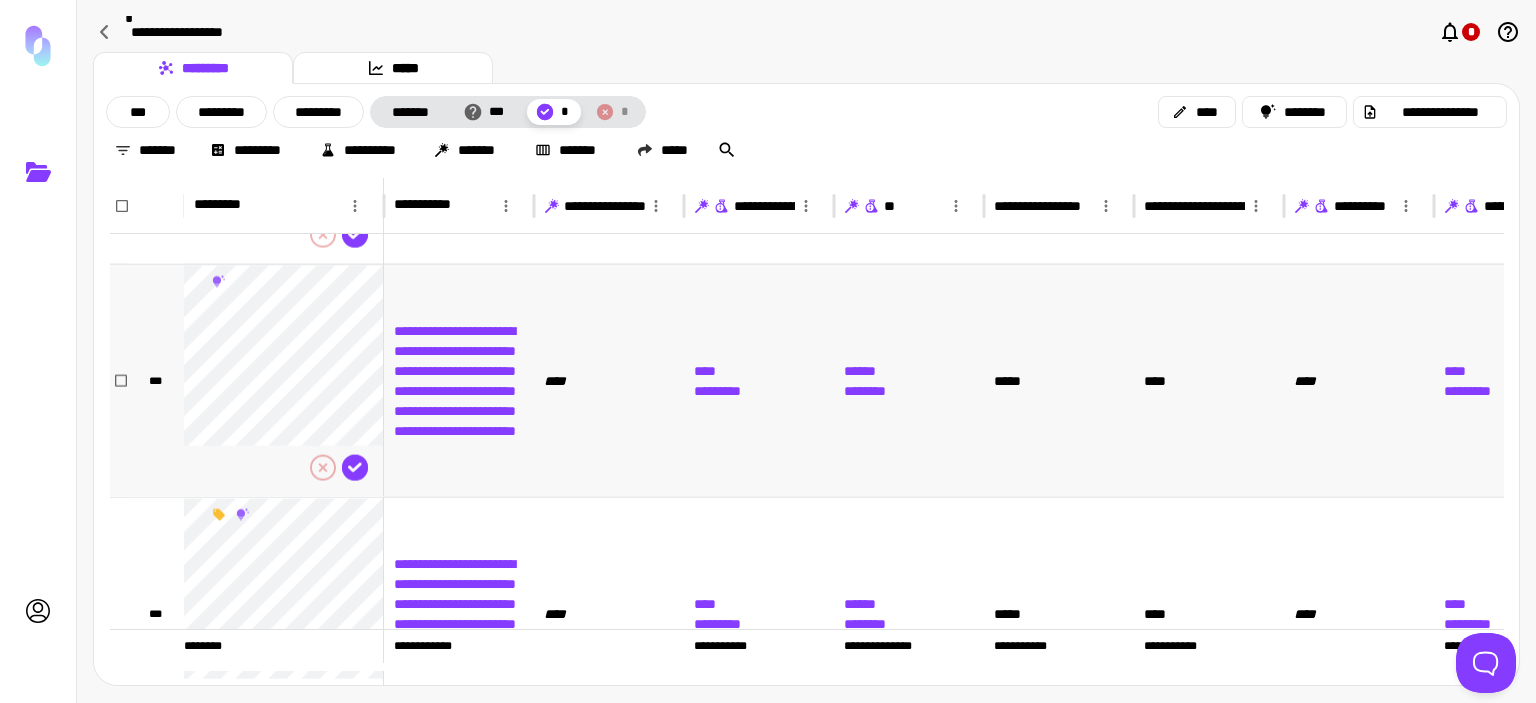 scroll, scrollTop: 968, scrollLeft: 0, axis: vertical 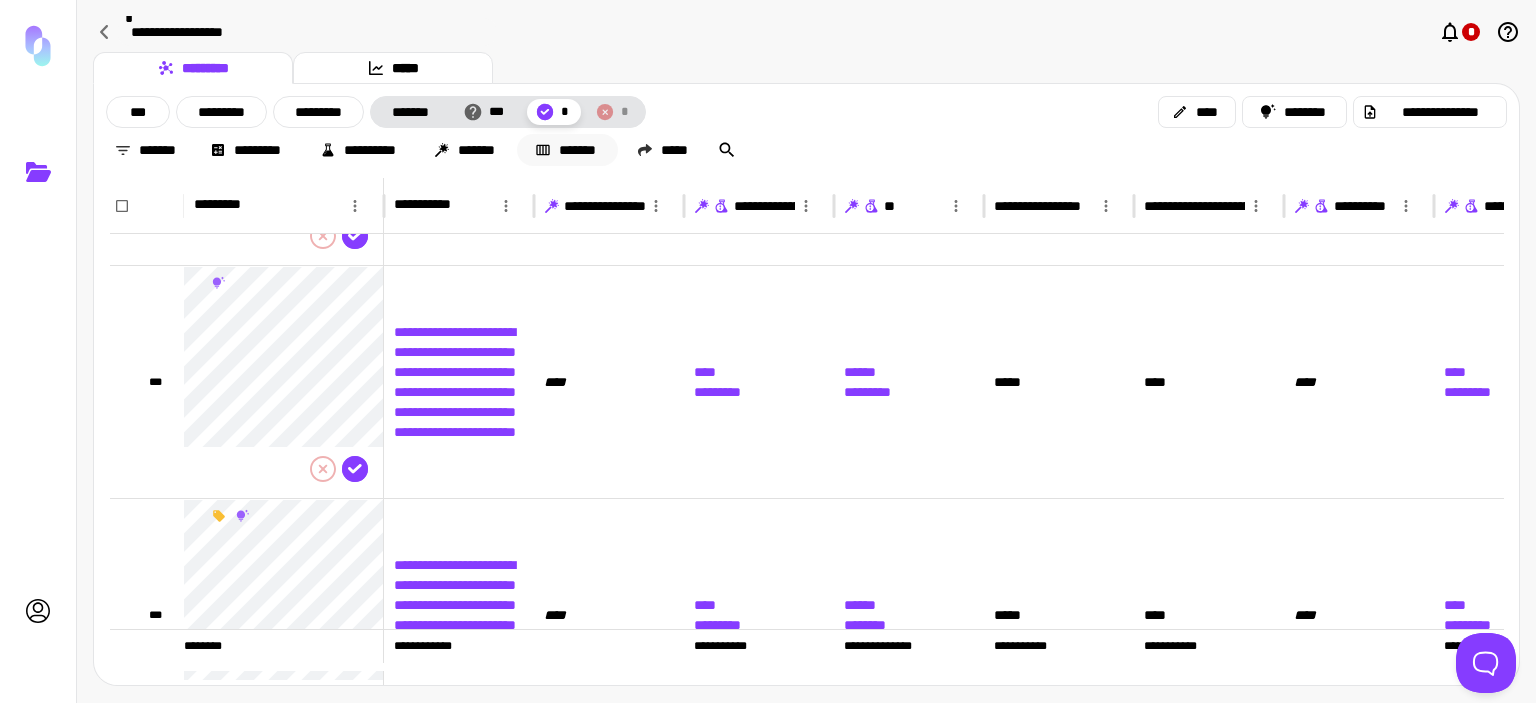 click on "*******" at bounding box center (567, 150) 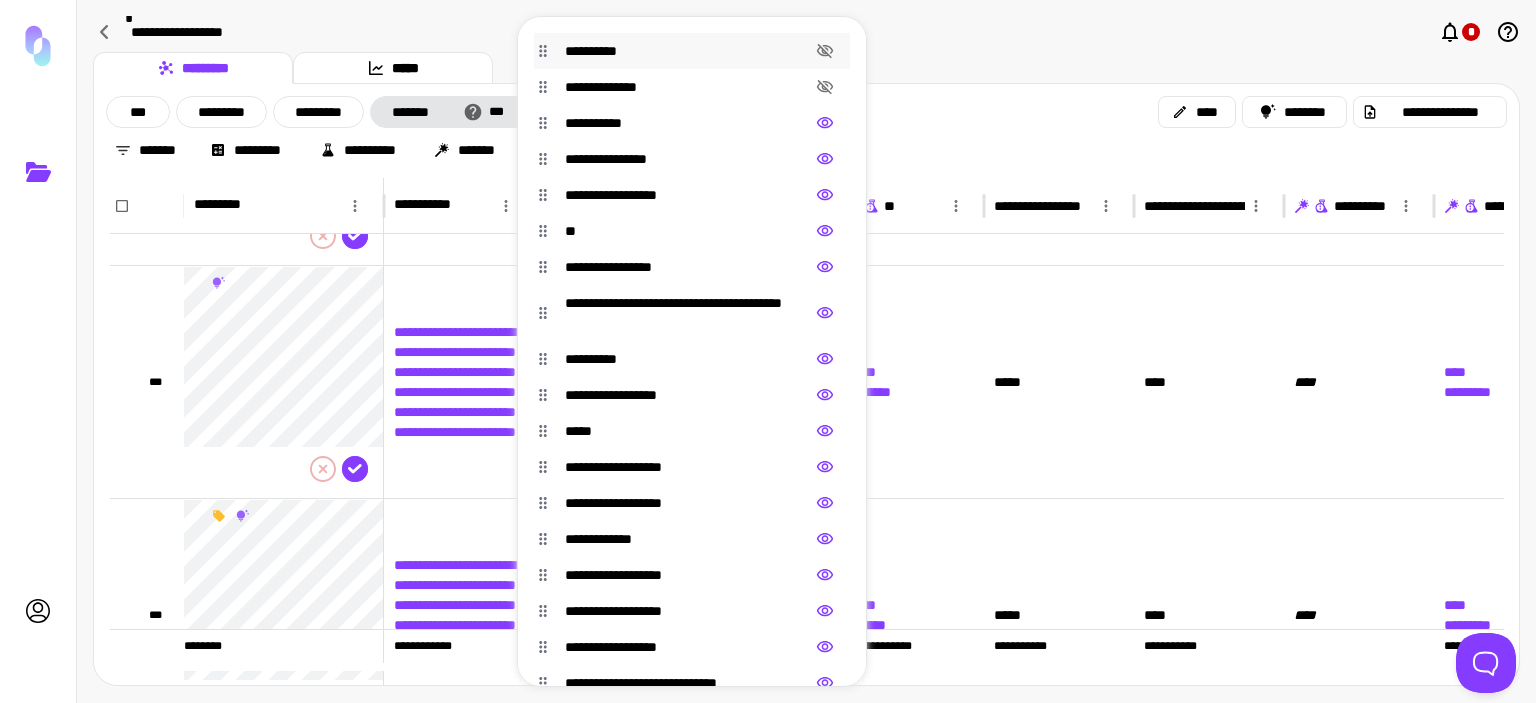 click 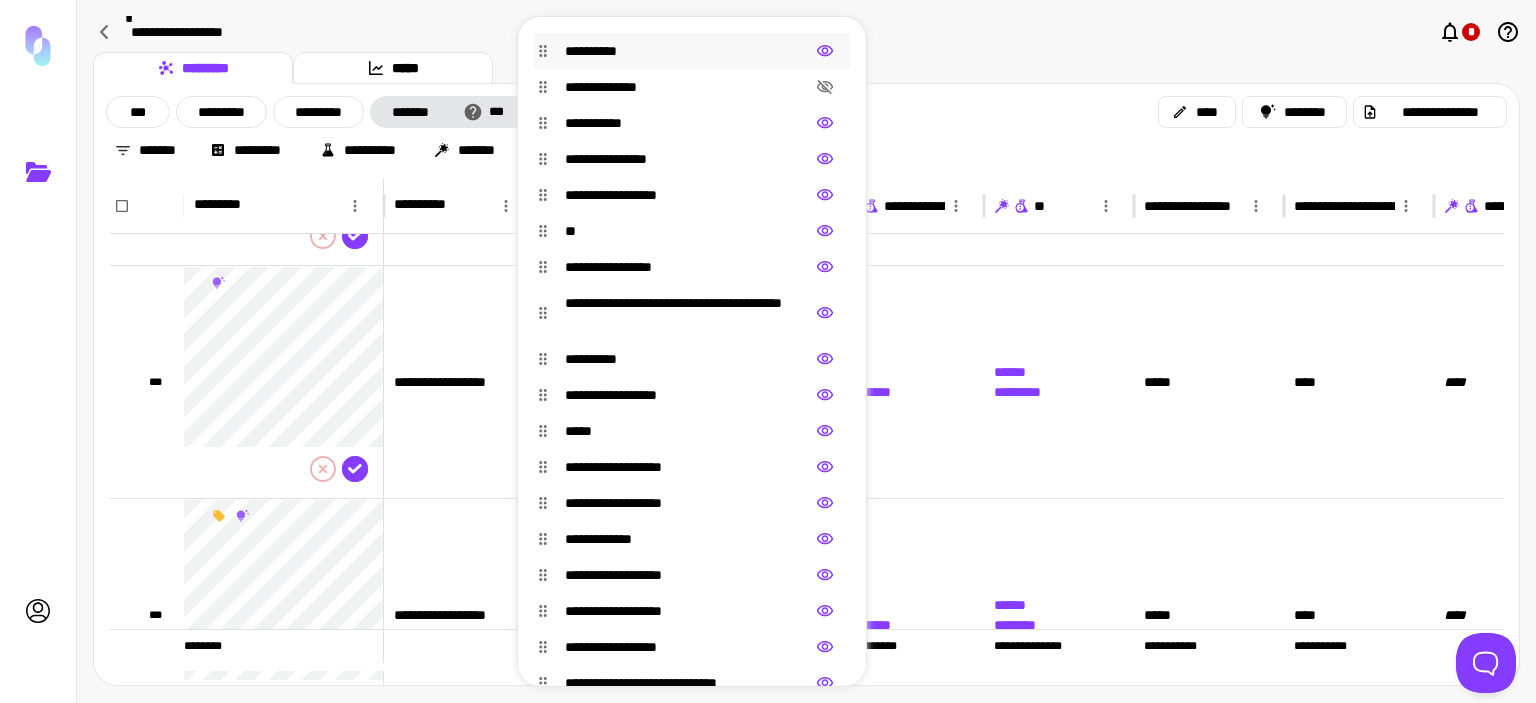 click at bounding box center [768, 351] 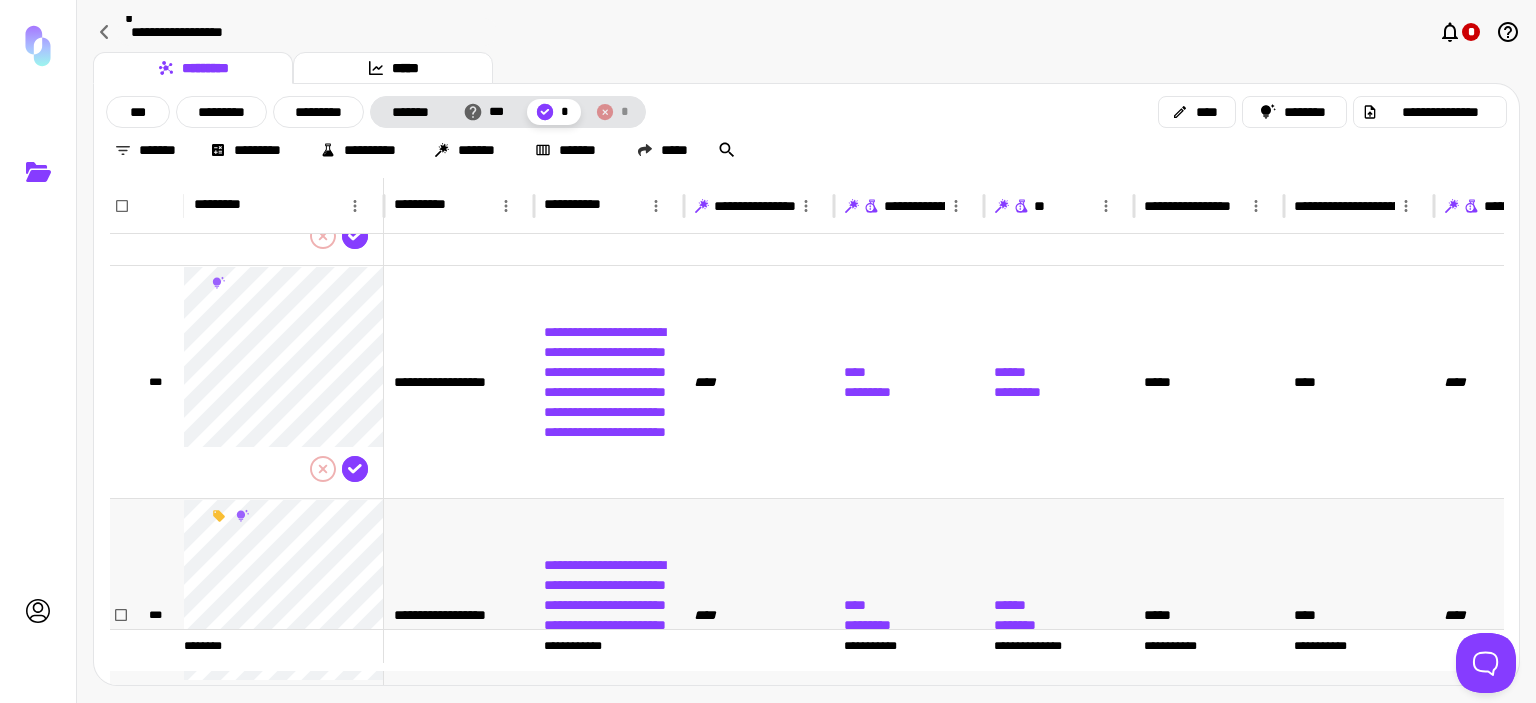 scroll, scrollTop: 284, scrollLeft: 0, axis: vertical 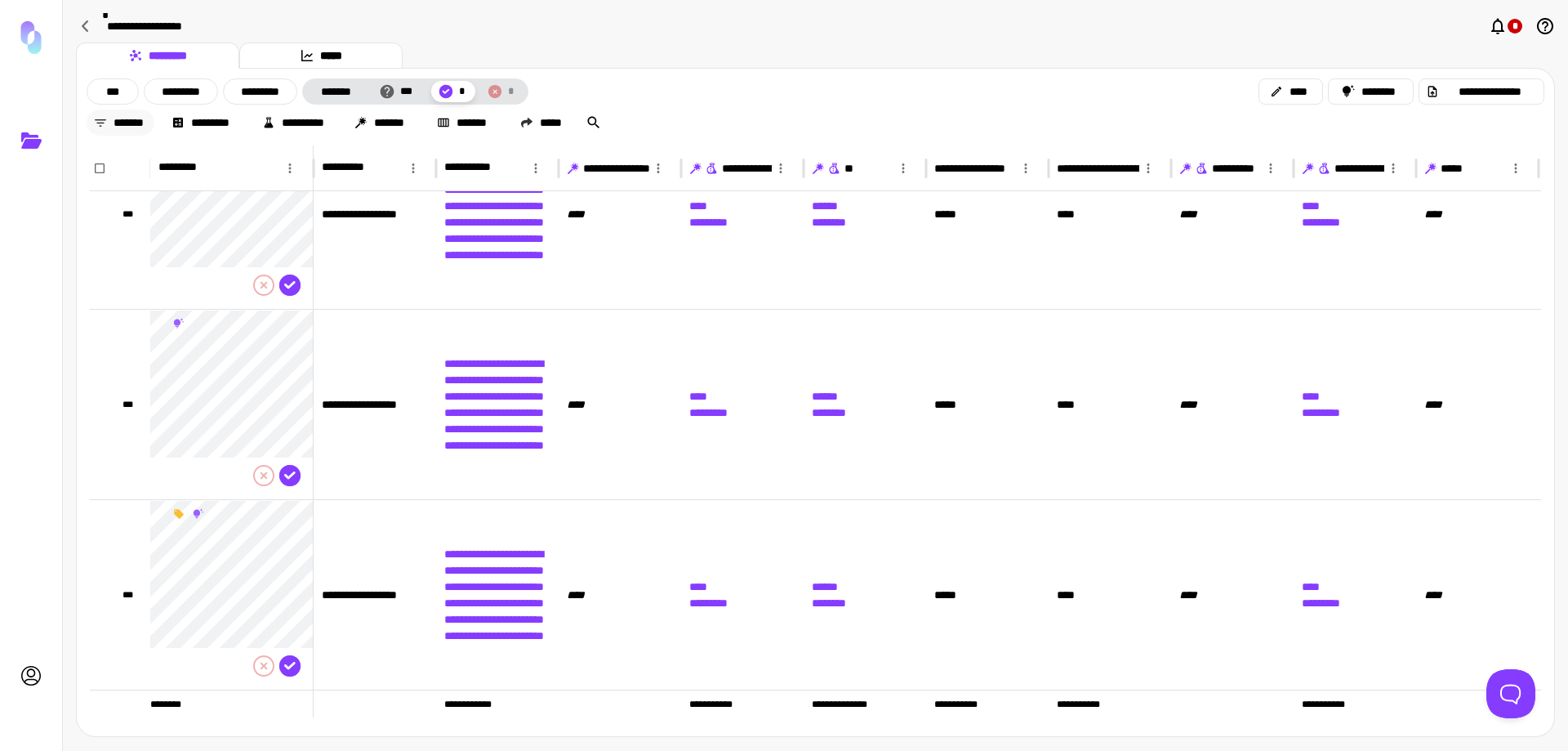 click on "*******" at bounding box center [120, 123] 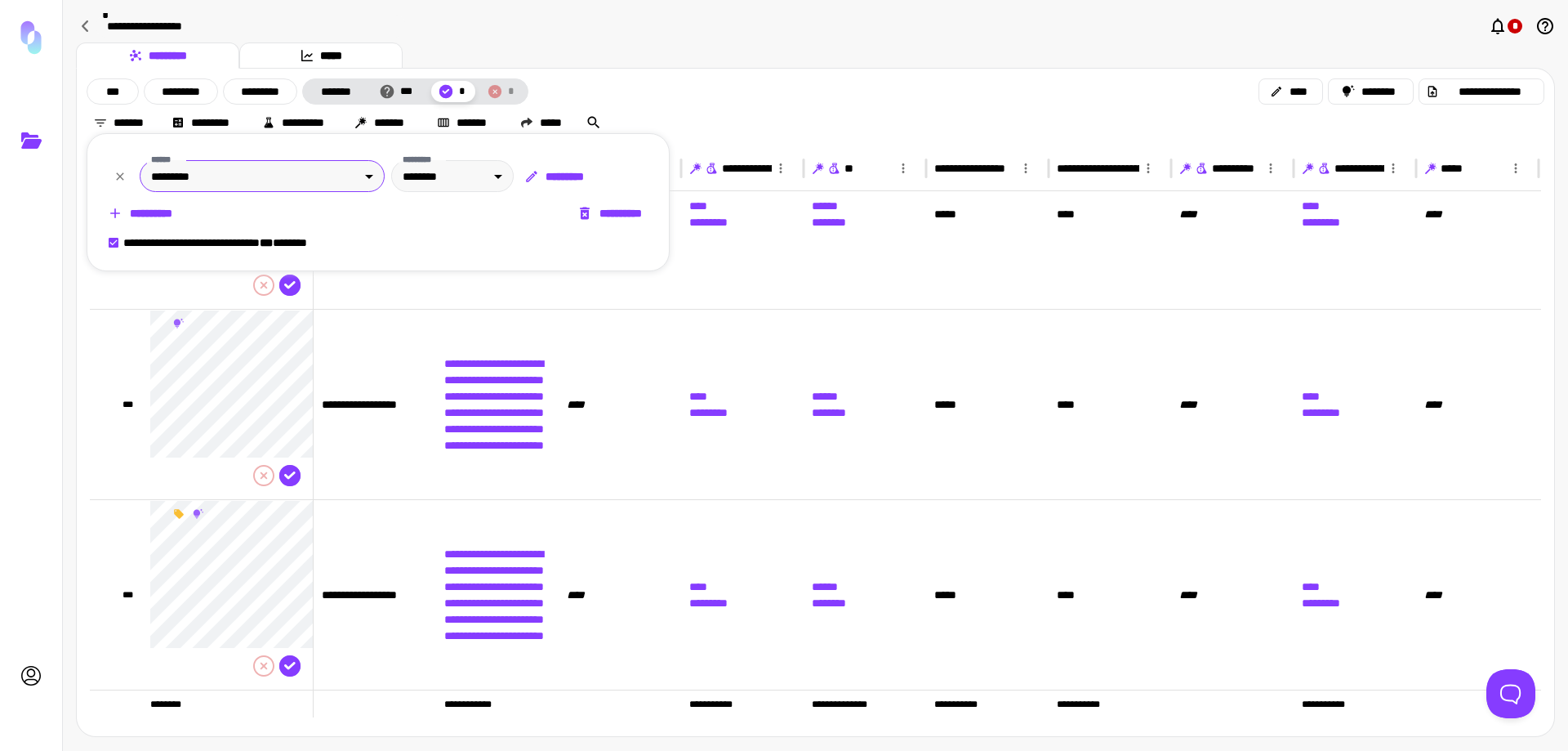 click on "**********" at bounding box center (784, 375) 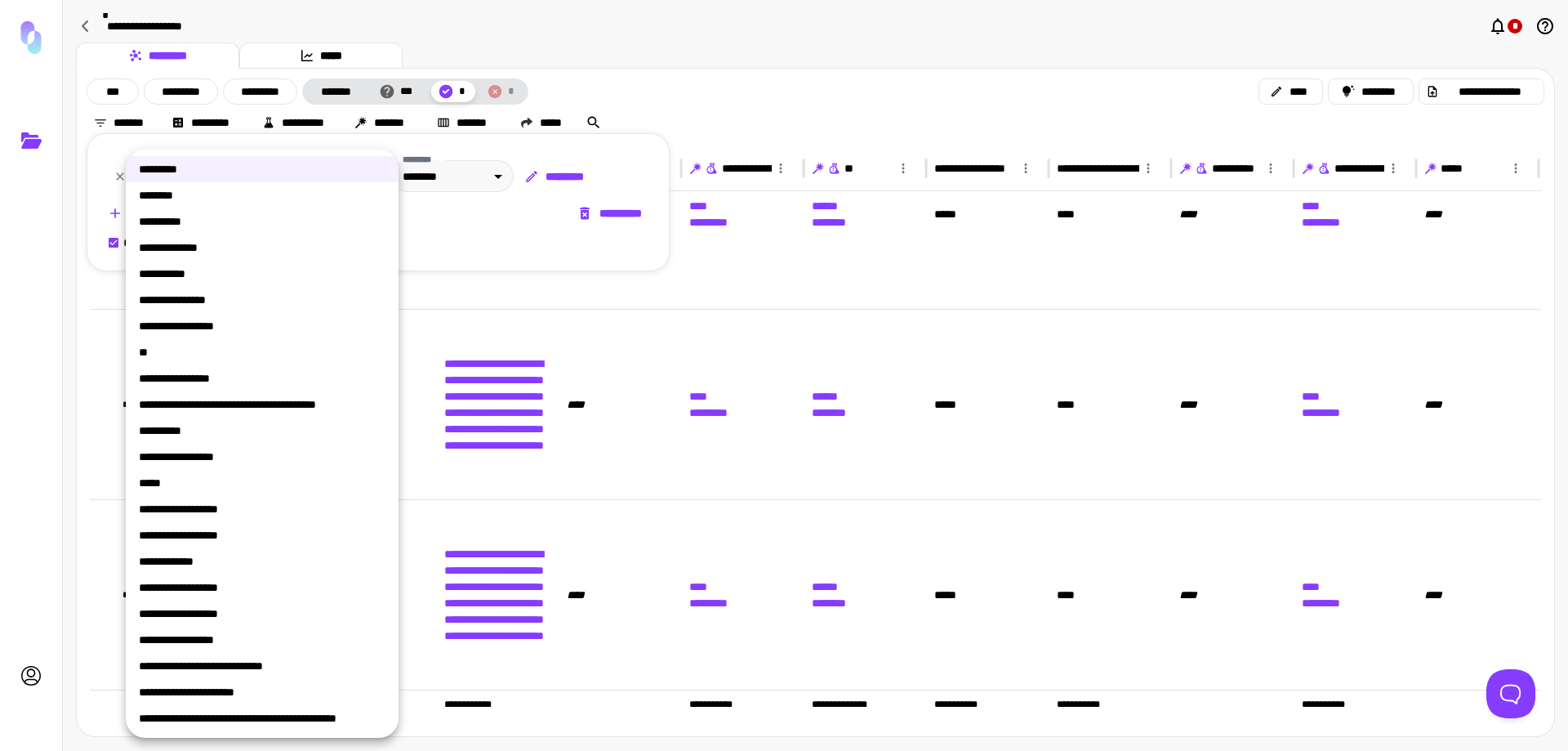 click on "********" at bounding box center [262, 195] 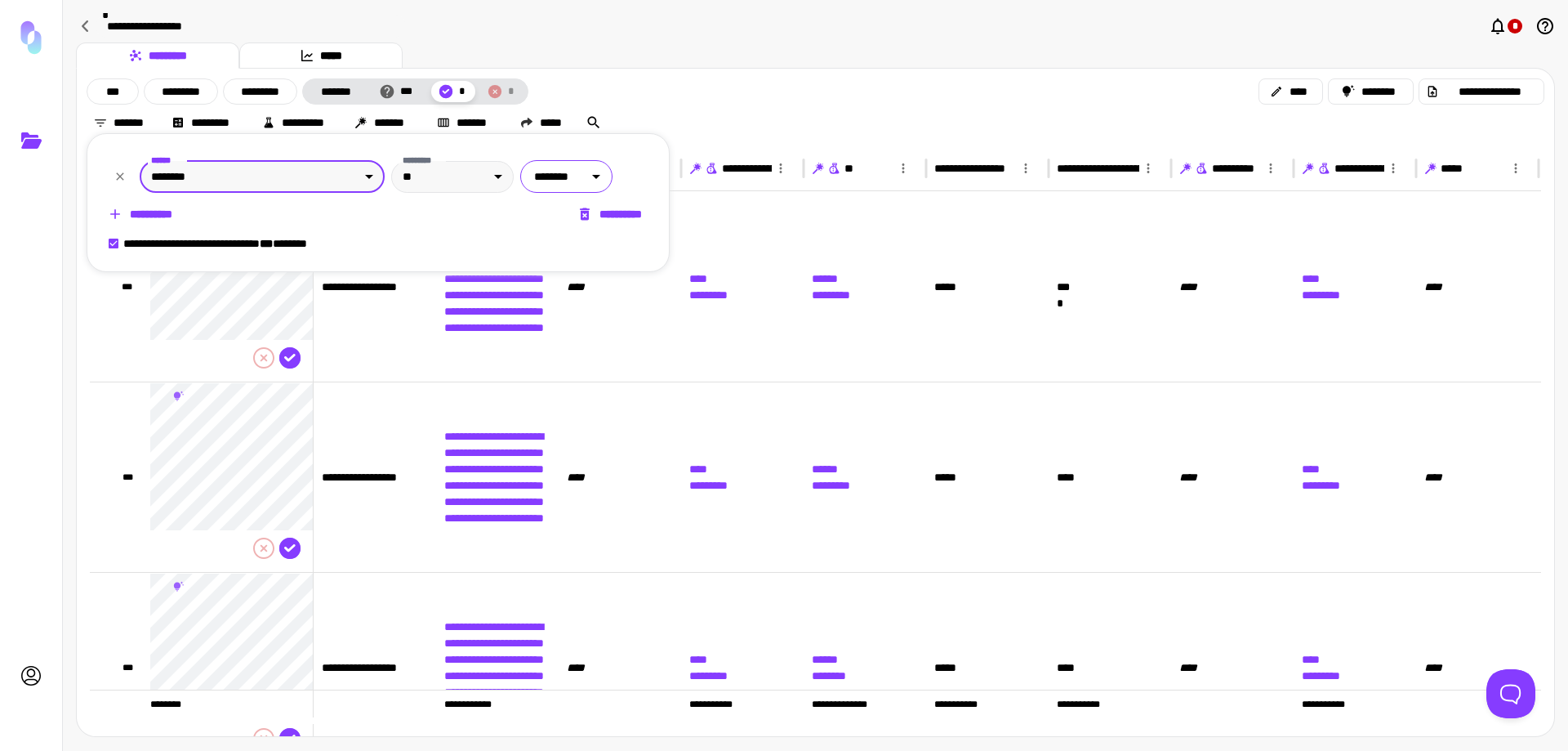click on "**********" at bounding box center [784, 375] 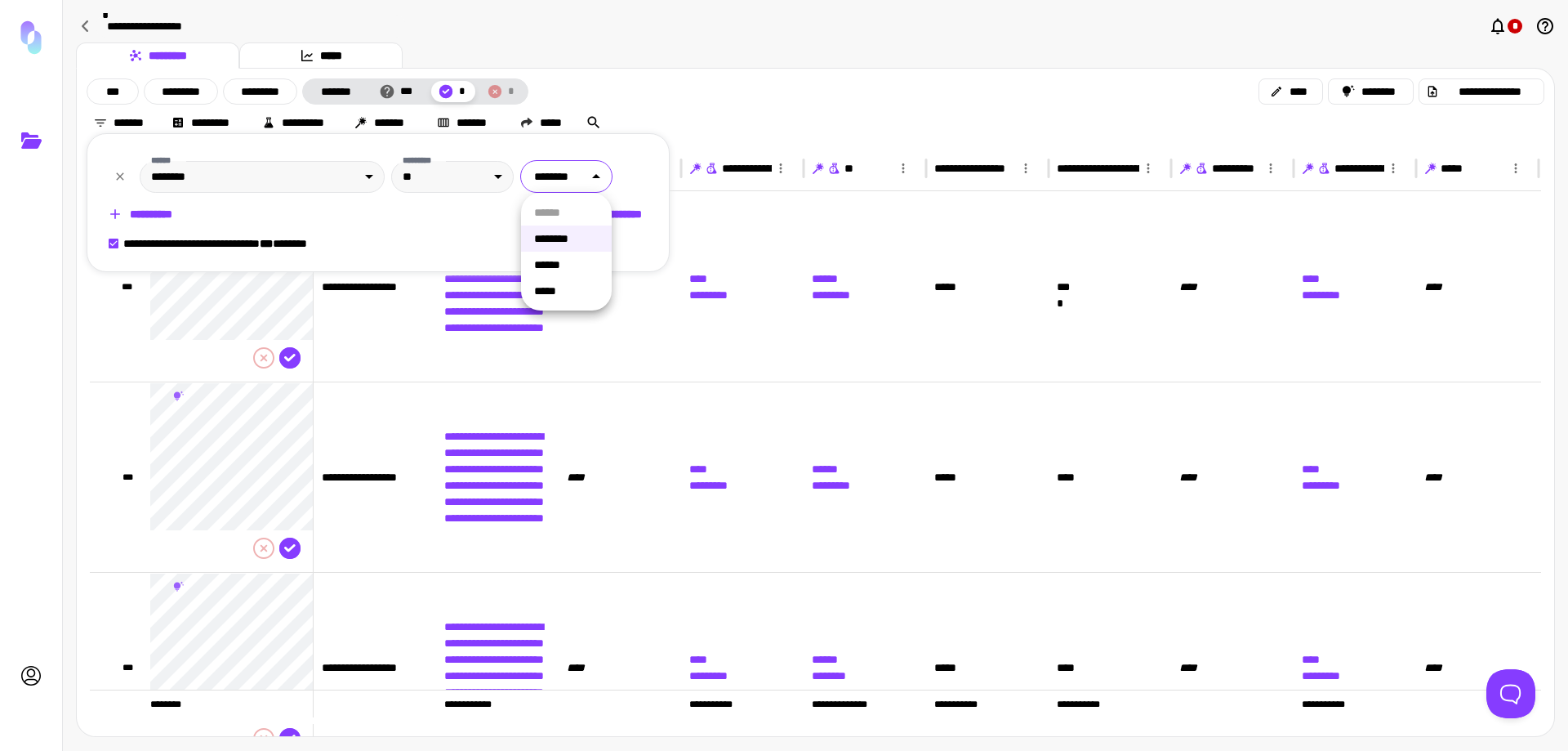 click on "******" at bounding box center [566, 265] 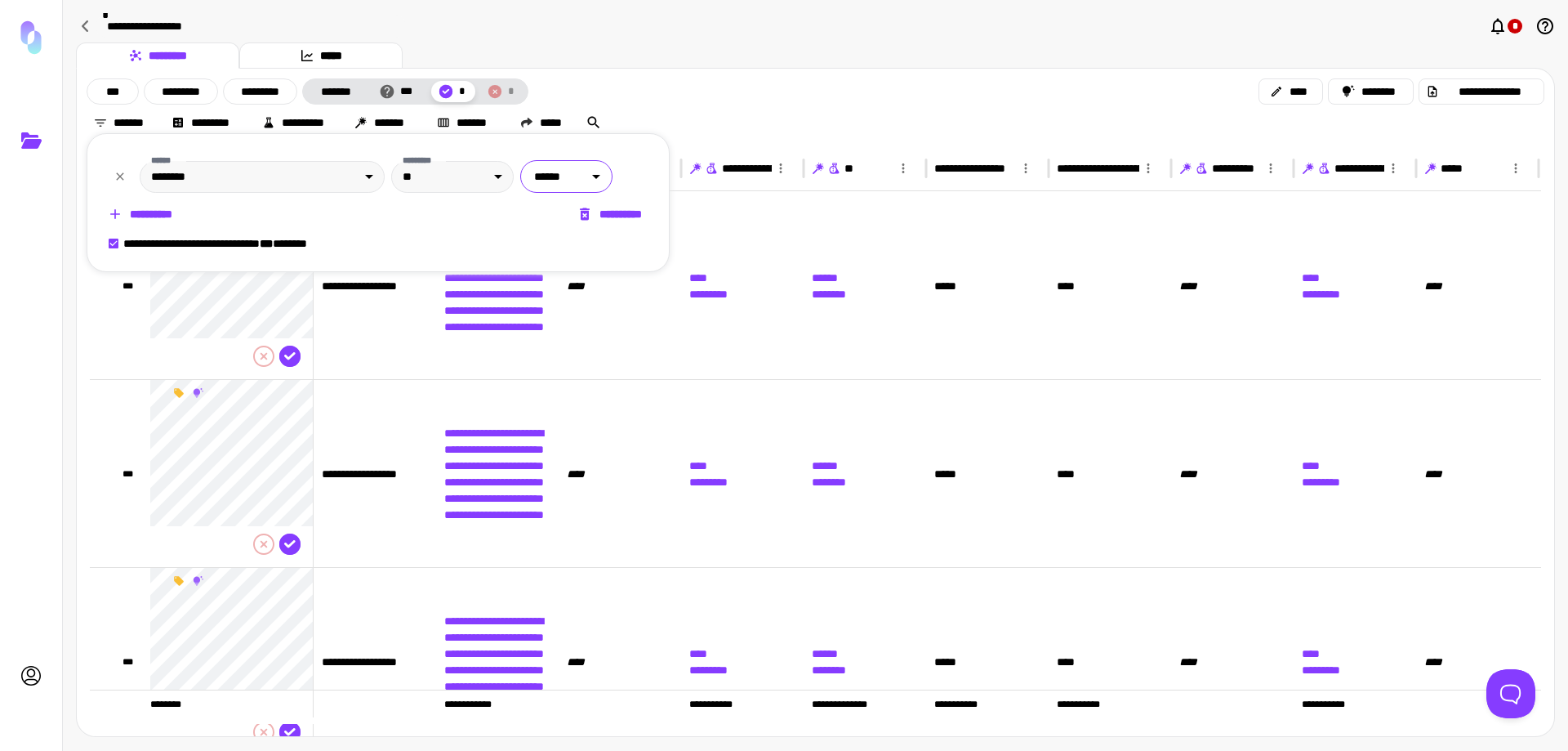 type on "******" 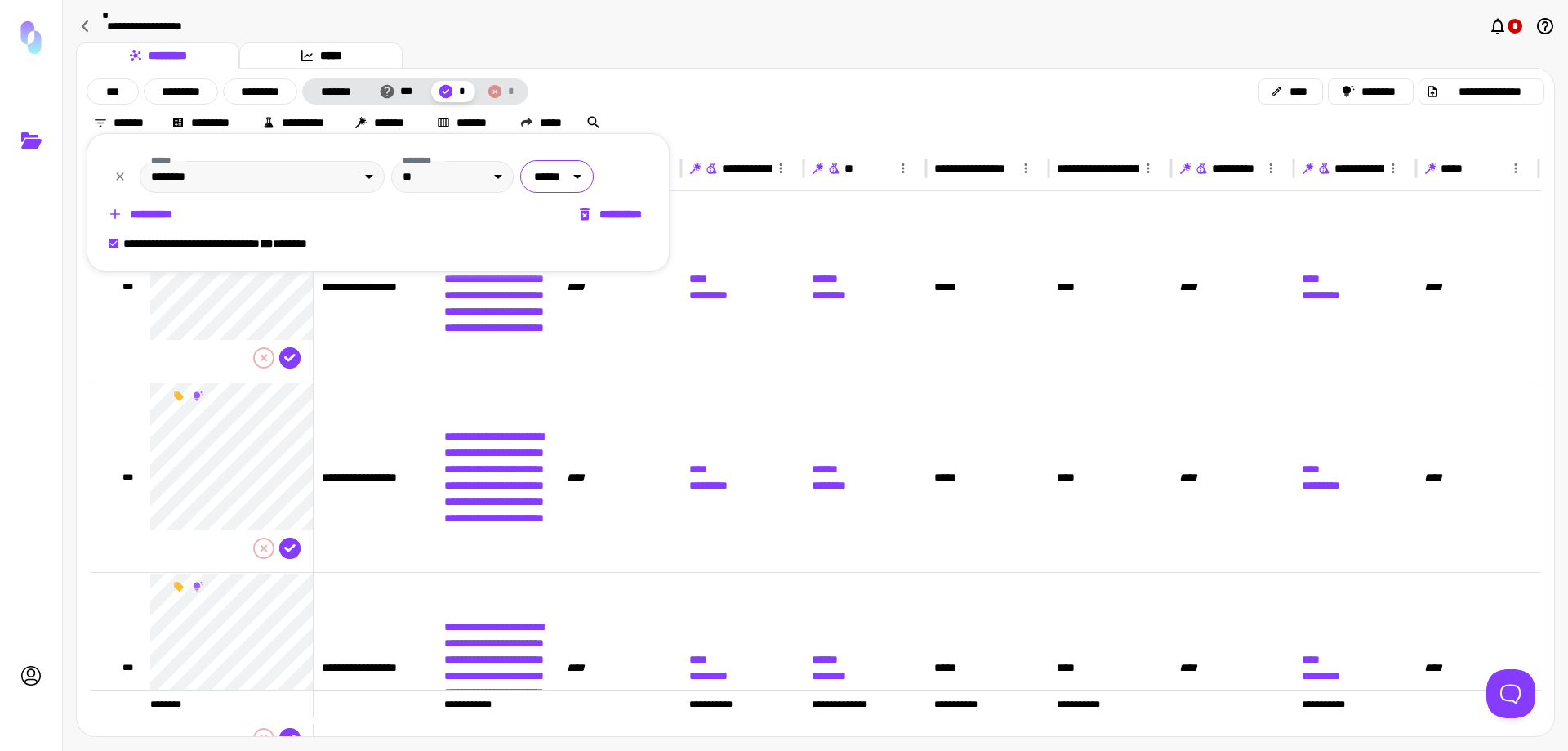 click at bounding box center [784, 375] 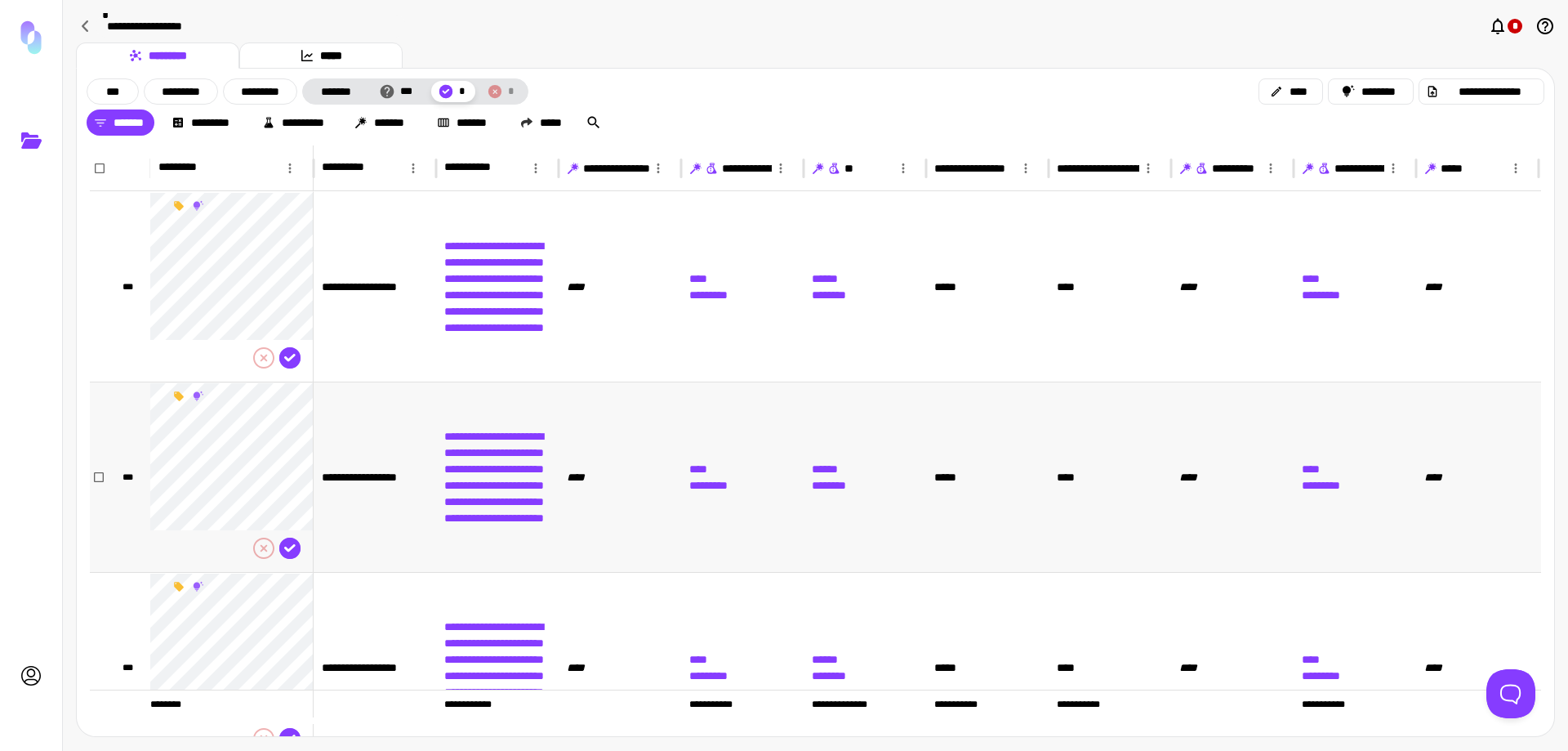 scroll, scrollTop: 73, scrollLeft: 0, axis: vertical 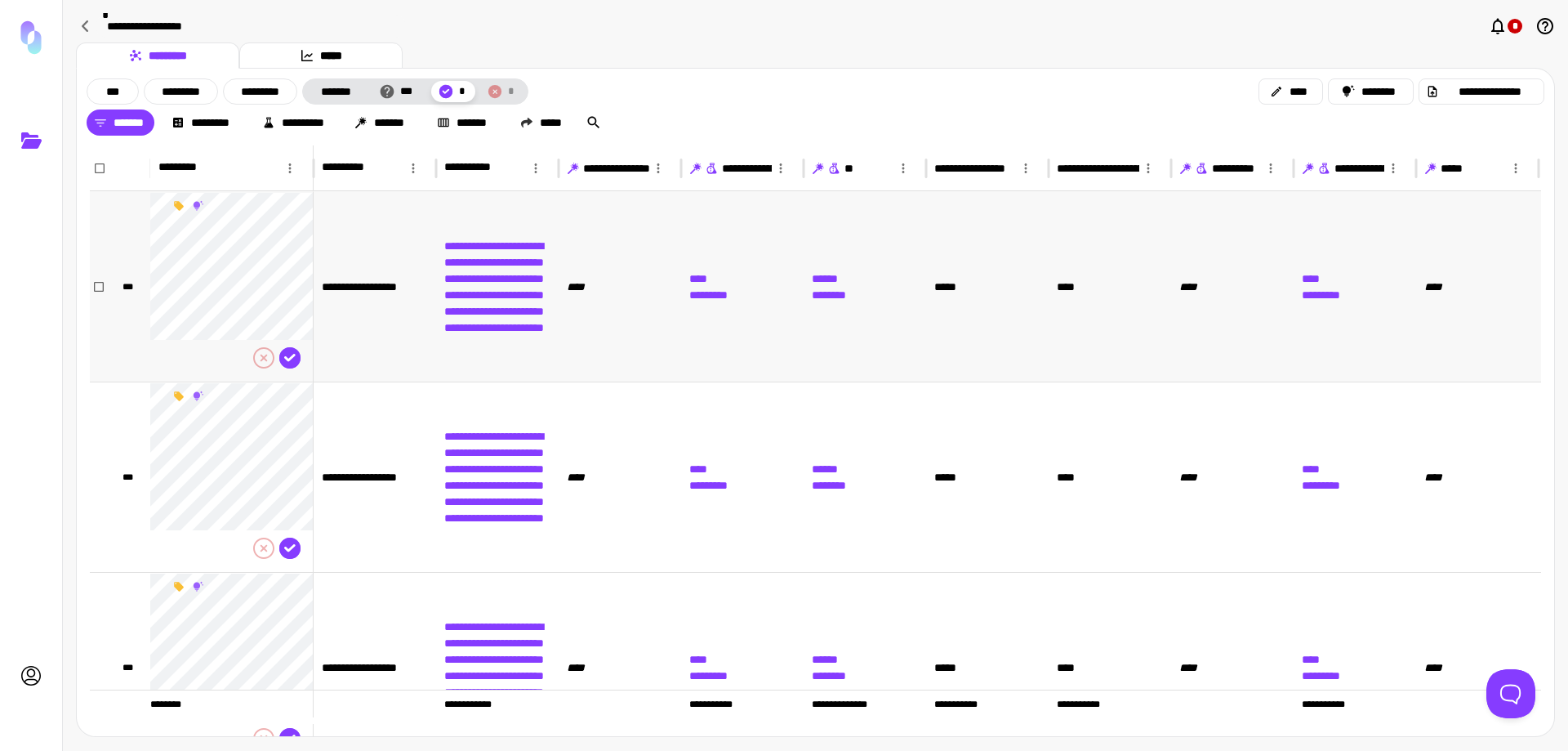 click on "**********" at bounding box center (497, 287) 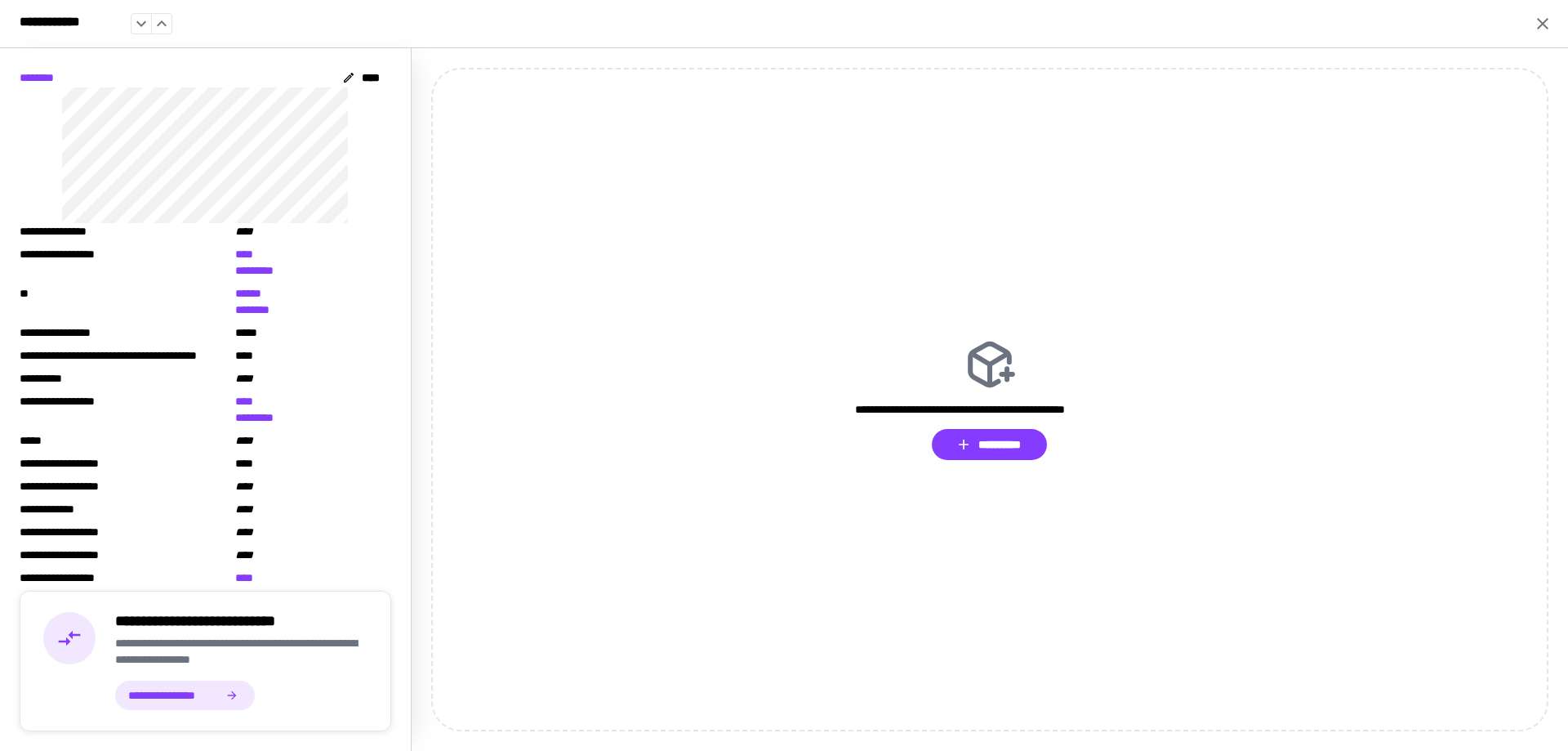 scroll, scrollTop: 0, scrollLeft: 0, axis: both 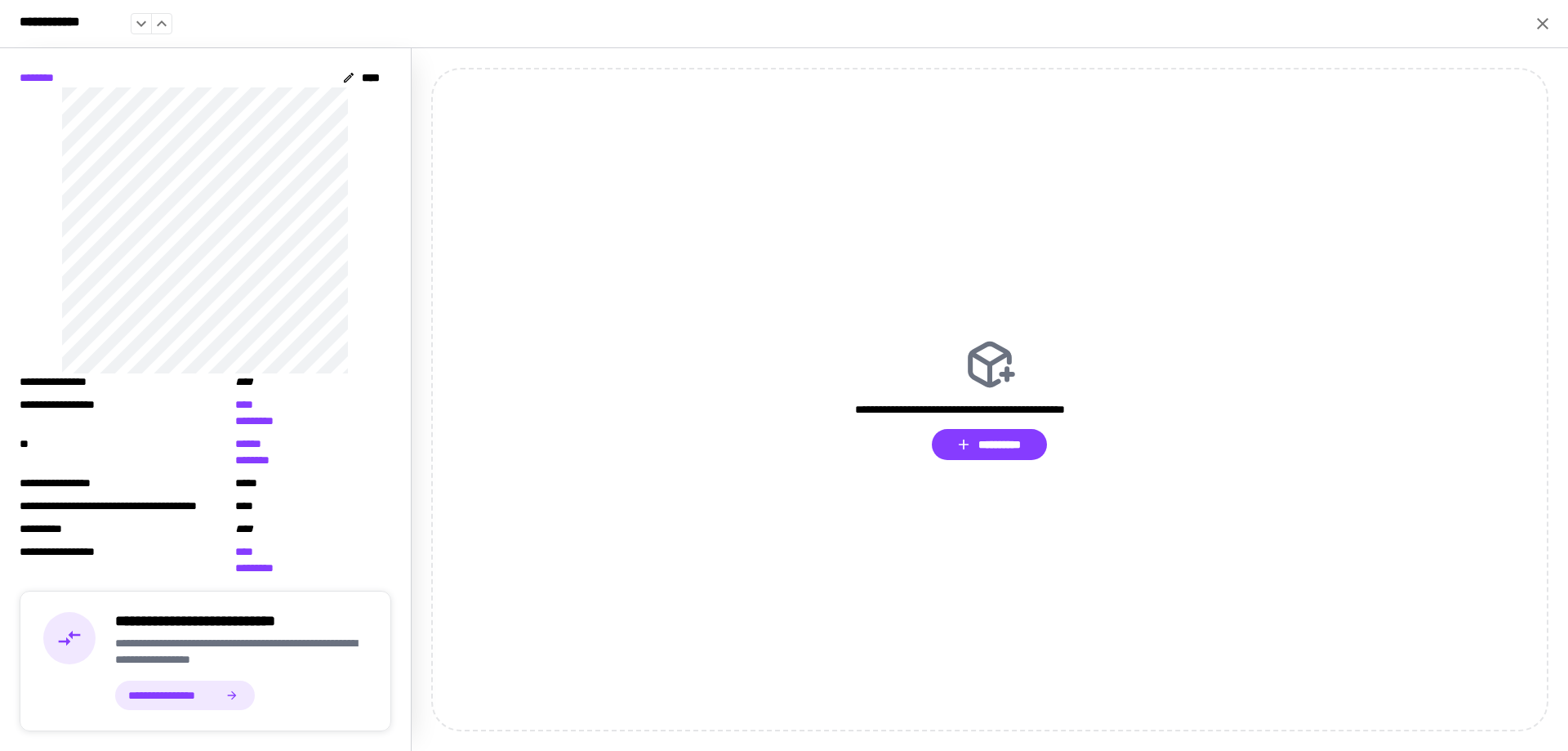 click 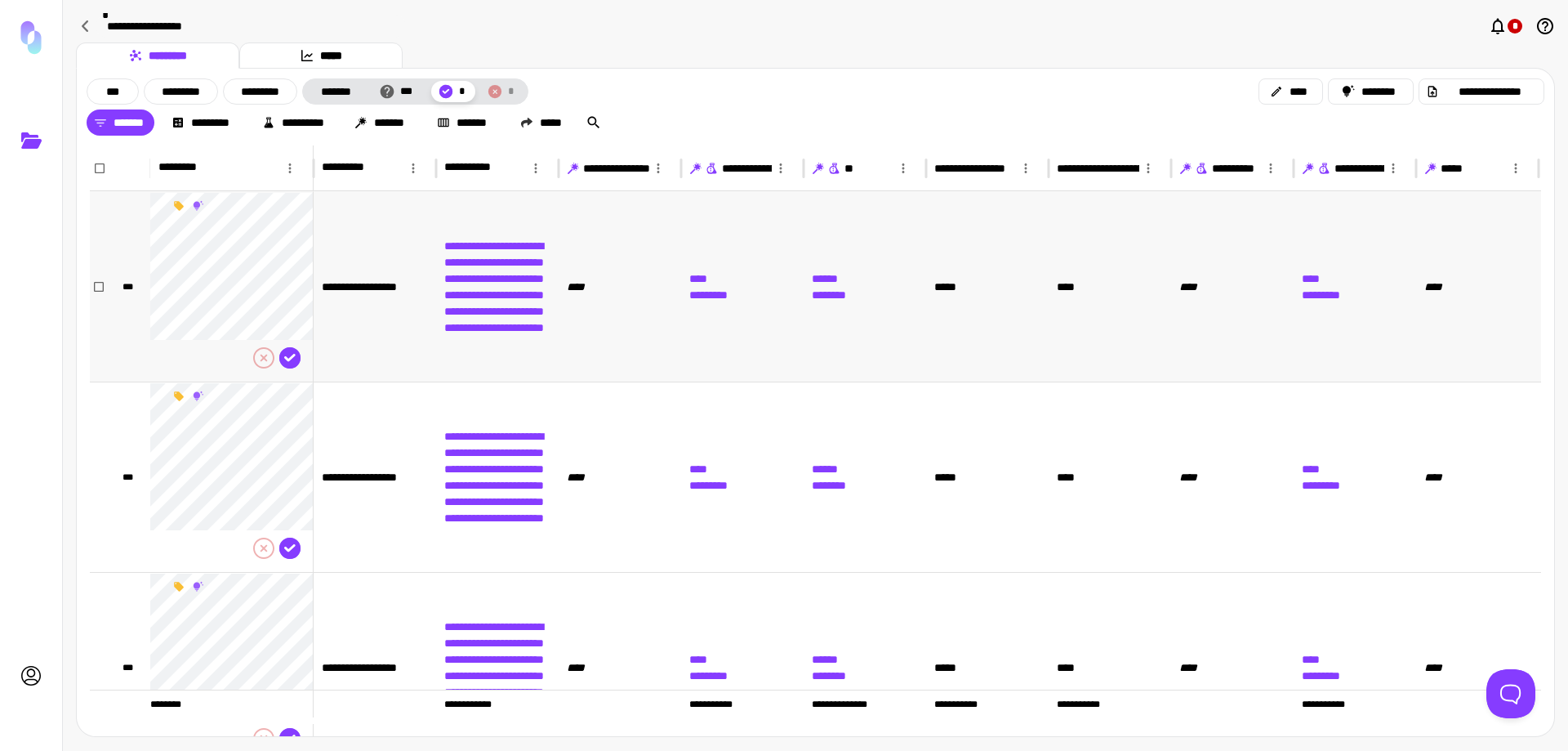 click on "**********" at bounding box center [497, 287] 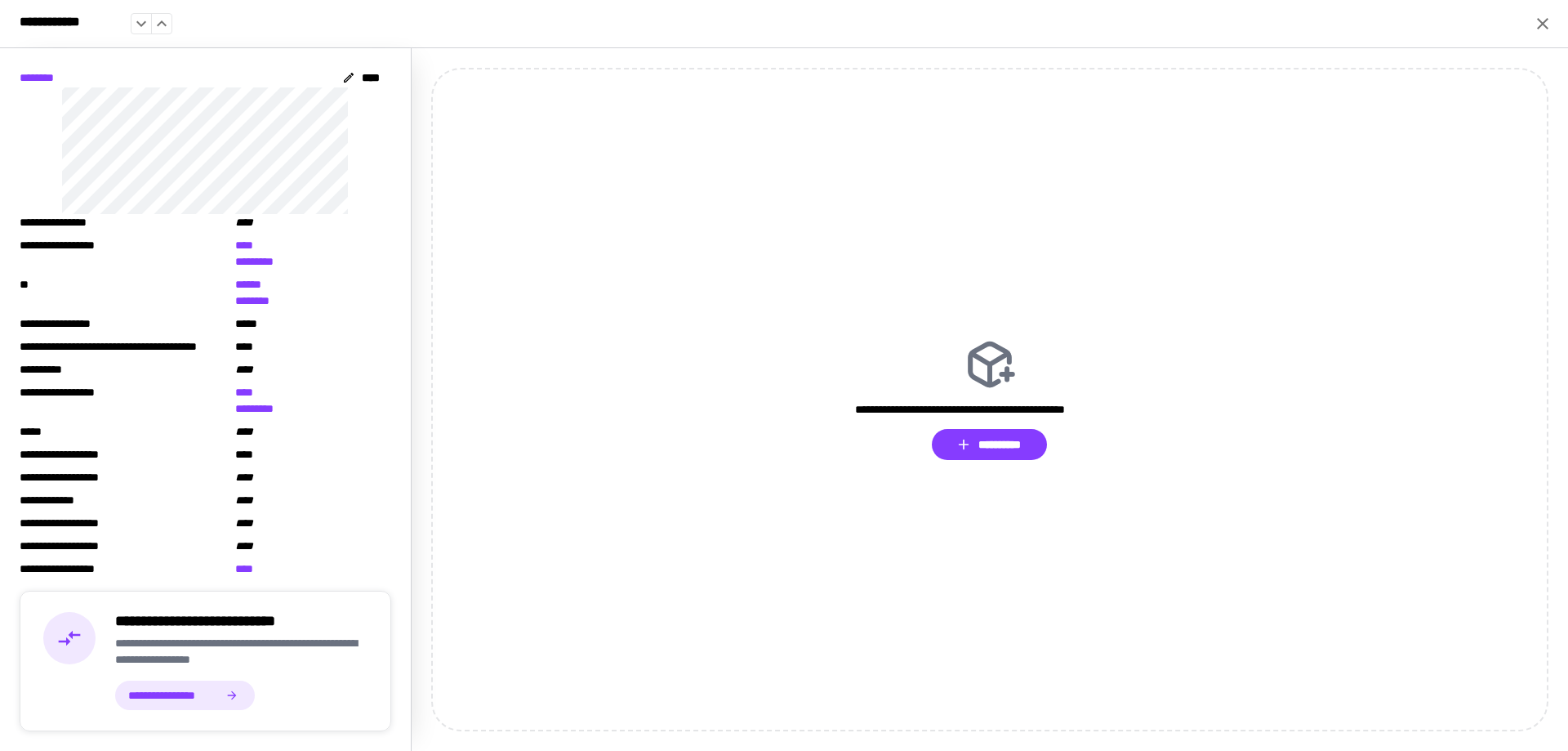 scroll, scrollTop: 163, scrollLeft: 0, axis: vertical 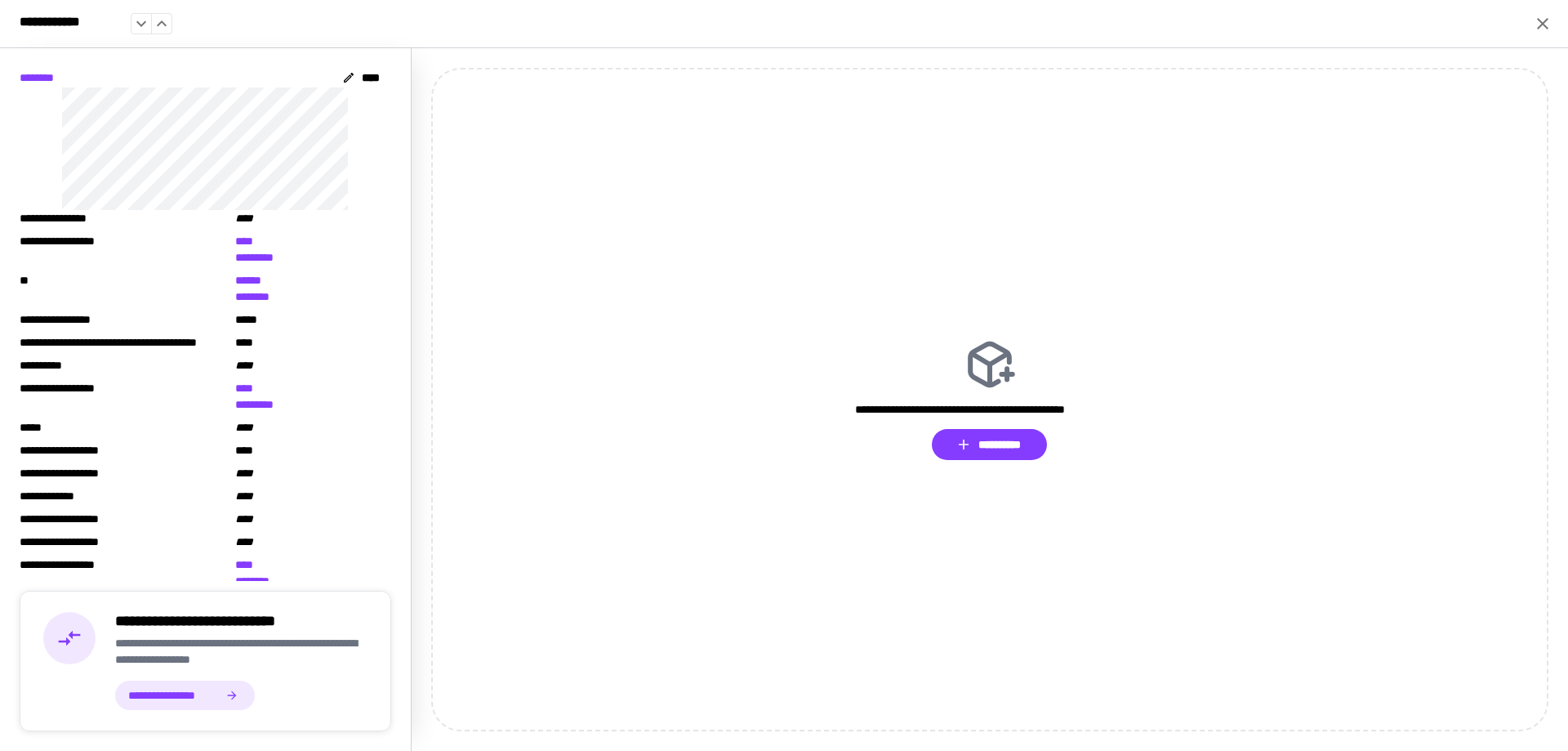 click 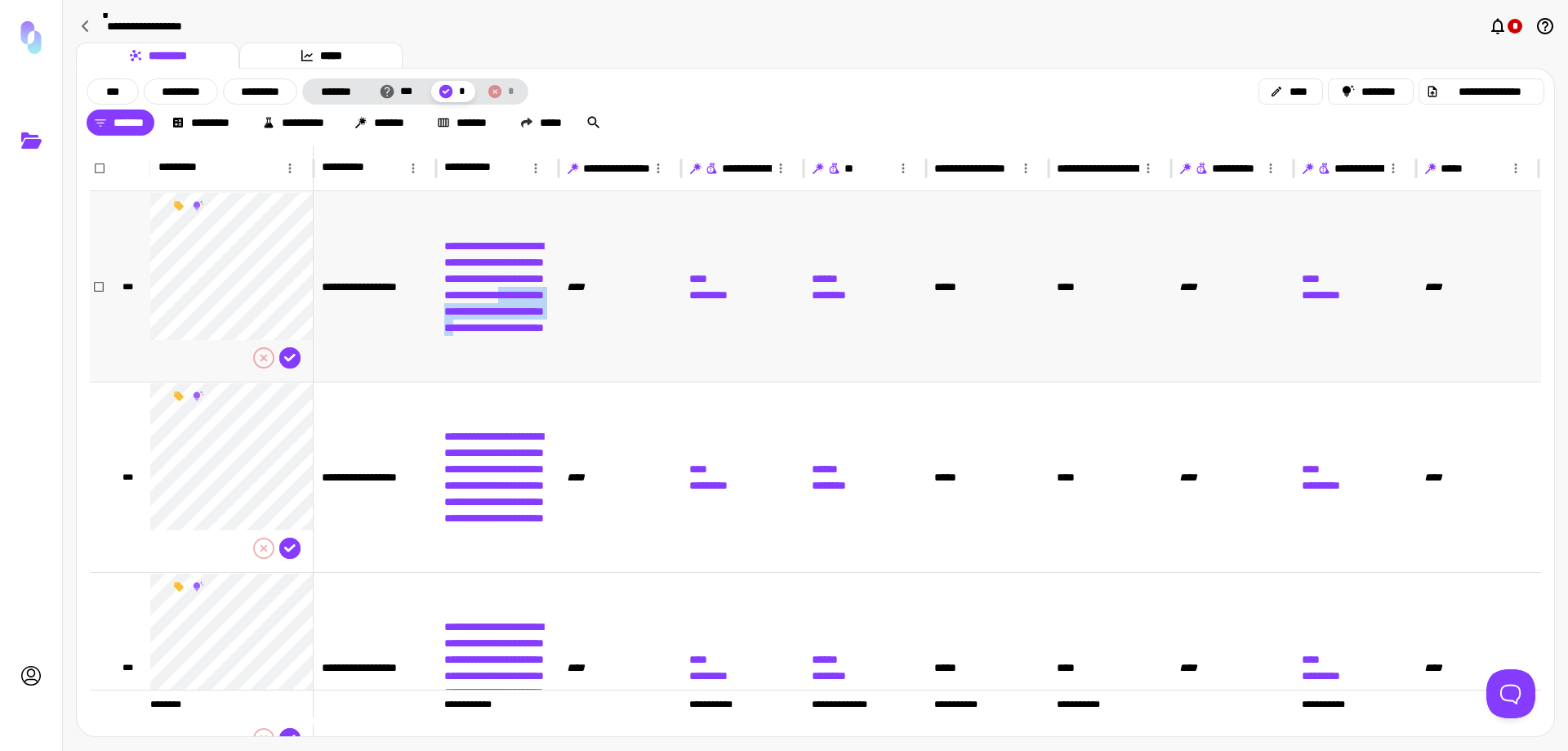 drag, startPoint x: 520, startPoint y: 299, endPoint x: 466, endPoint y: 346, distance: 71.58911 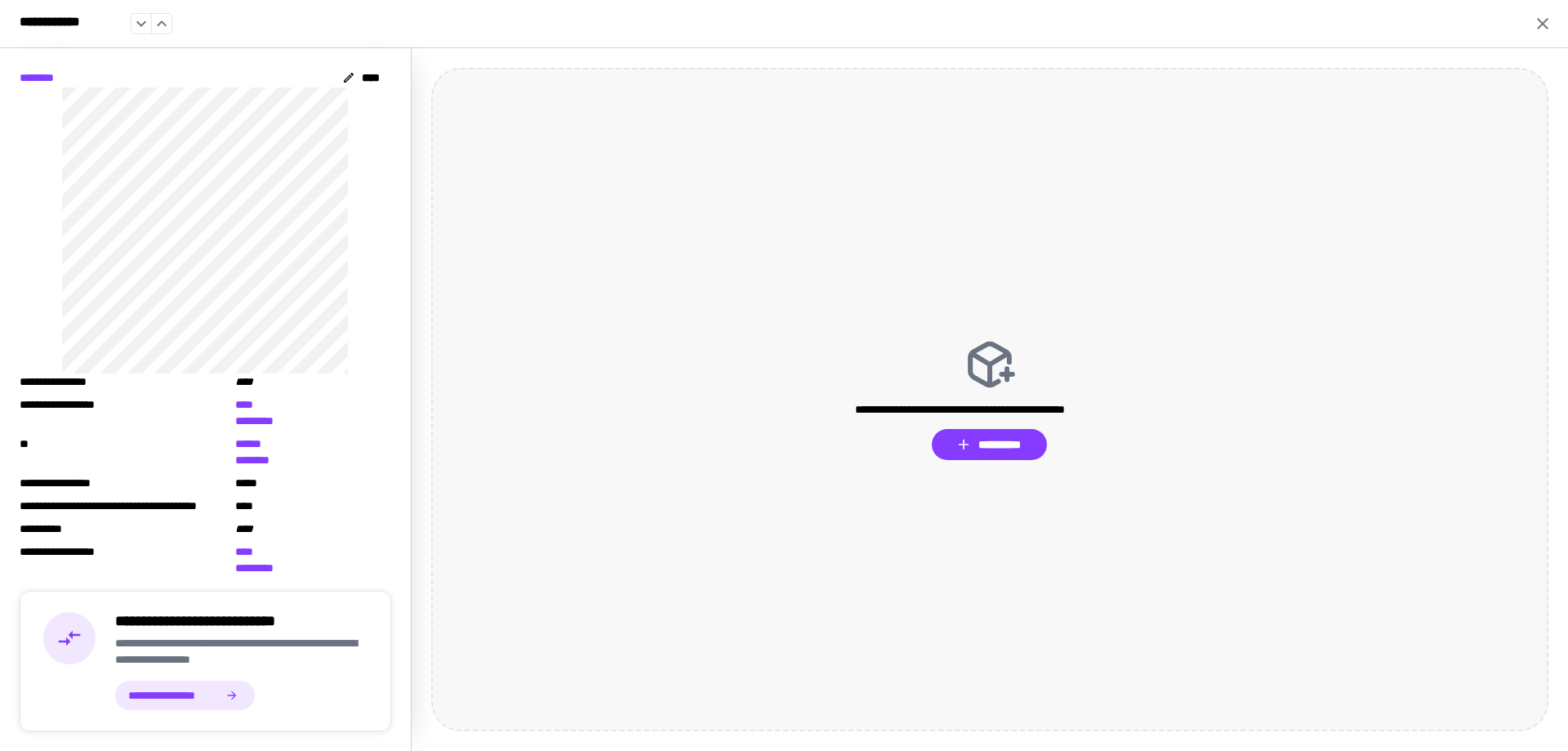 copy on "**********" 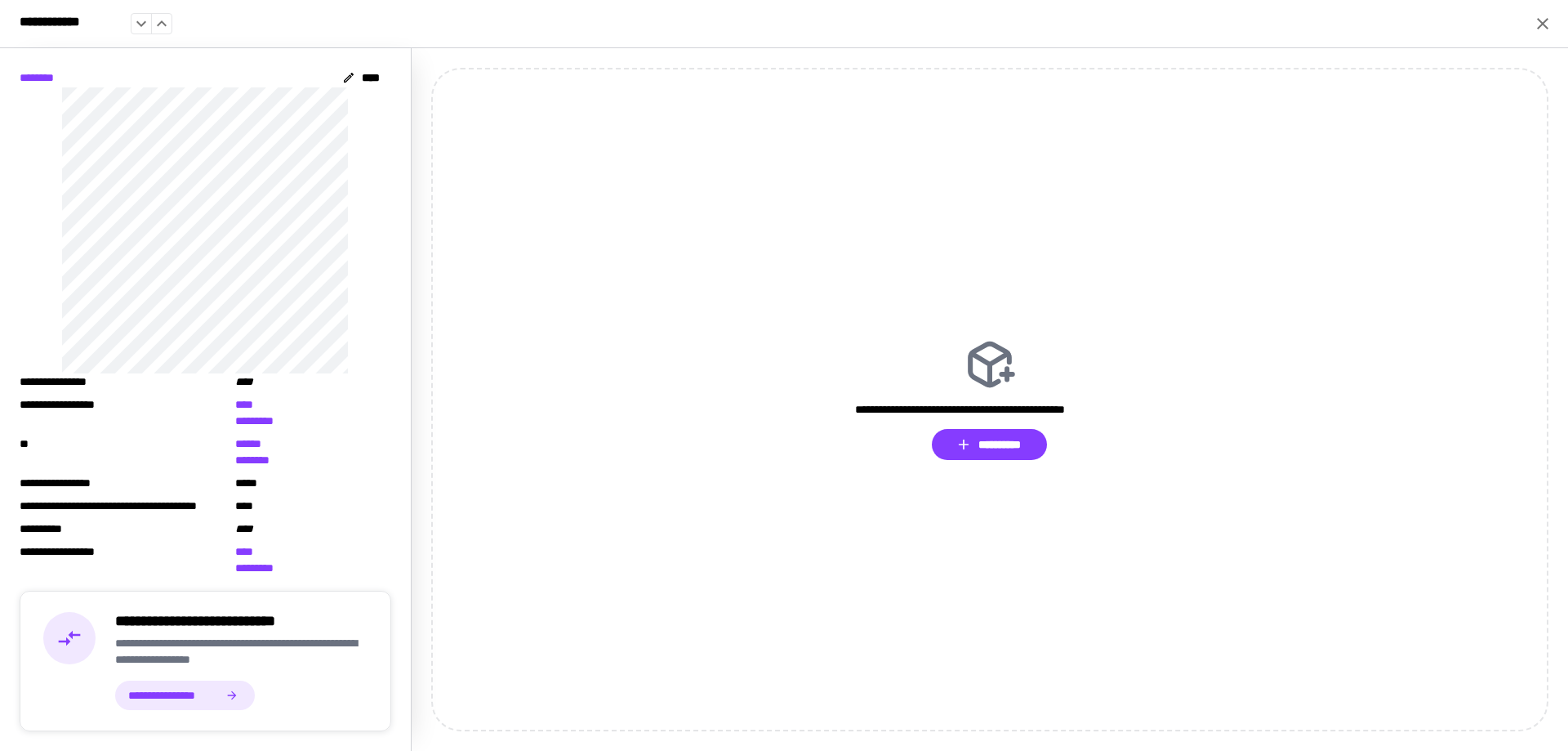 click 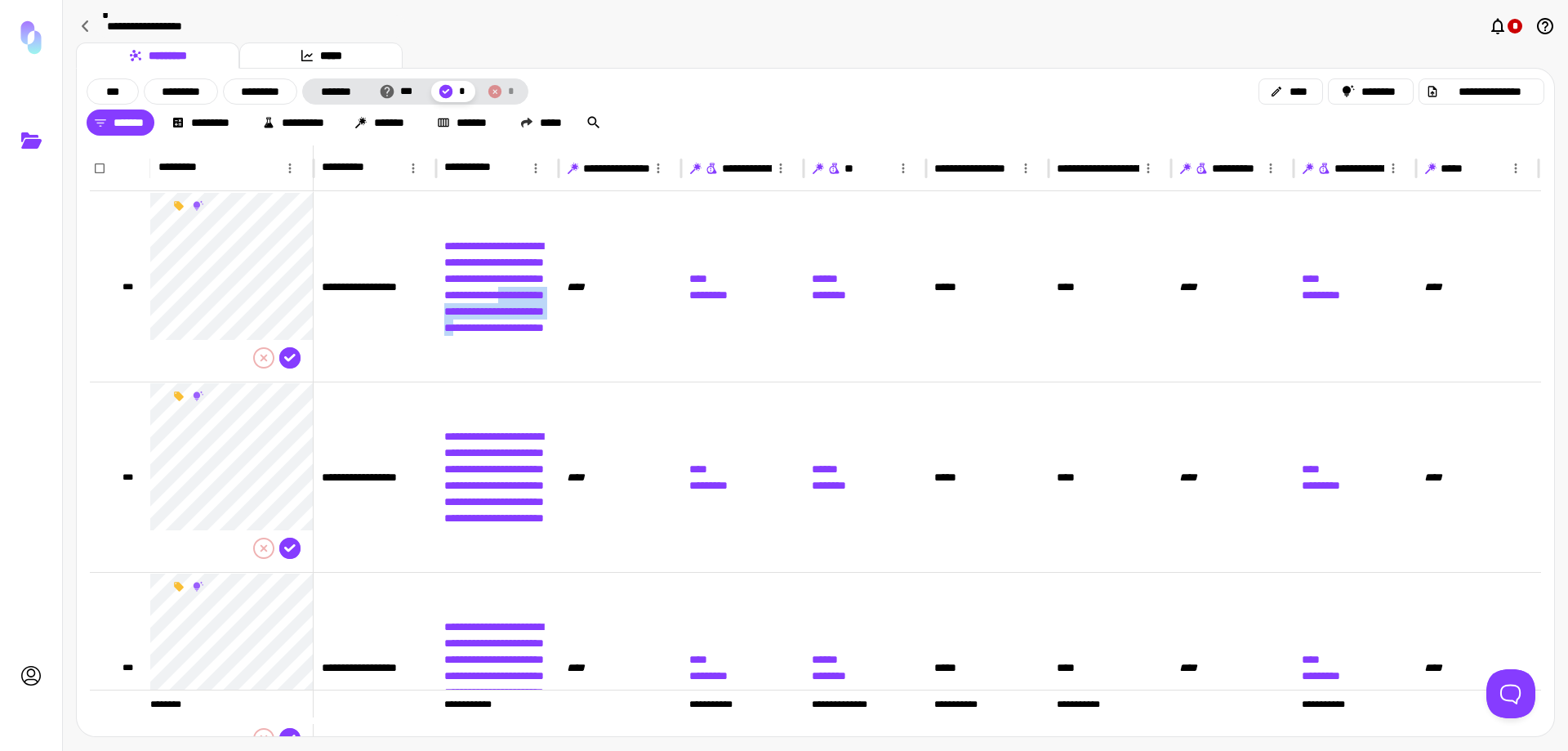 copy on "**********" 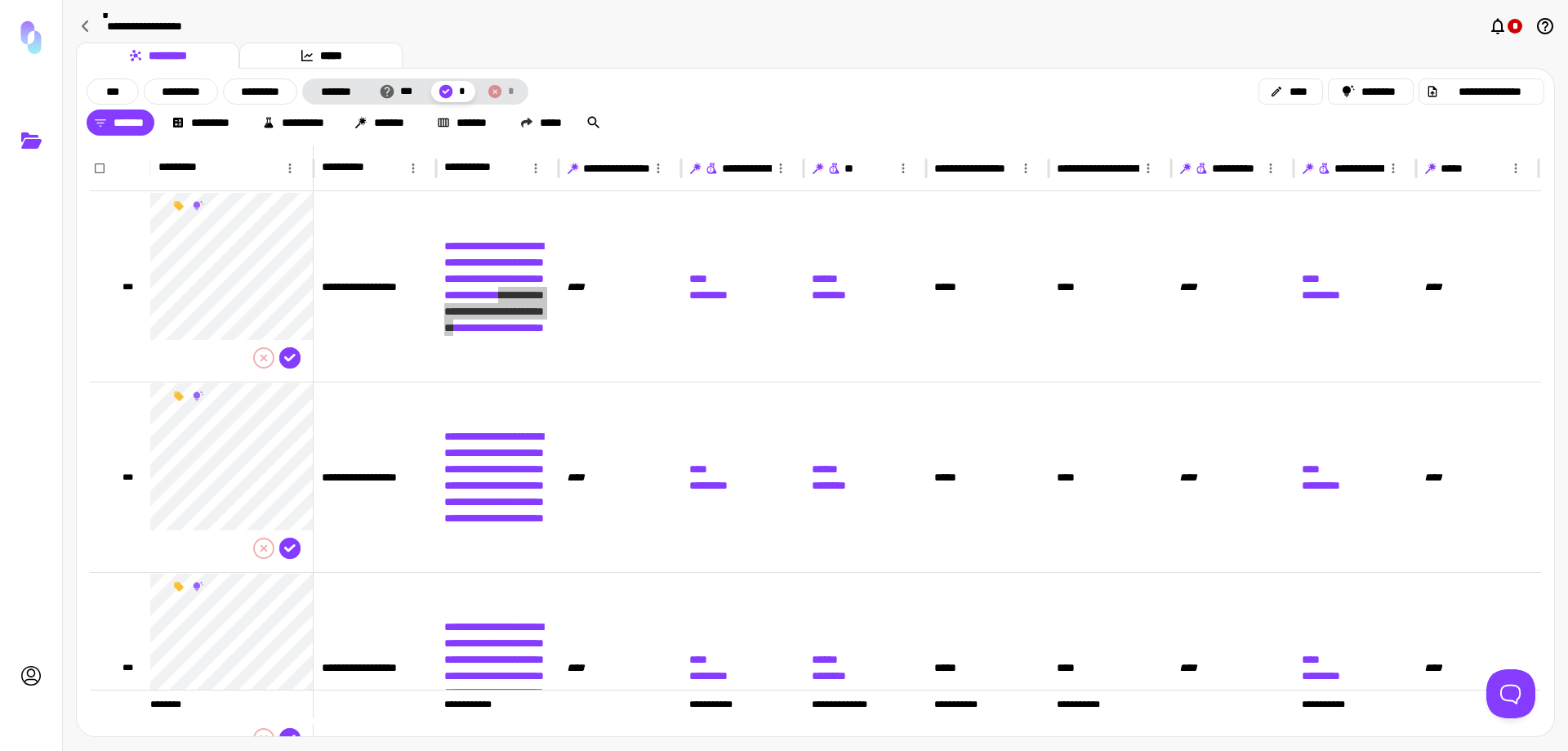 scroll, scrollTop: 0, scrollLeft: 6, axis: horizontal 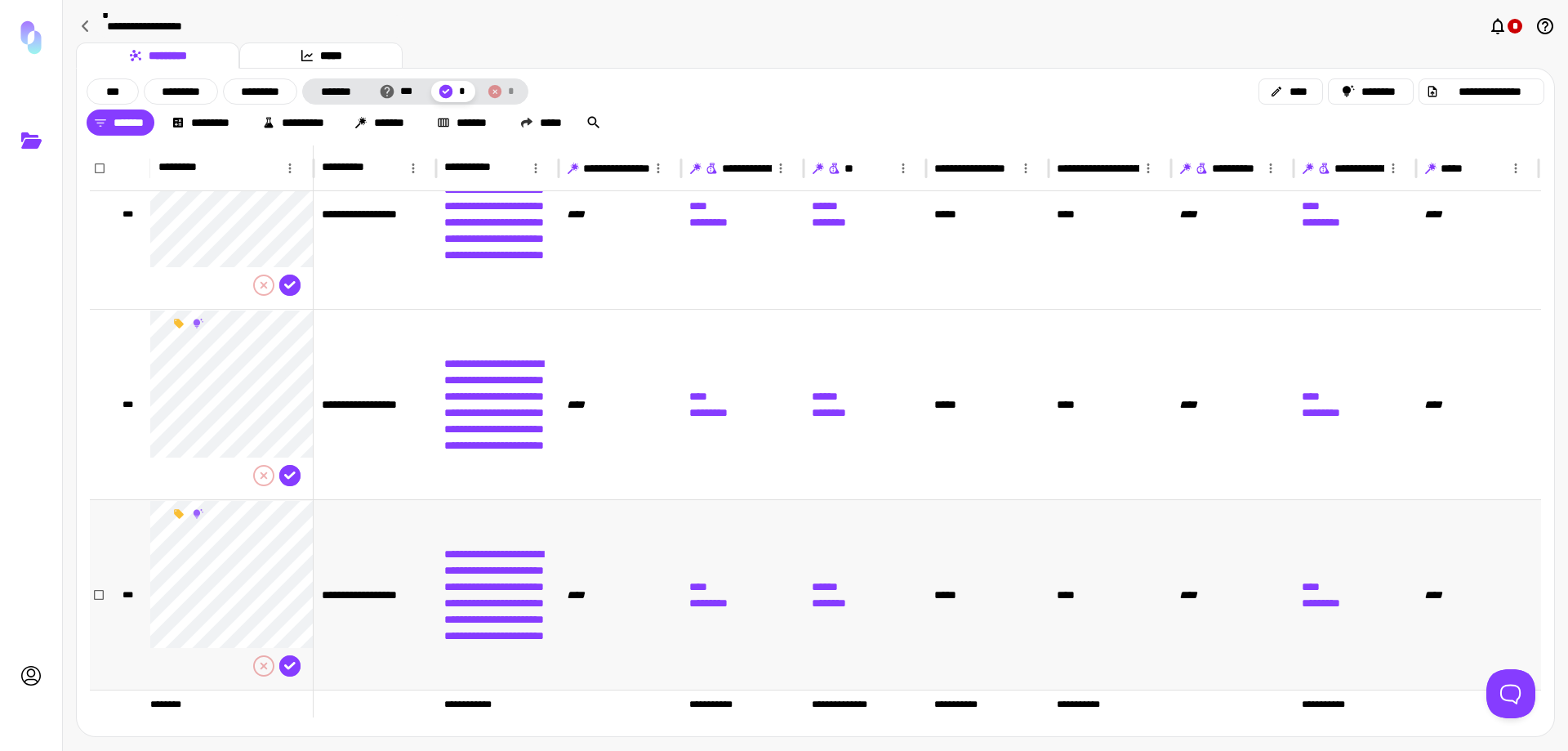 click on "**** *********" at bounding box center [742, 594] 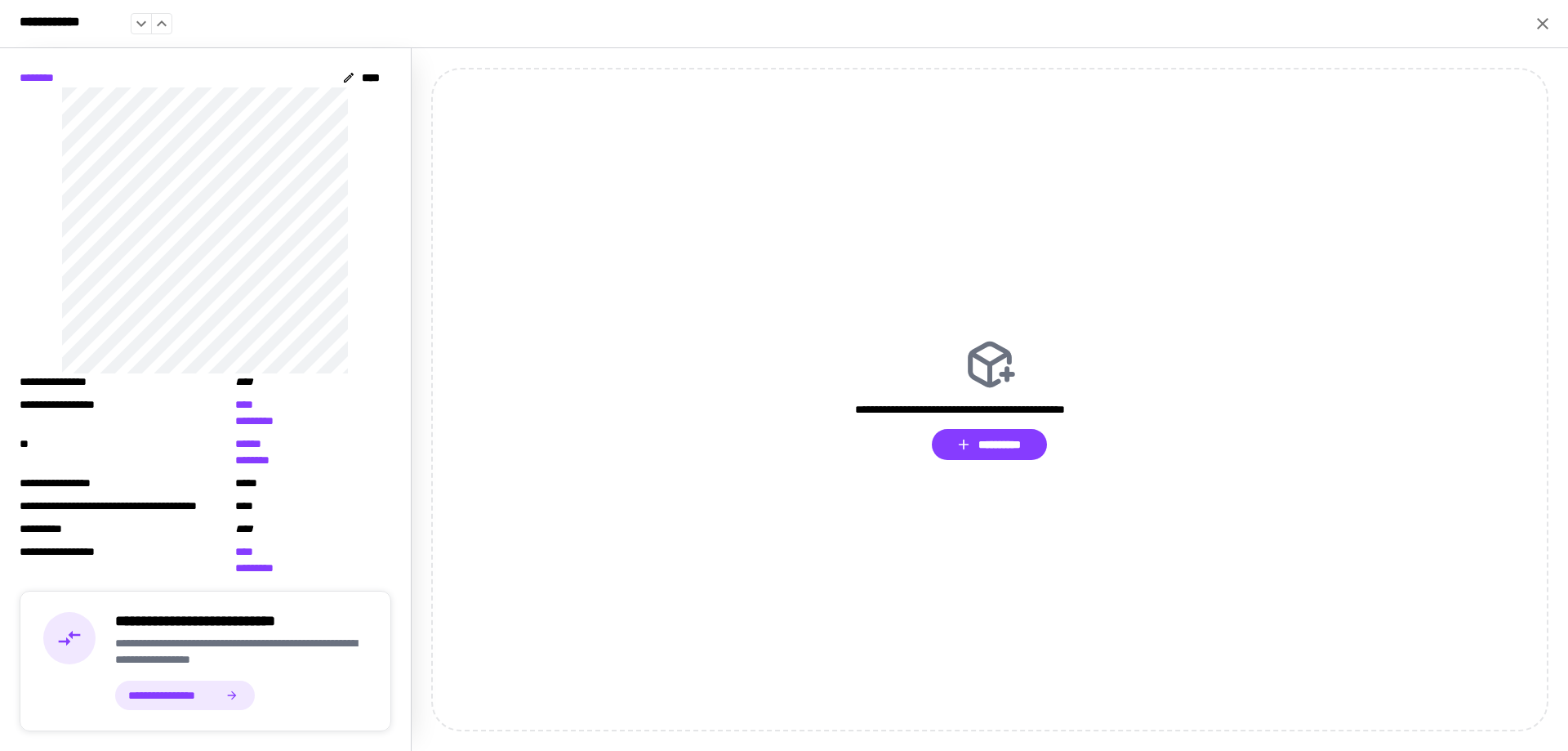 click 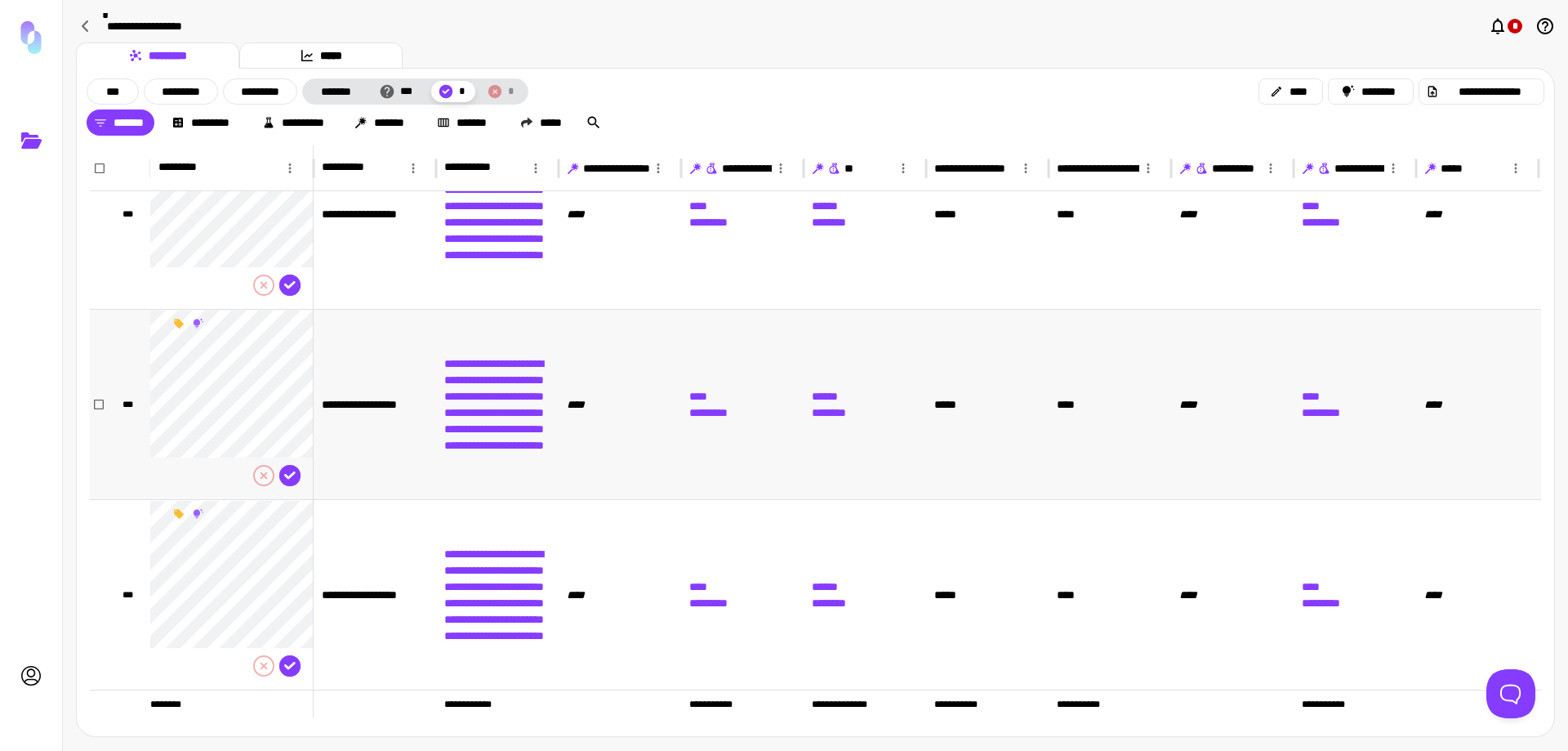 scroll, scrollTop: 25, scrollLeft: 0, axis: vertical 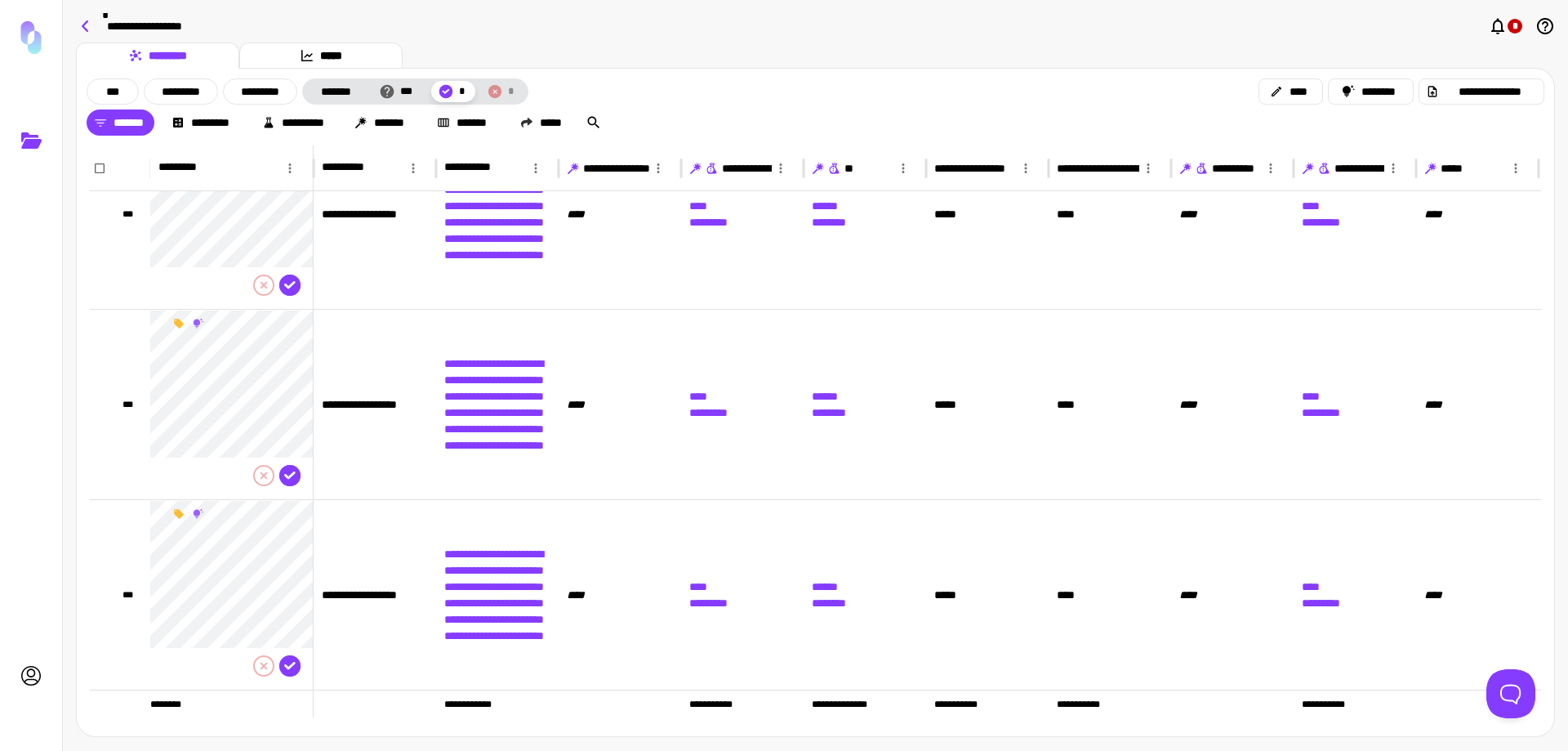 click 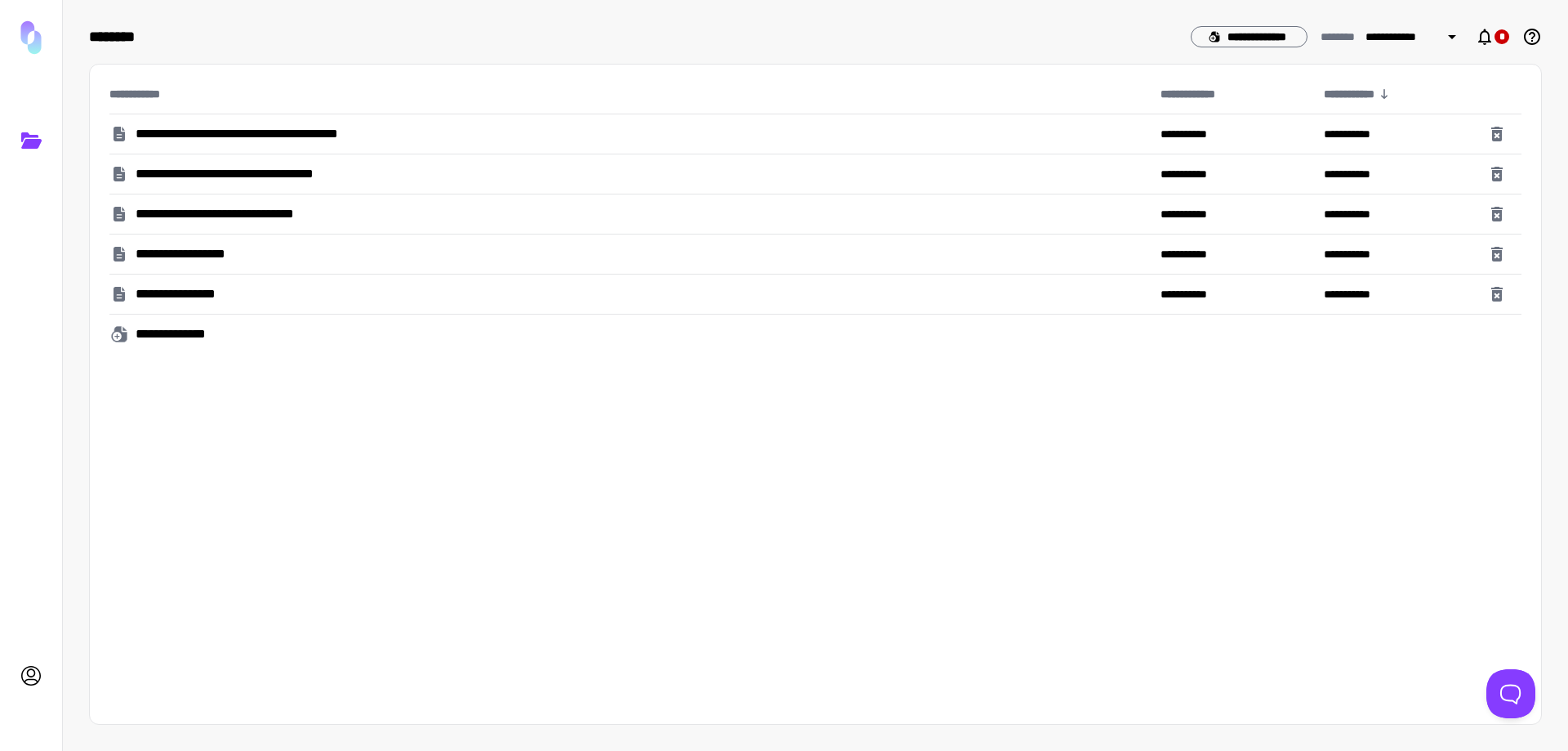 click on "**********" at bounding box center [273, 134] 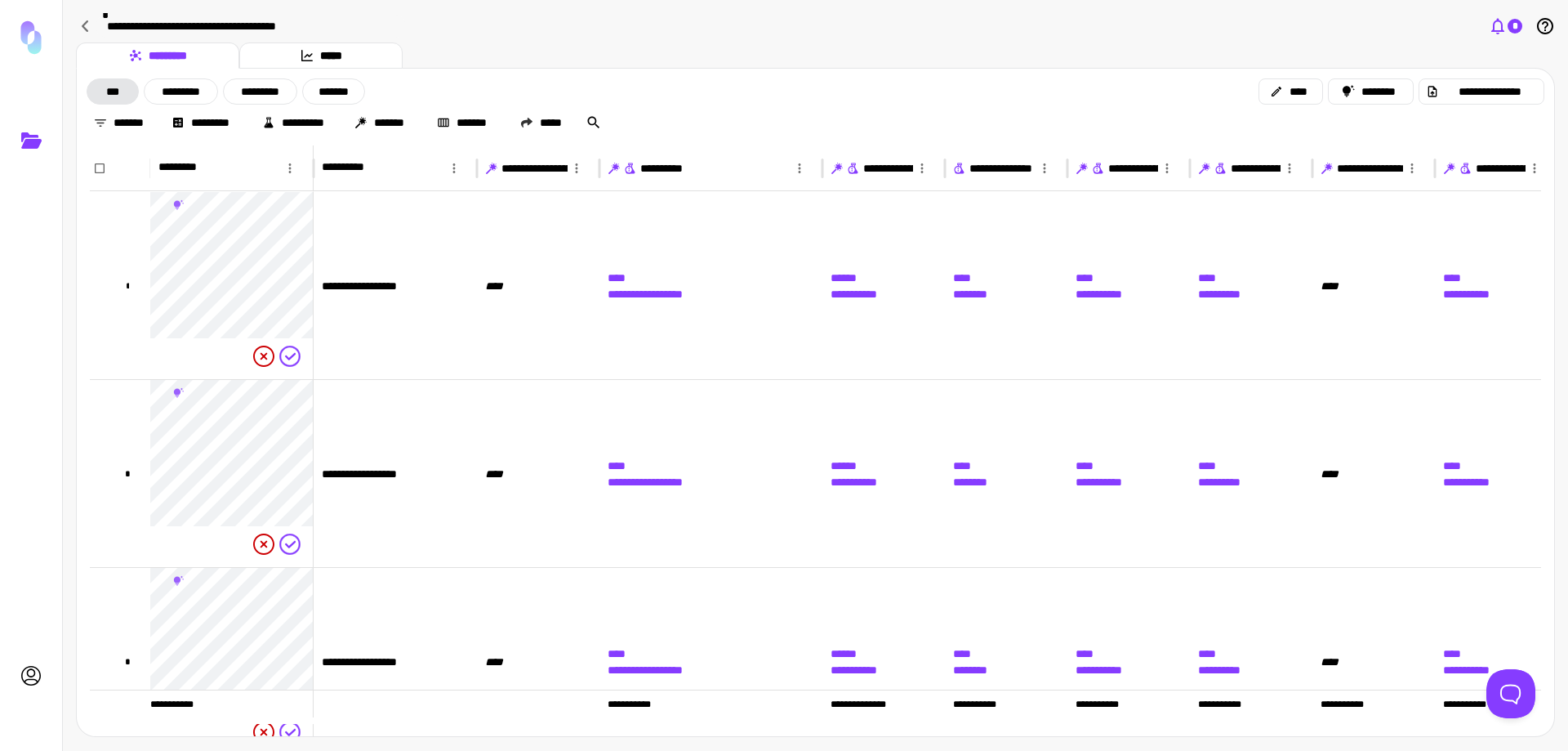 click 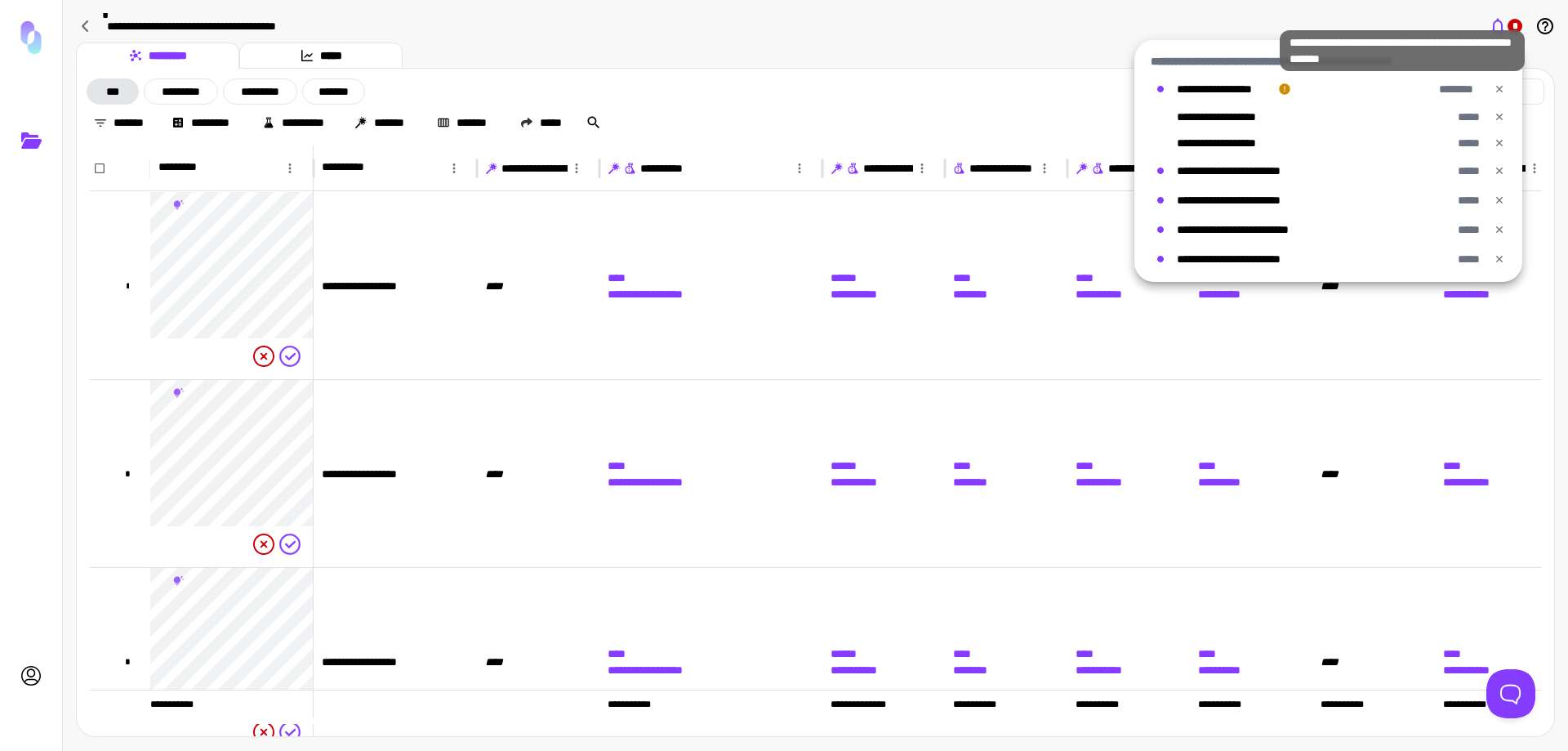 click 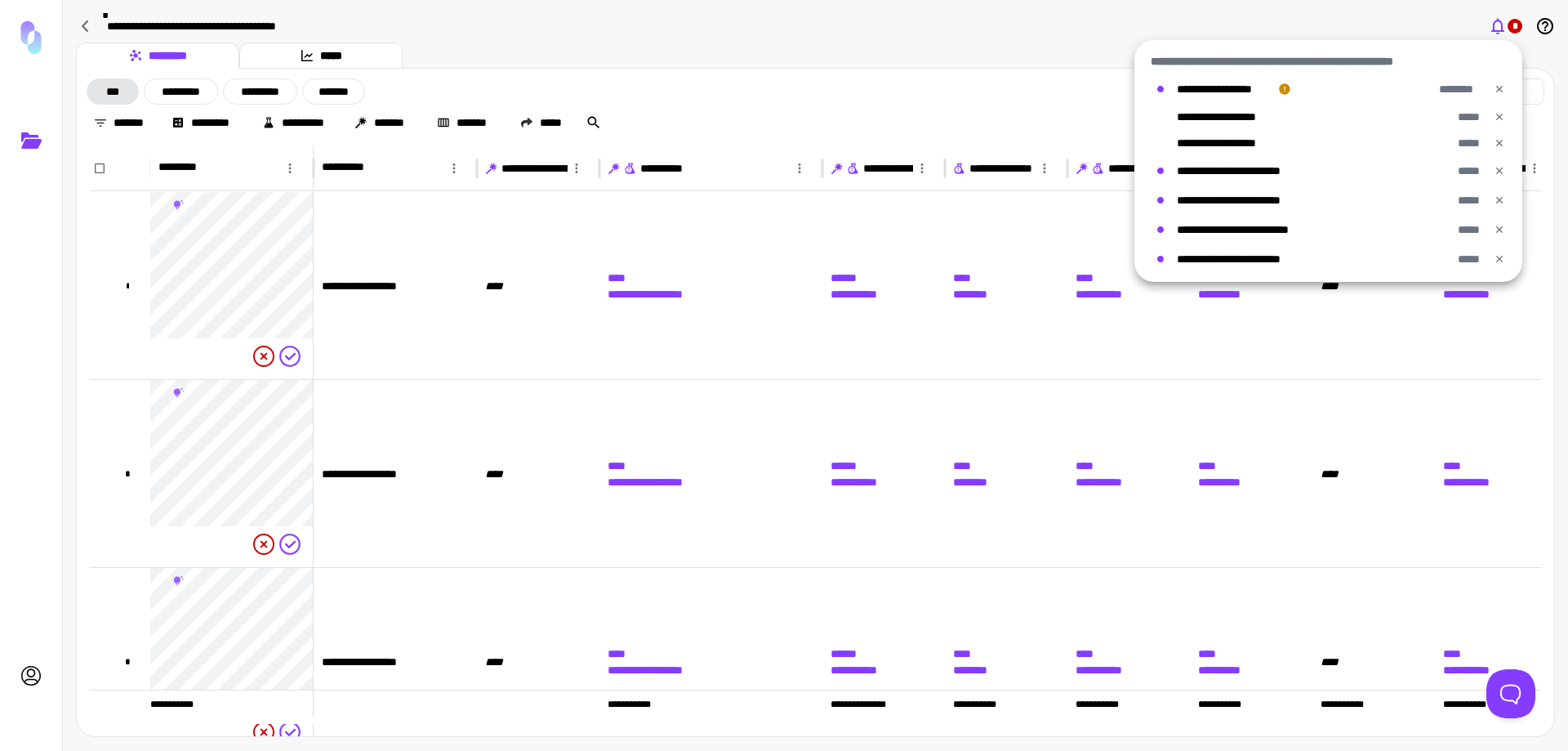 click 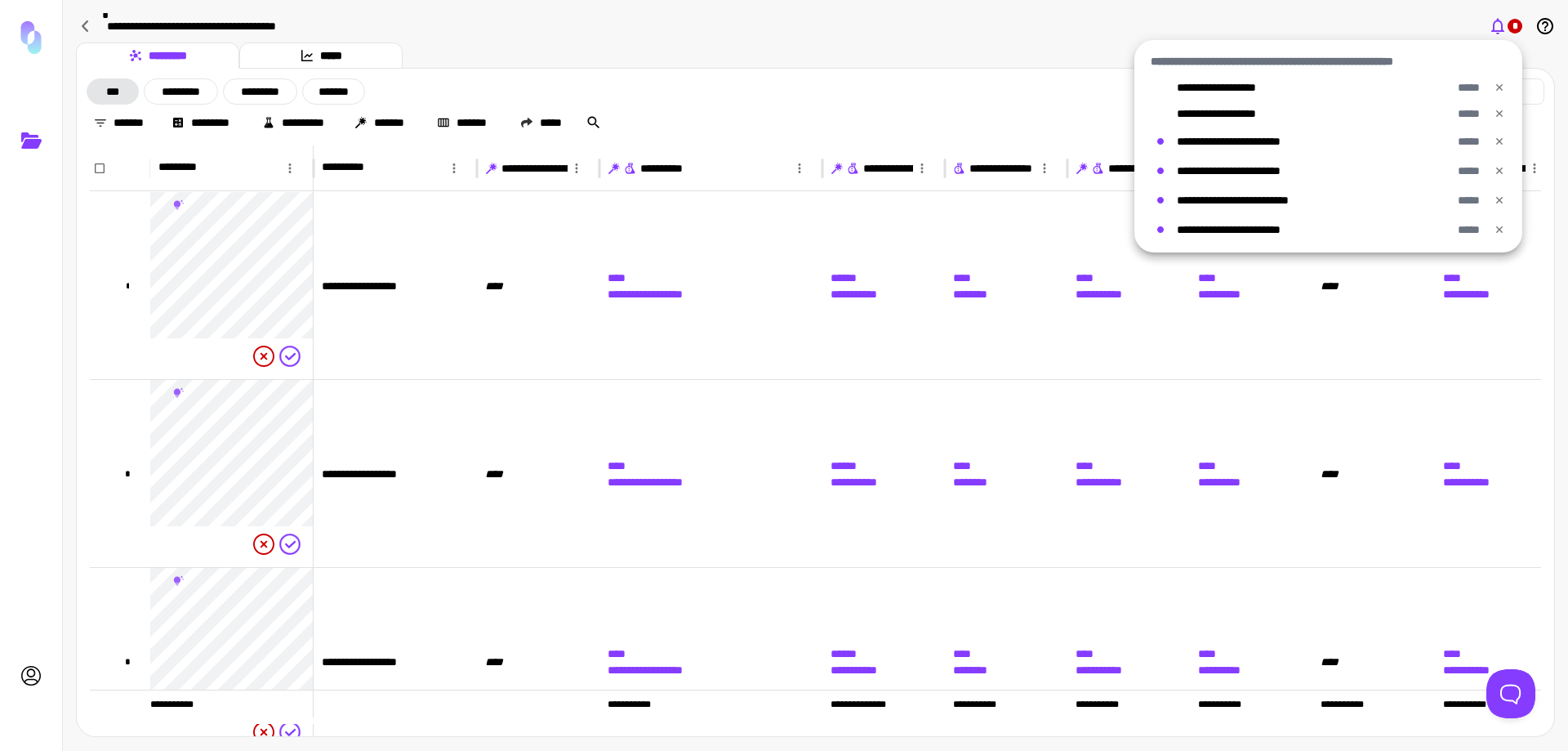 click at bounding box center (784, 375) 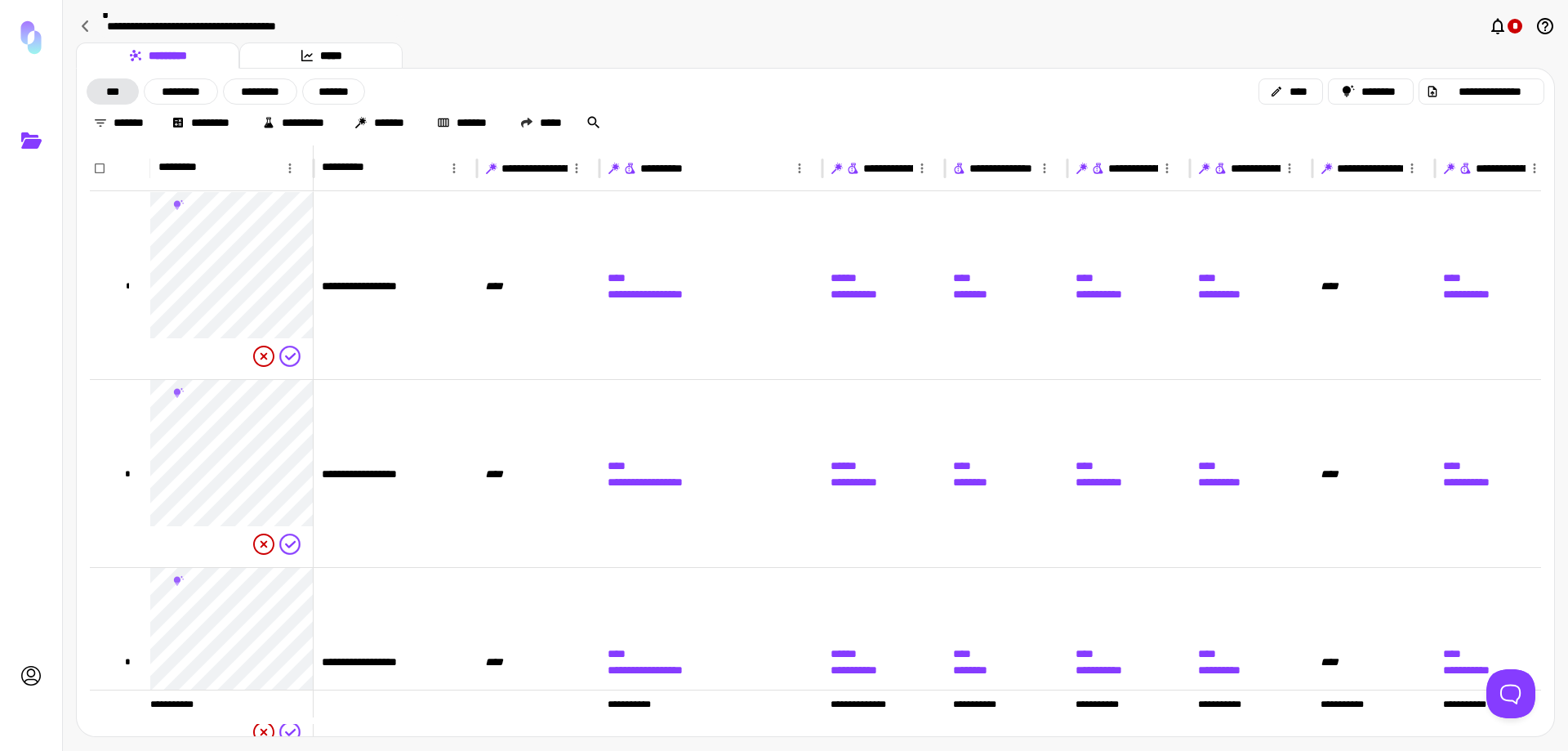 click 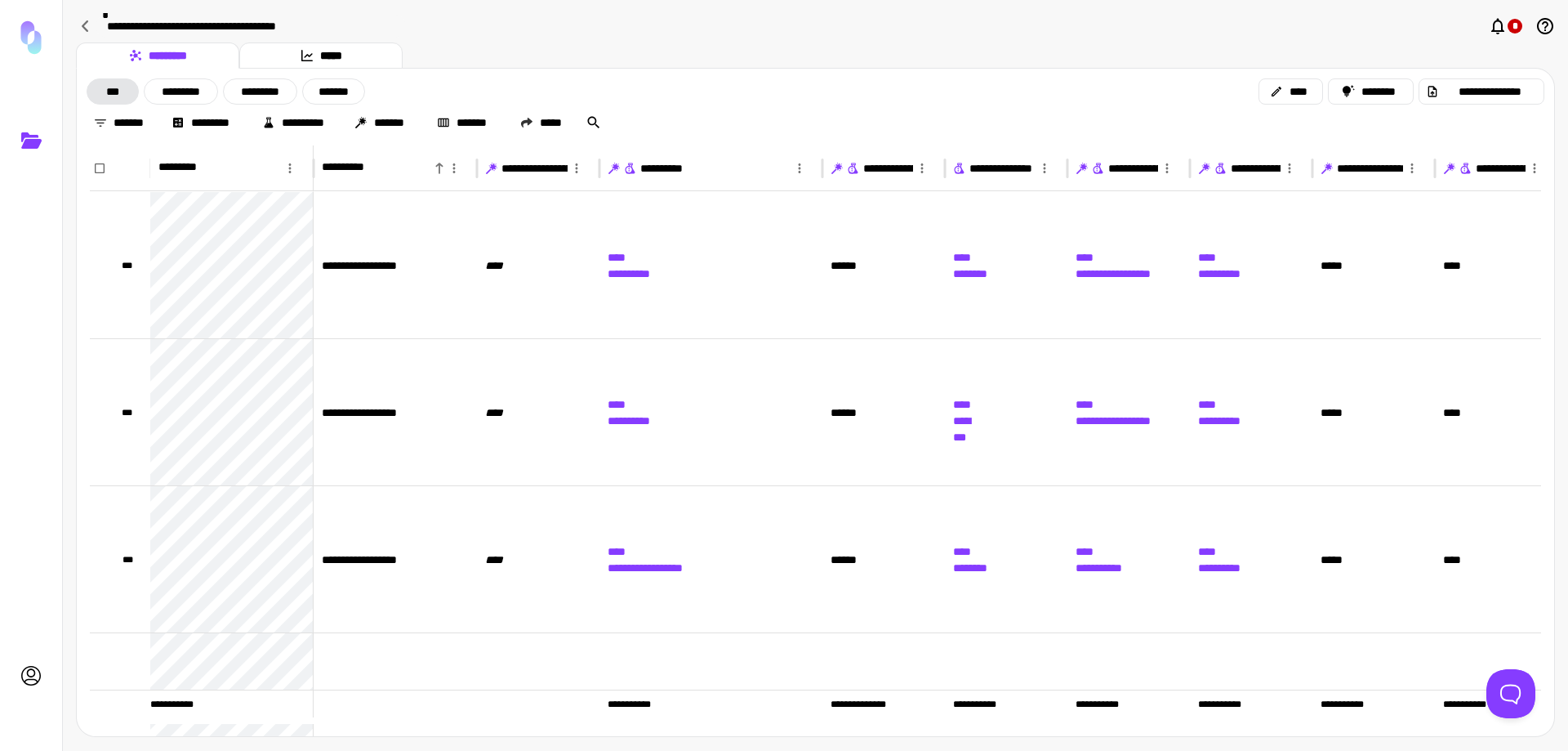 click 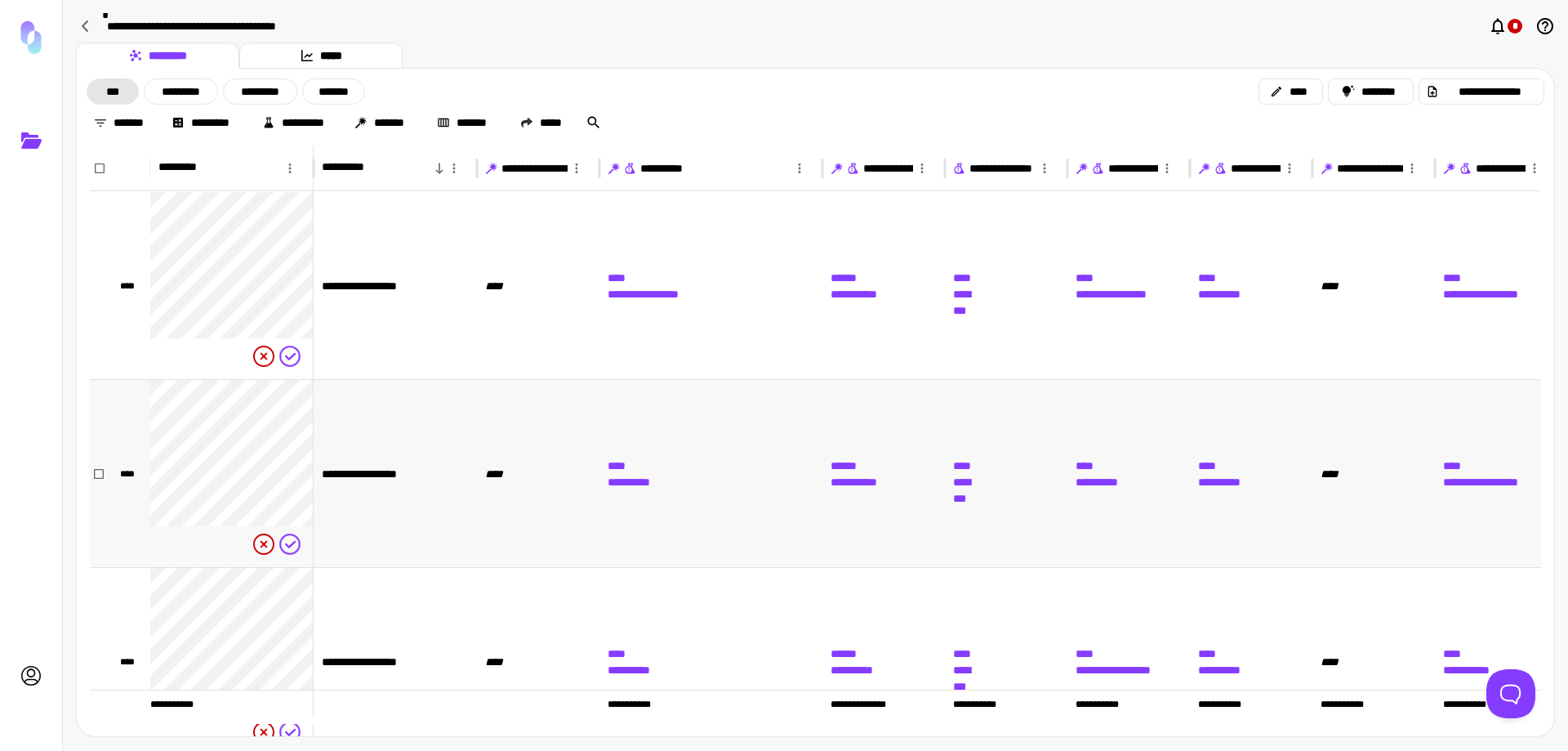 scroll, scrollTop: 53, scrollLeft: 0, axis: vertical 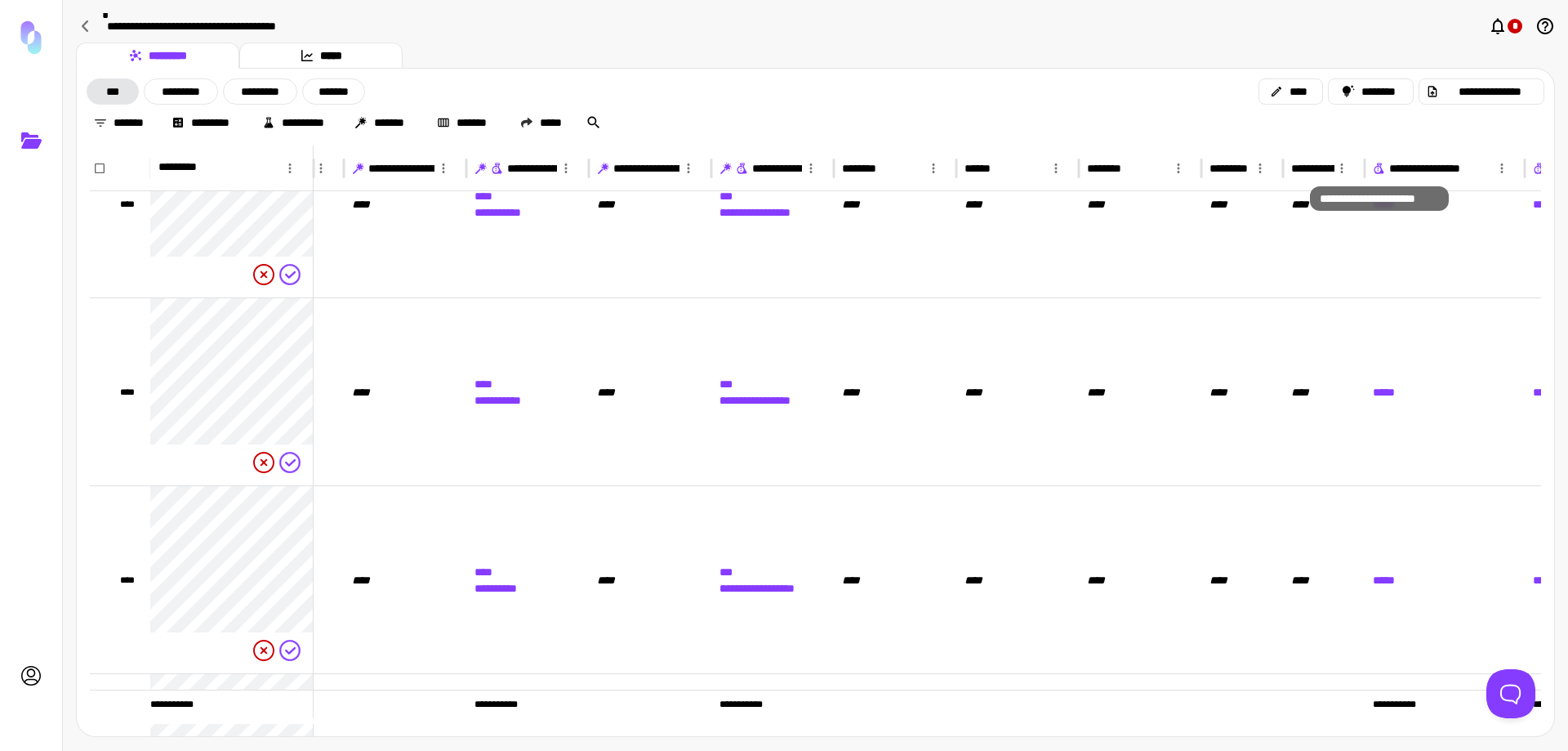 click 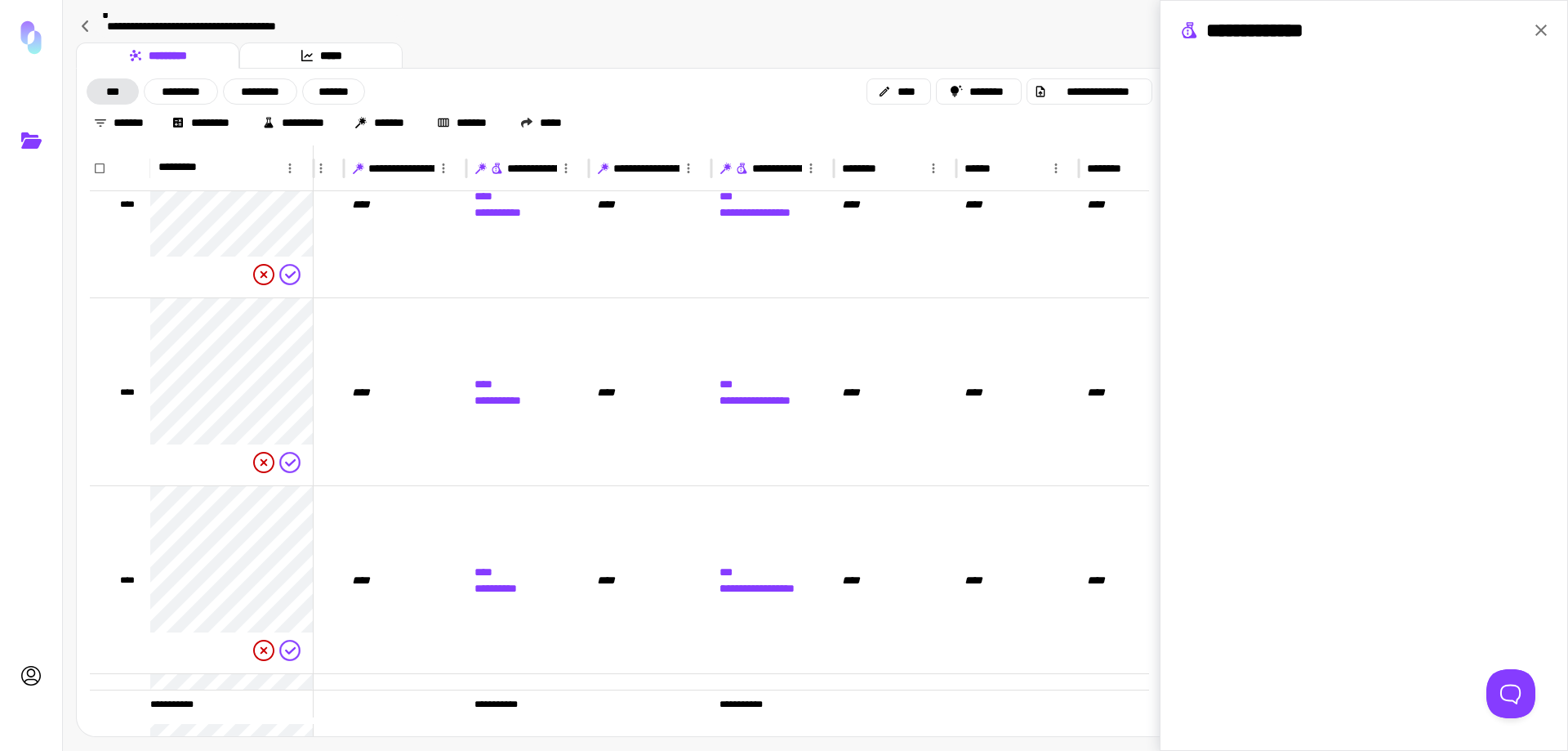 drag, startPoint x: 1539, startPoint y: 30, endPoint x: 1525, endPoint y: 80, distance: 51.92302 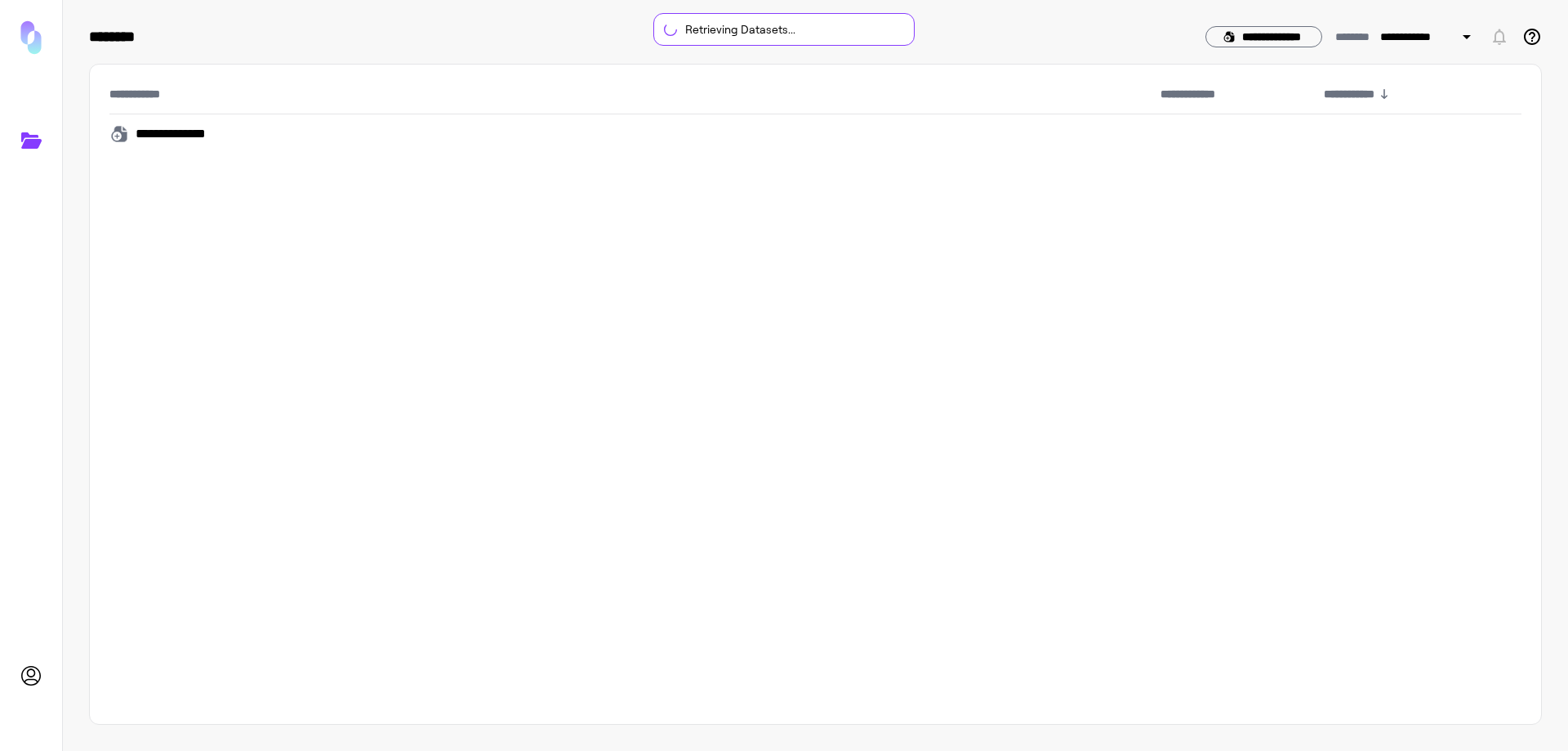 scroll, scrollTop: 0, scrollLeft: 0, axis: both 